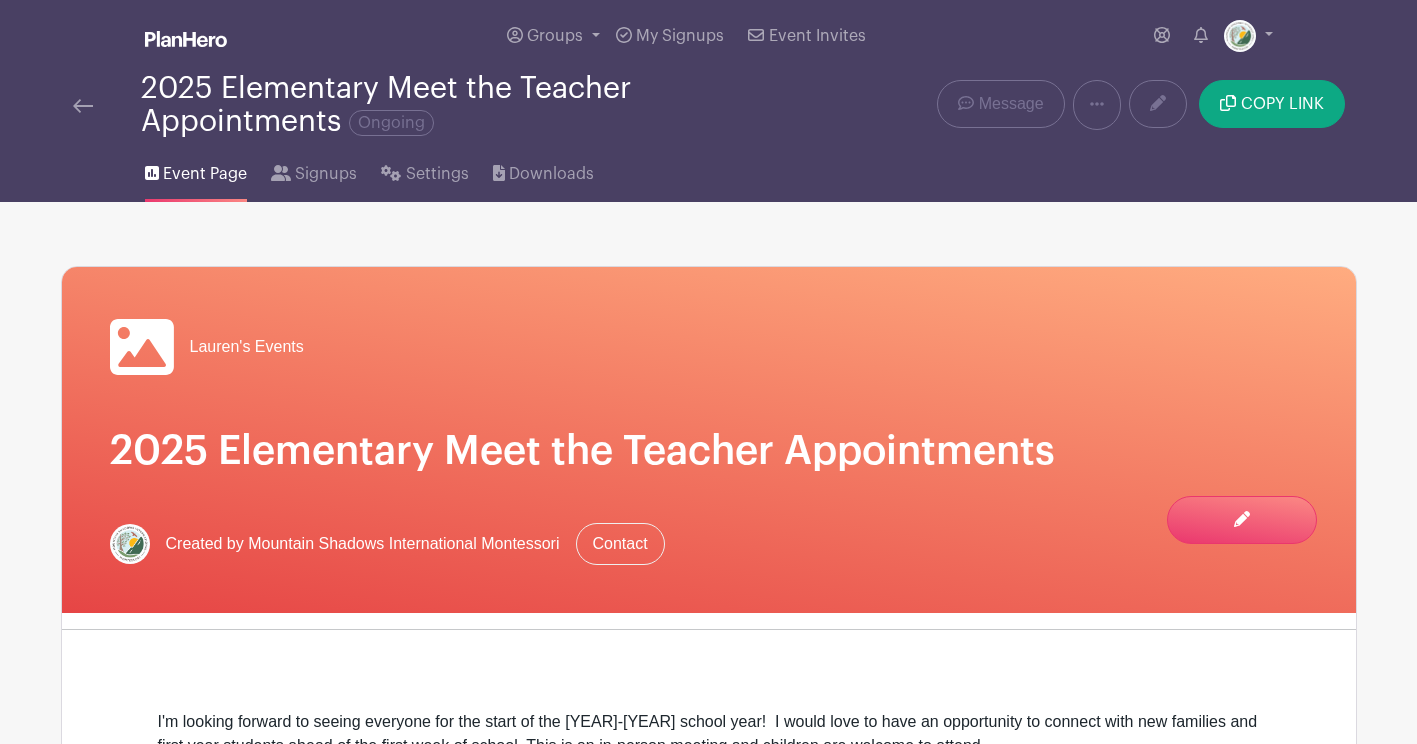 scroll, scrollTop: 0, scrollLeft: 0, axis: both 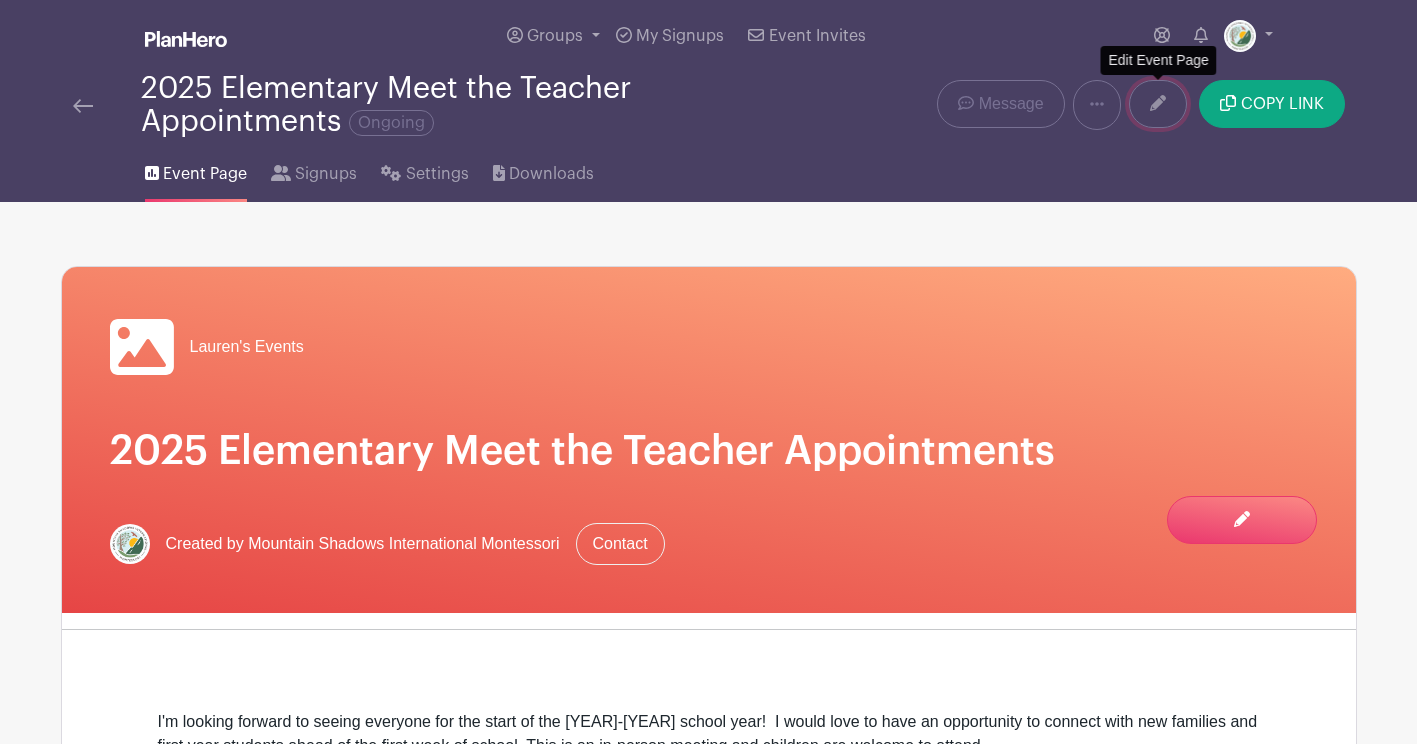 click at bounding box center [1158, 104] 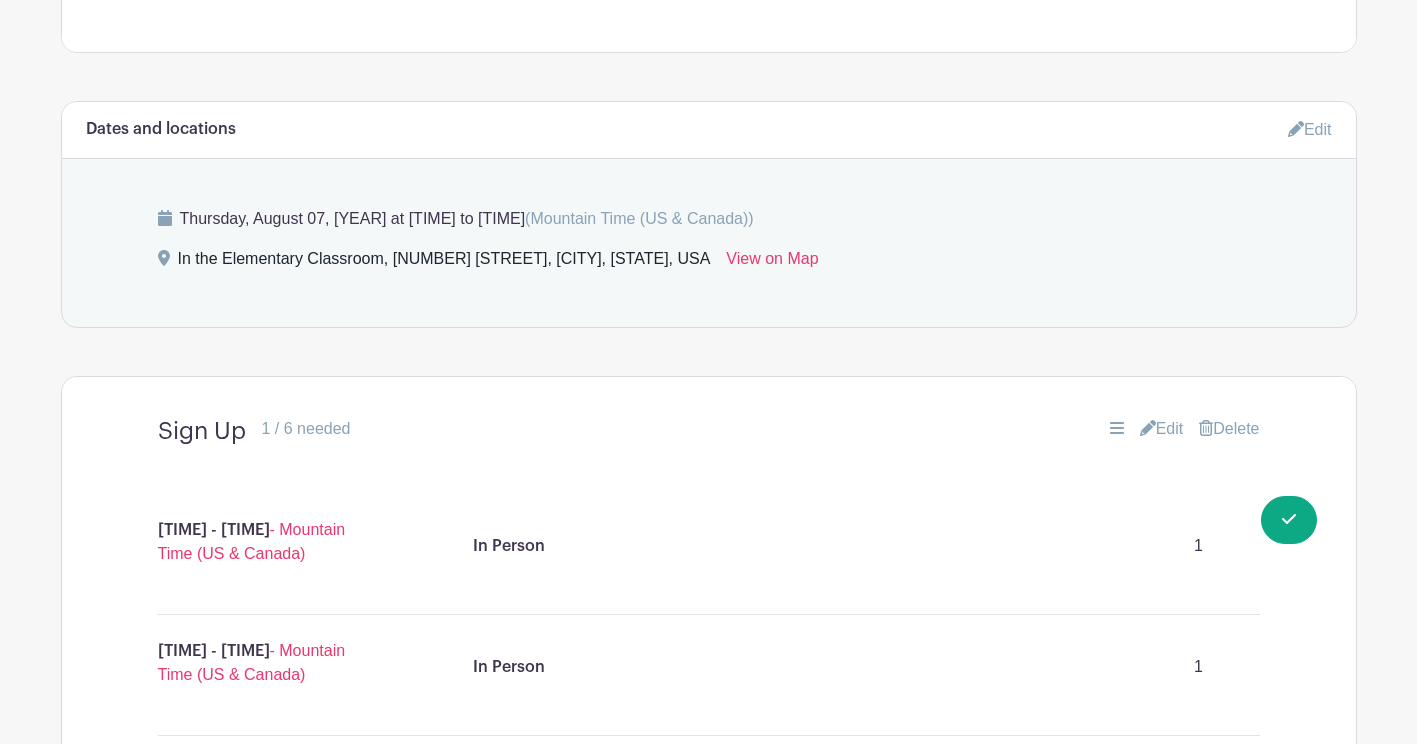 scroll, scrollTop: 849, scrollLeft: 0, axis: vertical 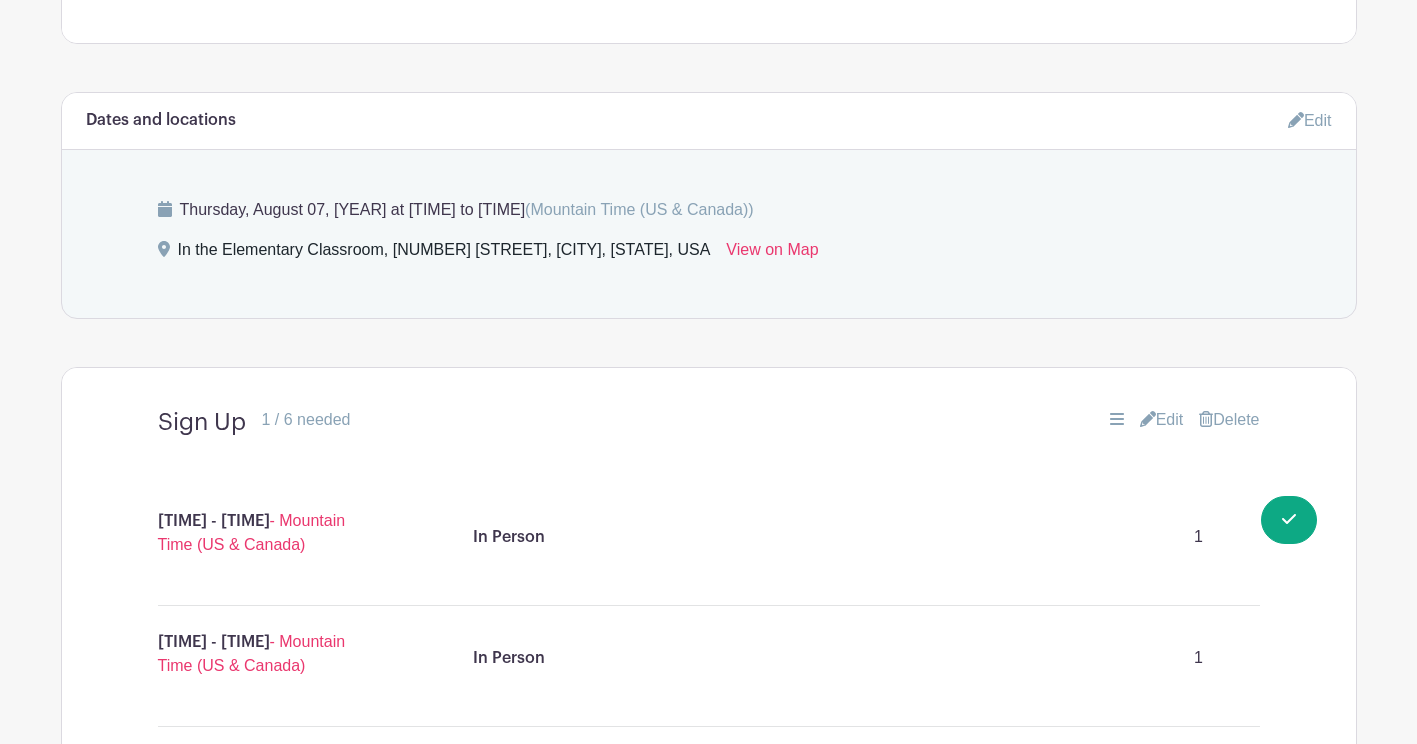 click on "Edit" at bounding box center [1310, 120] 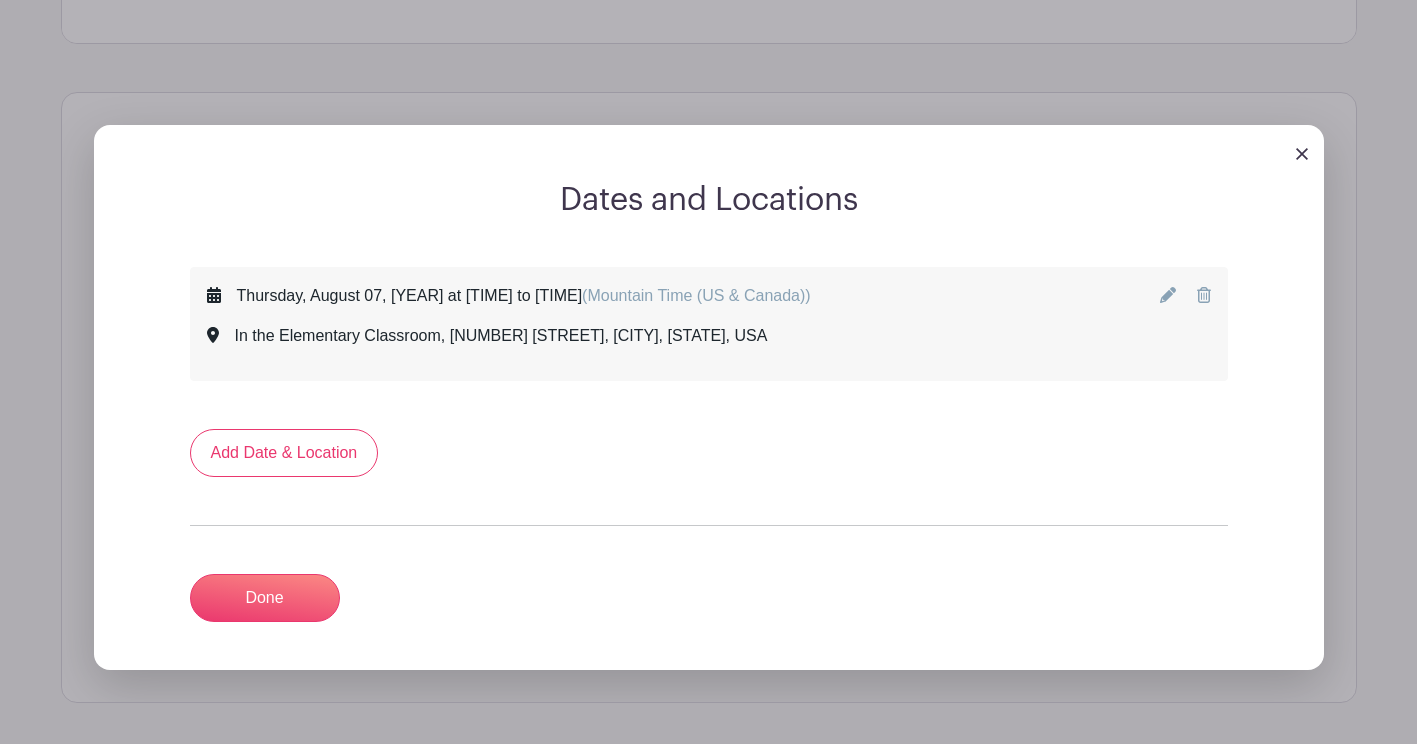 click 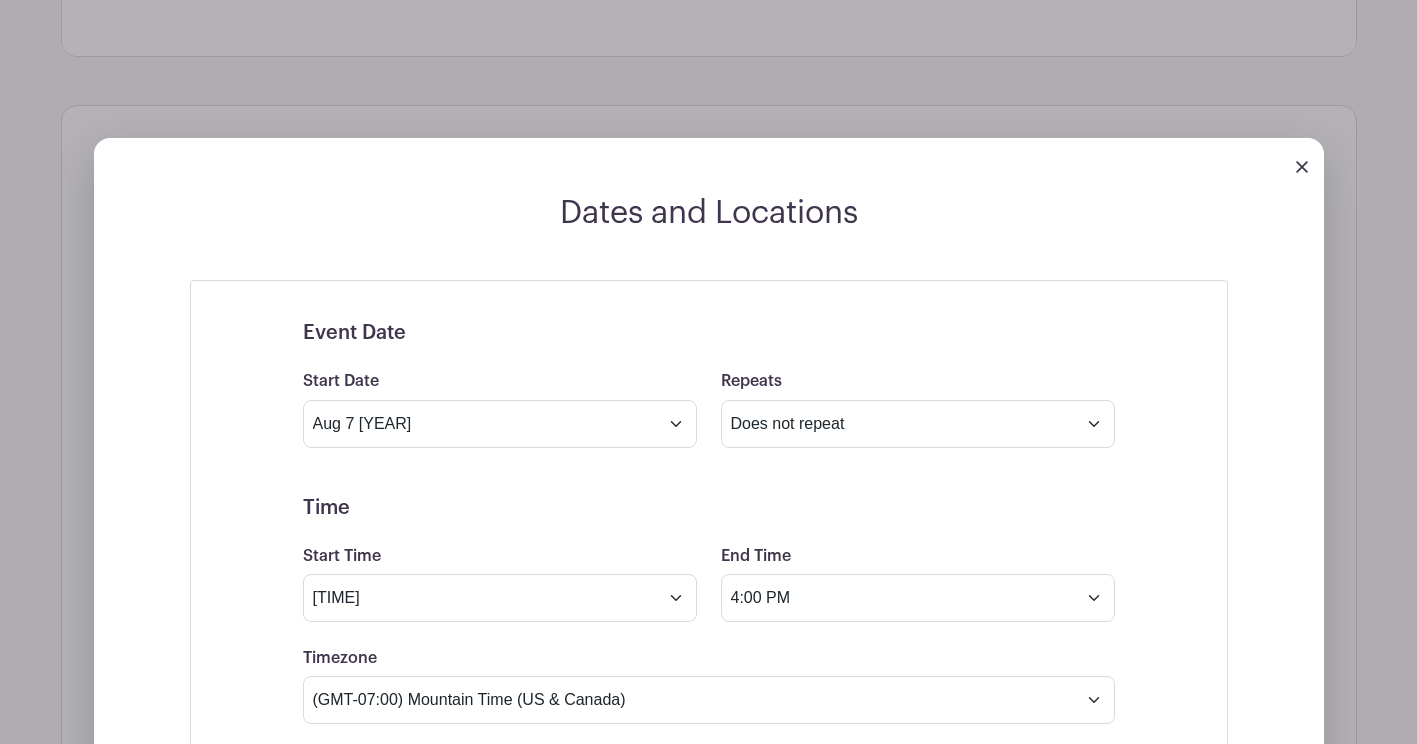 scroll, scrollTop: 831, scrollLeft: 0, axis: vertical 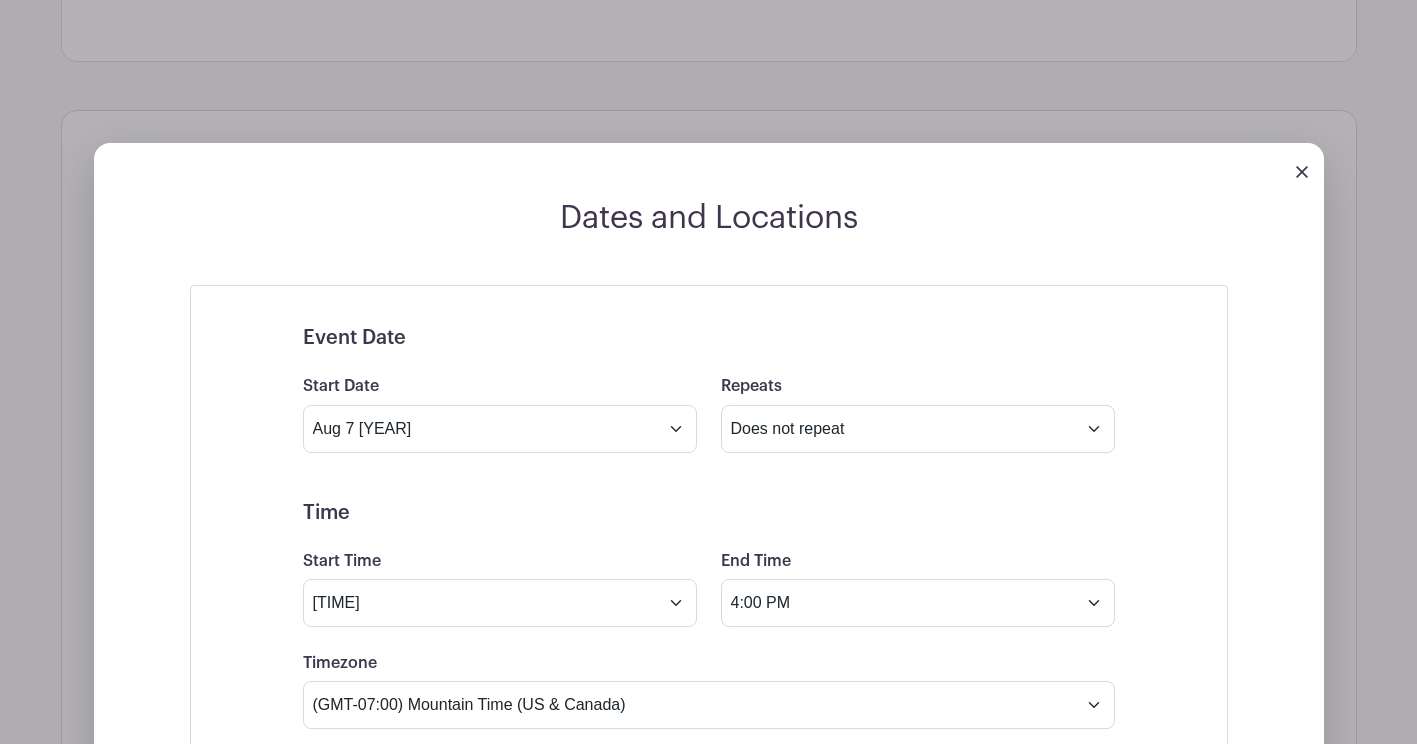 click at bounding box center (709, 171) 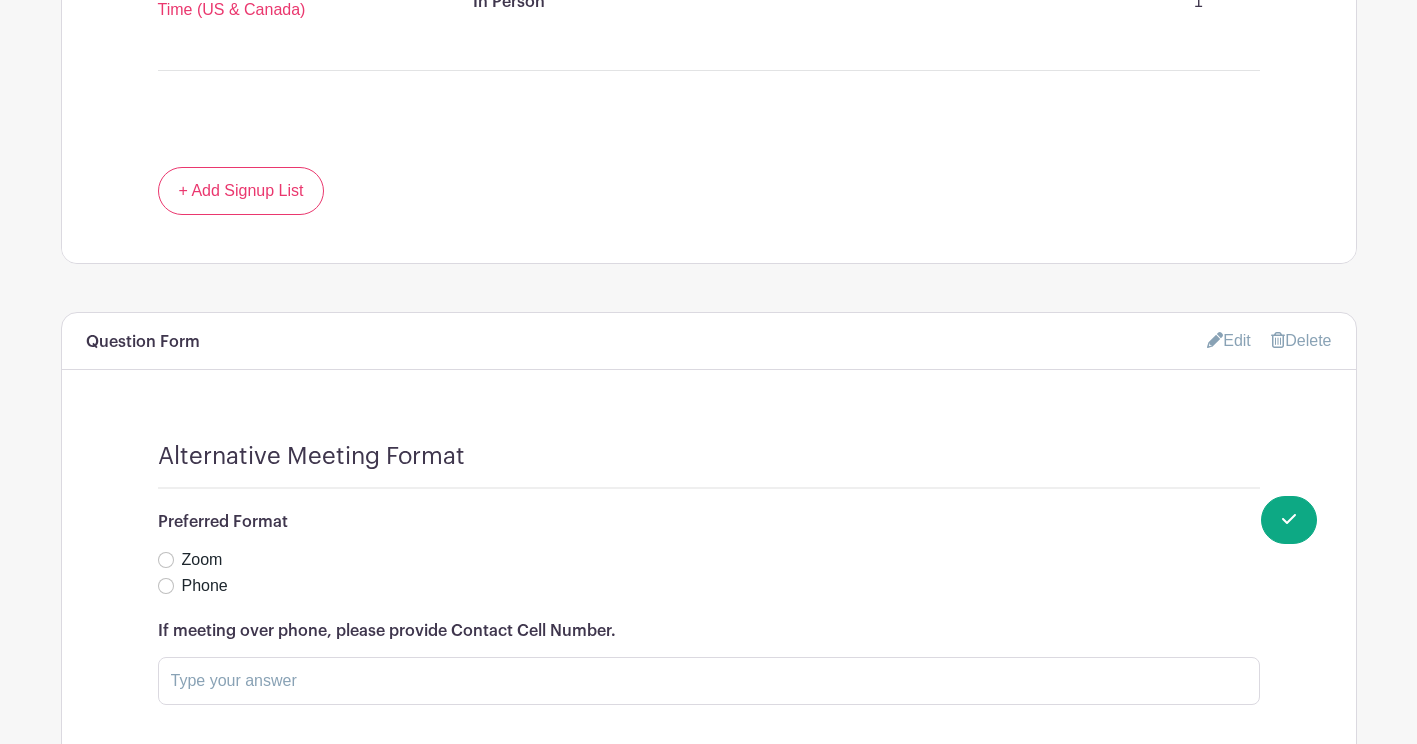 scroll, scrollTop: 1998, scrollLeft: 0, axis: vertical 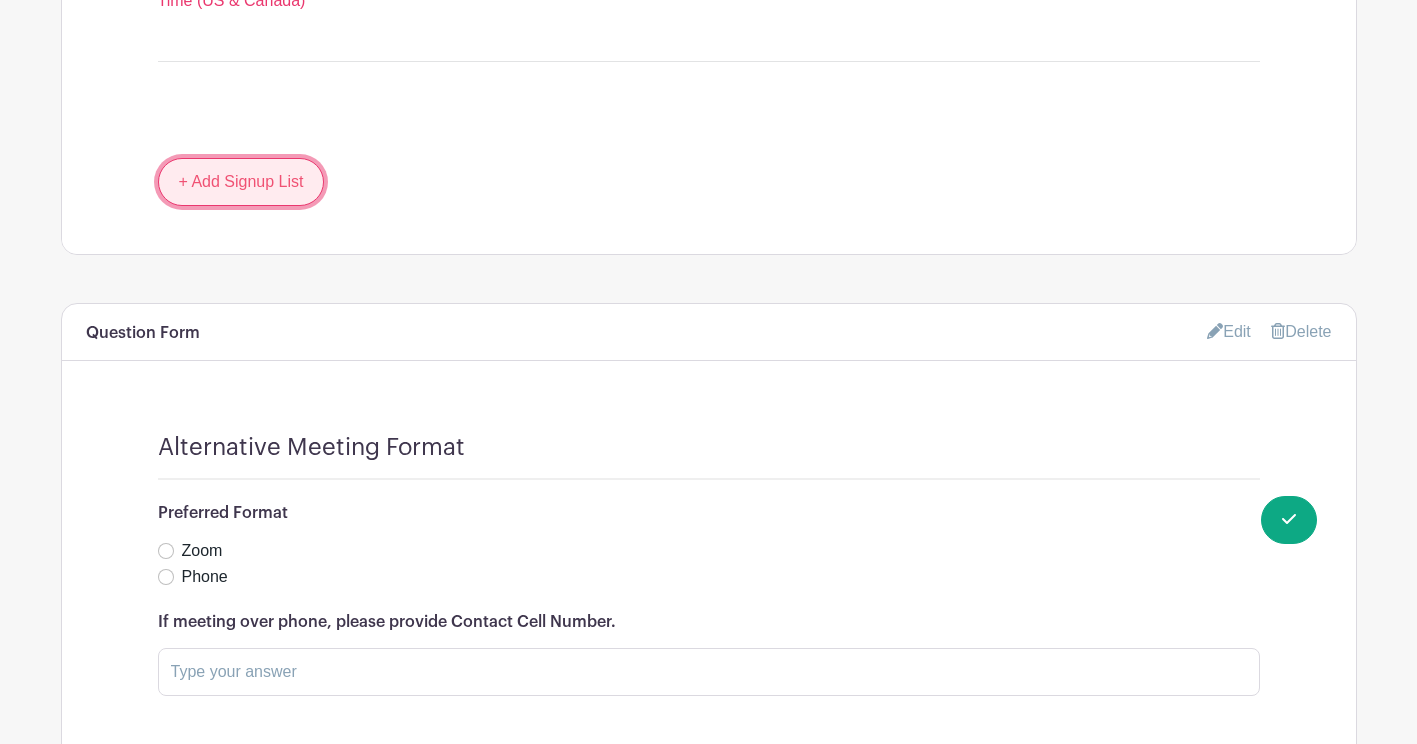 click on "+ Add Signup List" at bounding box center (241, 182) 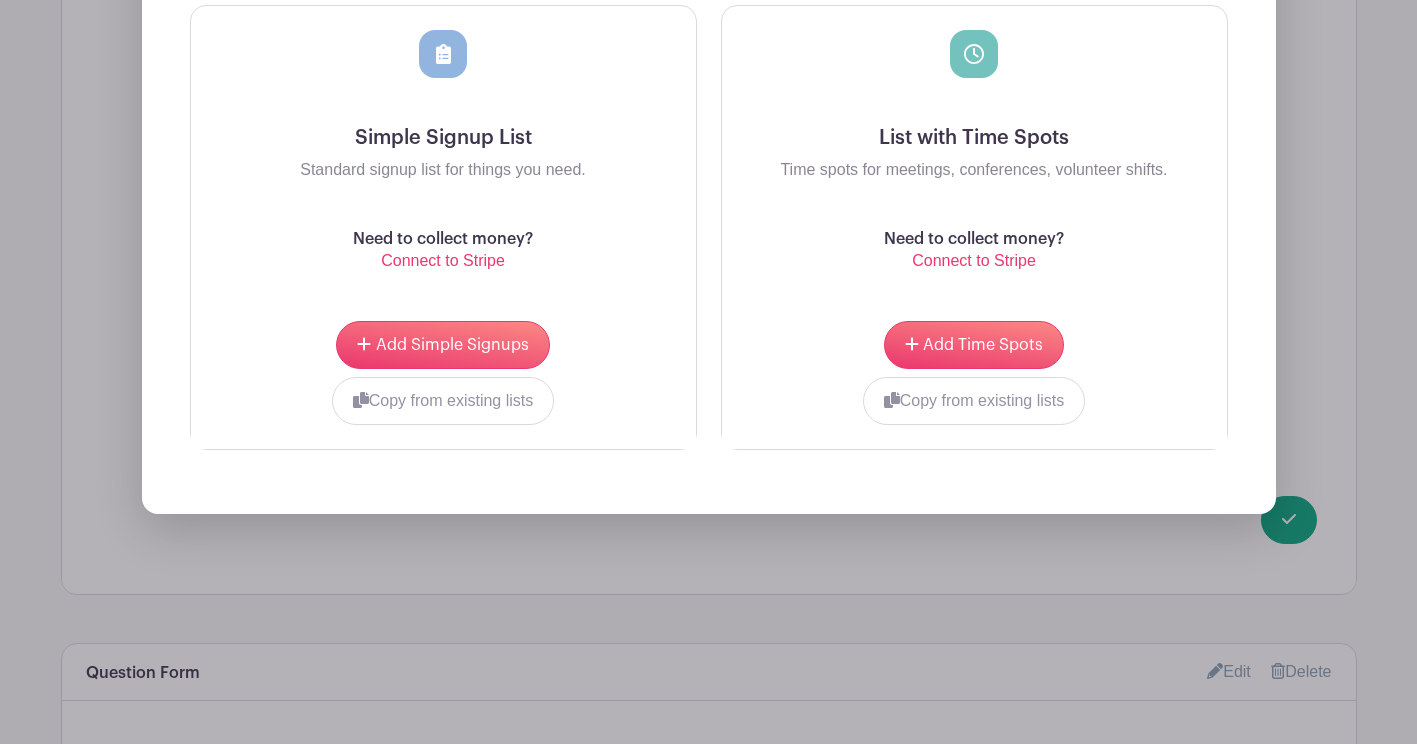 scroll, scrollTop: 2404, scrollLeft: 0, axis: vertical 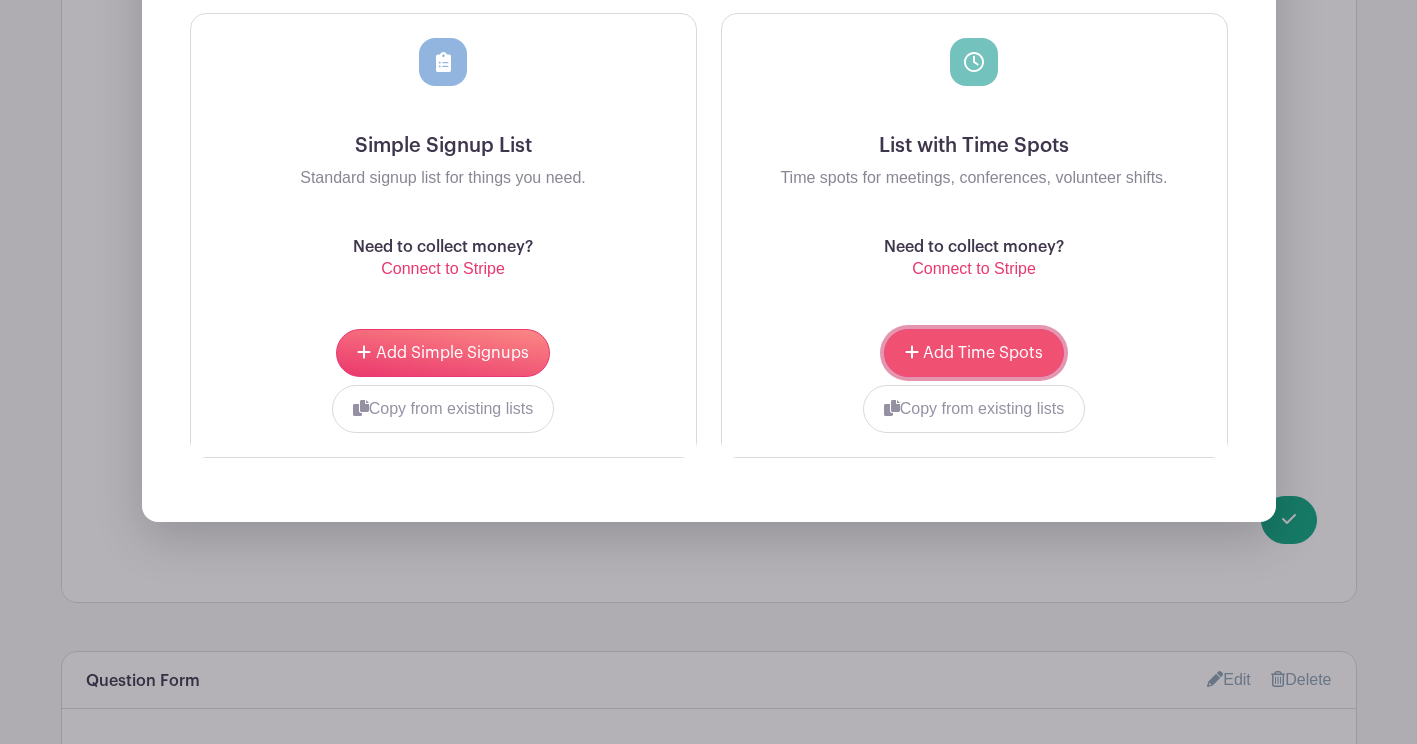 click on "Add Time Spots" at bounding box center (974, 353) 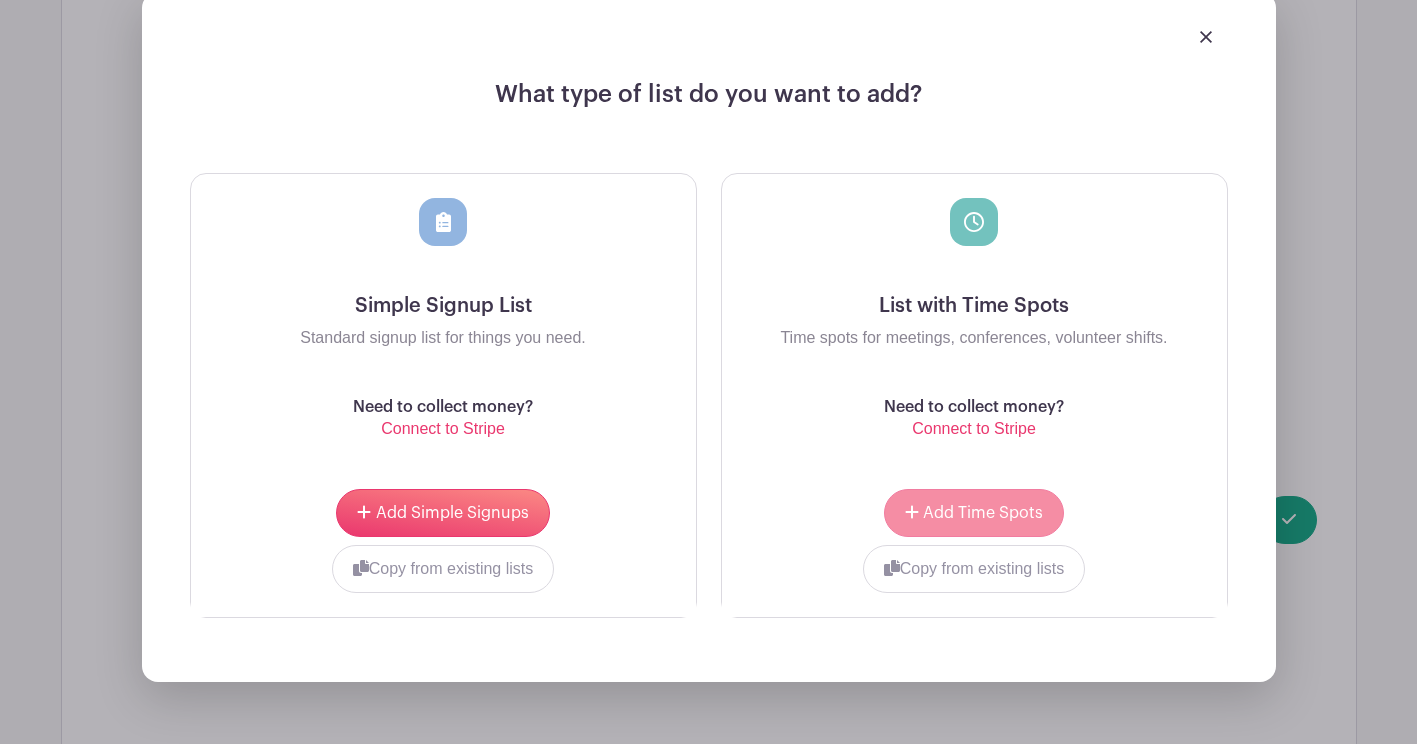 scroll, scrollTop: 2564, scrollLeft: 0, axis: vertical 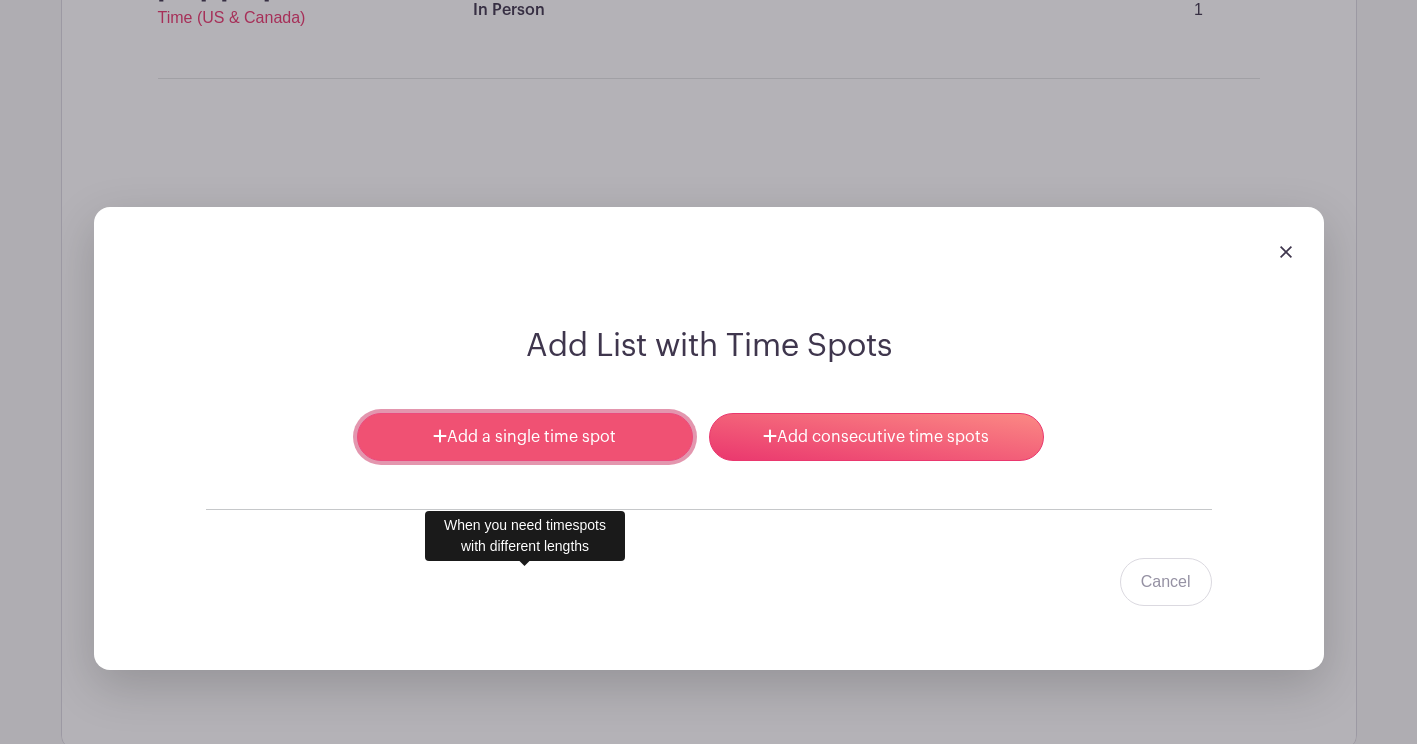 click on "Add a single time spot" at bounding box center (524, 437) 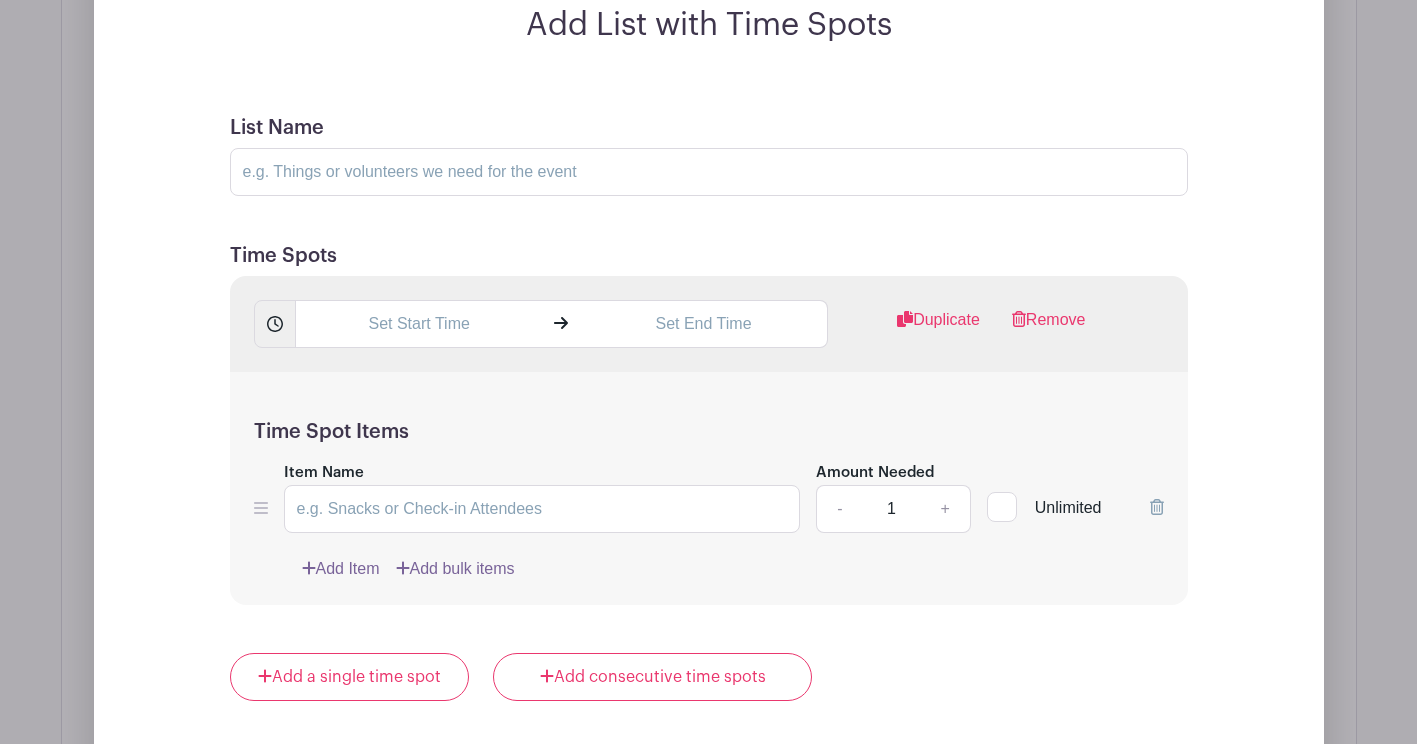 scroll, scrollTop: 2471, scrollLeft: 0, axis: vertical 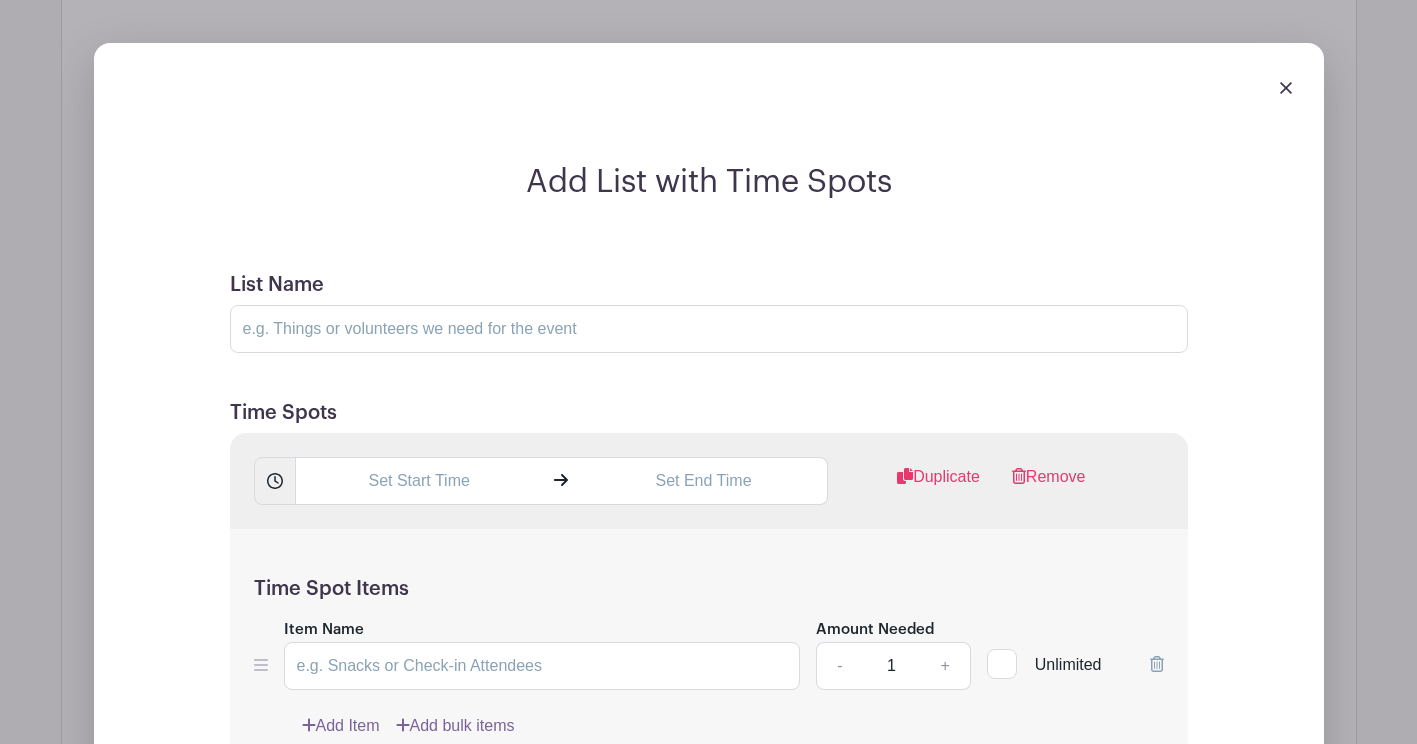 click at bounding box center (1286, 88) 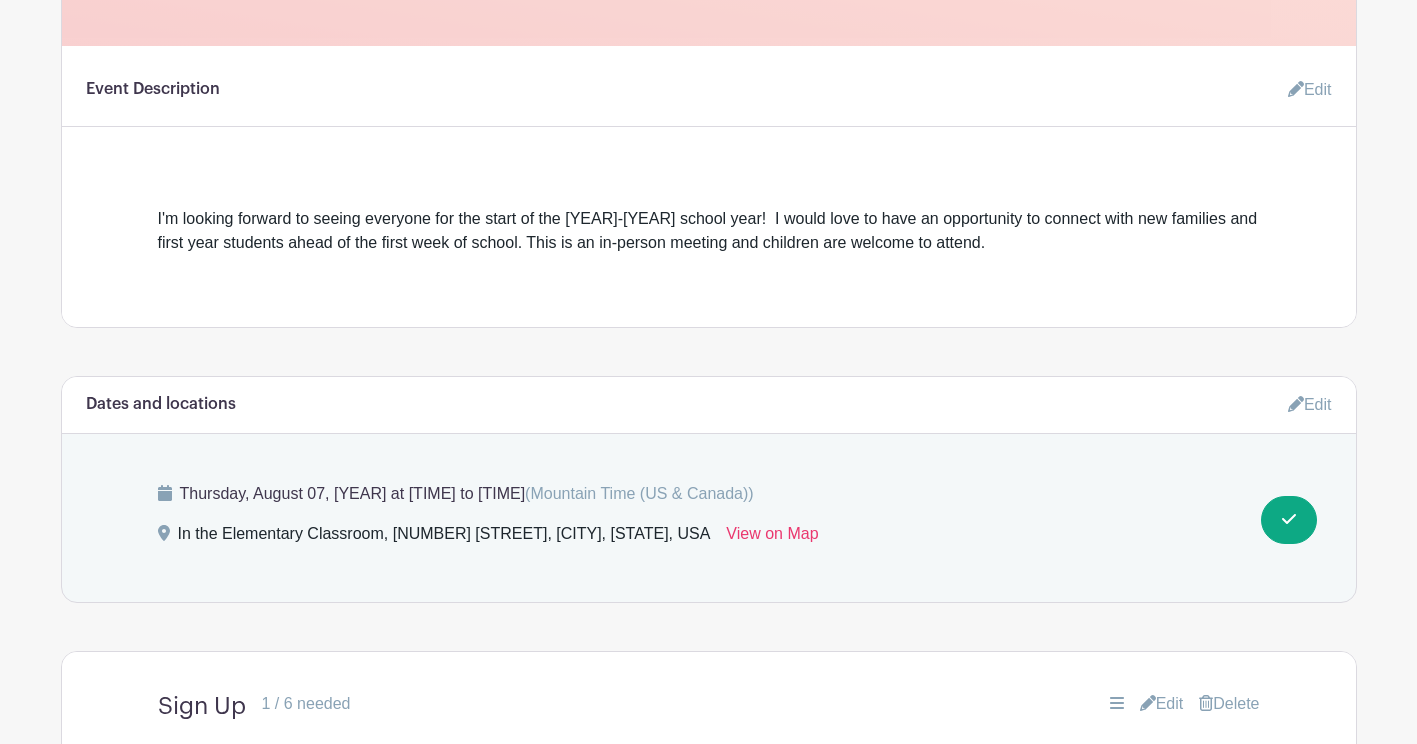 scroll, scrollTop: 738, scrollLeft: 0, axis: vertical 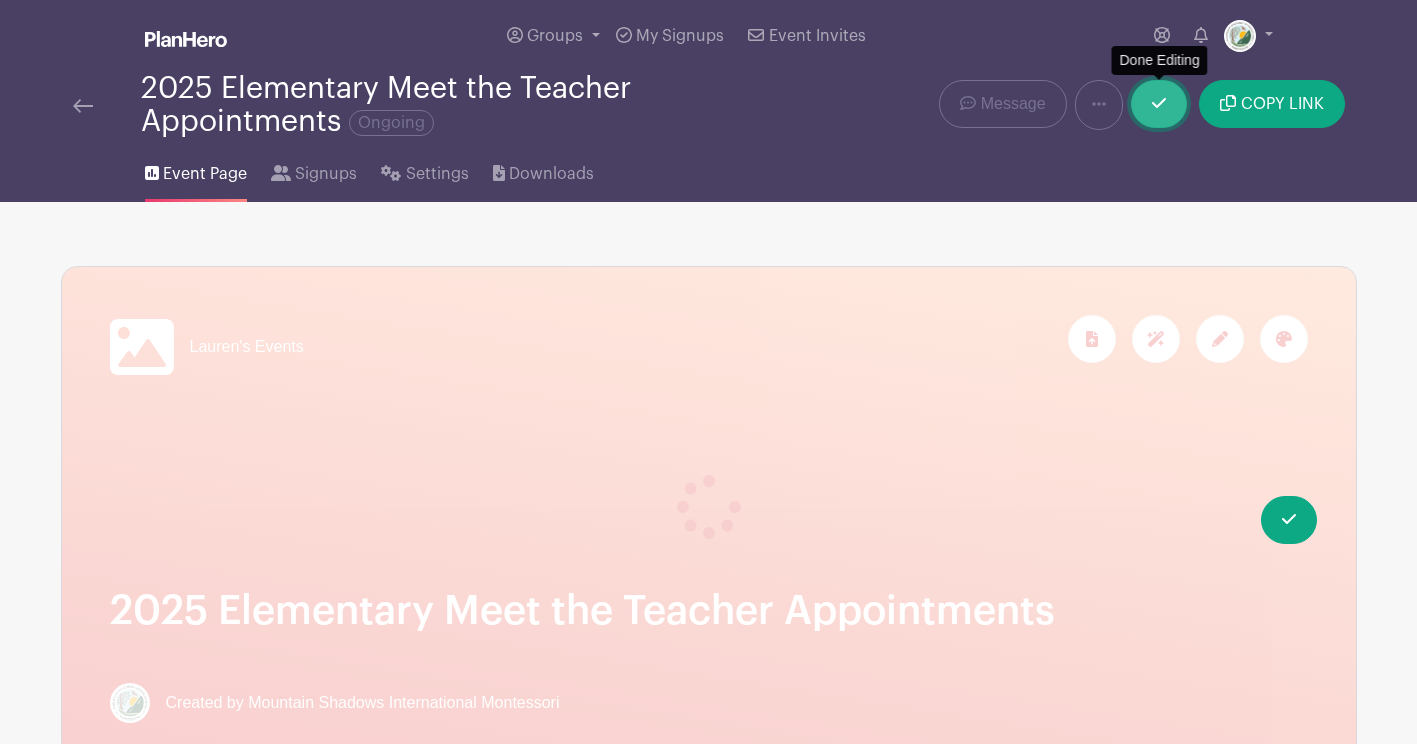 click at bounding box center [1159, 104] 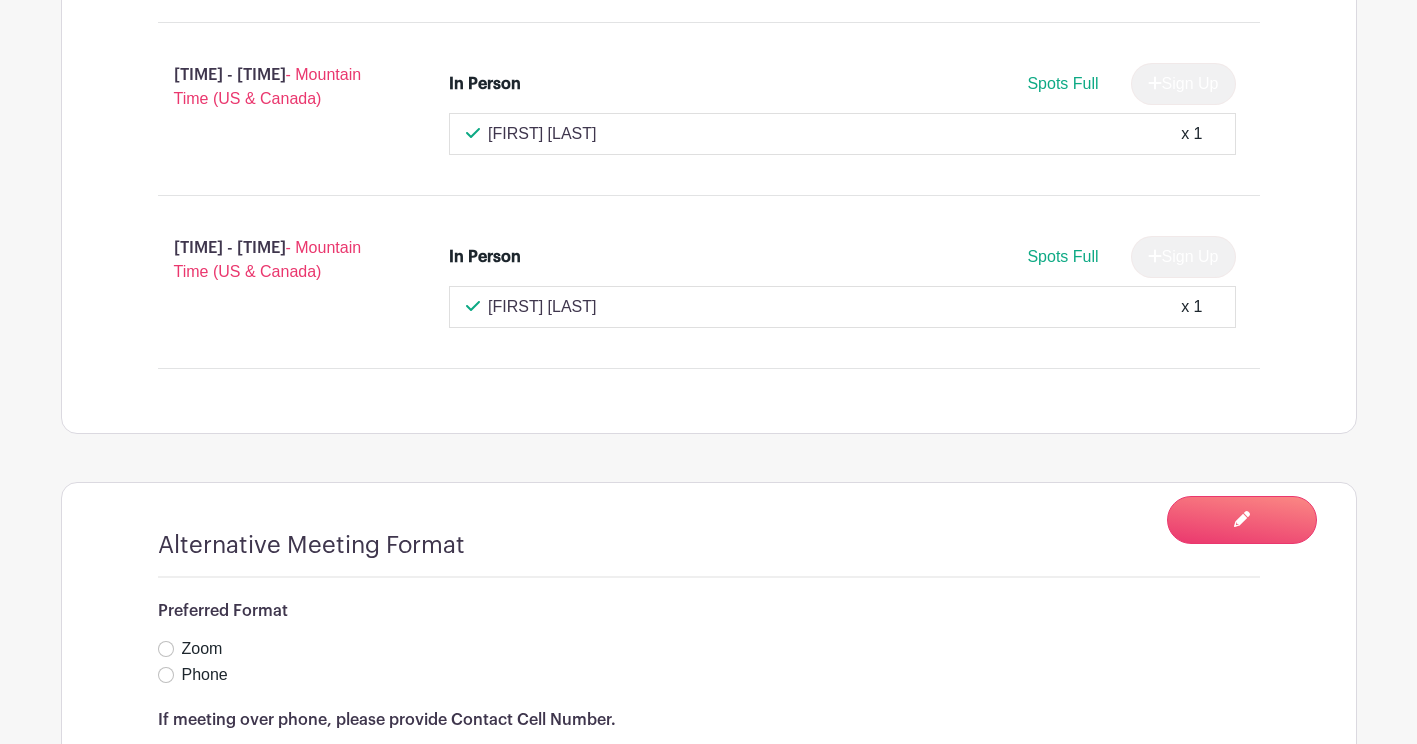 scroll, scrollTop: 1914, scrollLeft: 0, axis: vertical 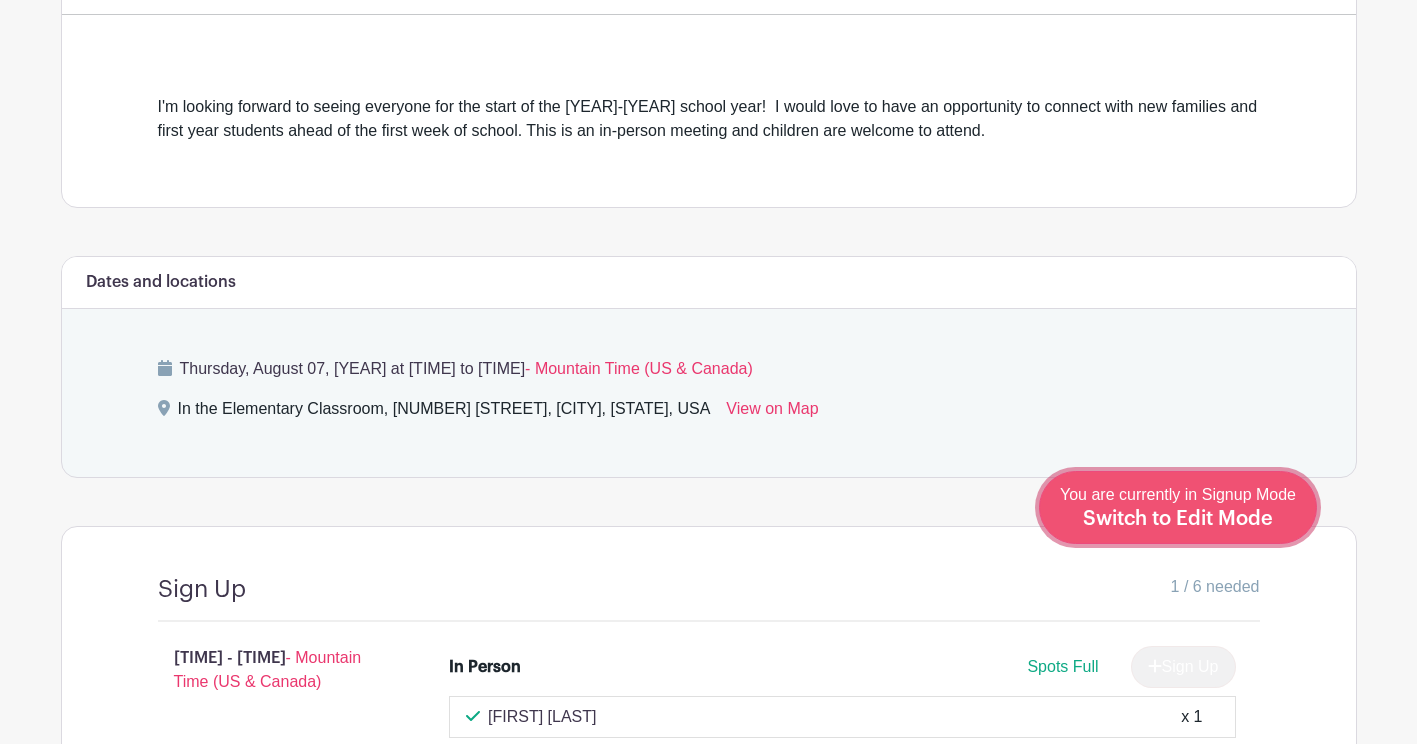 click on "Switch to Edit Mode" at bounding box center [1178, 519] 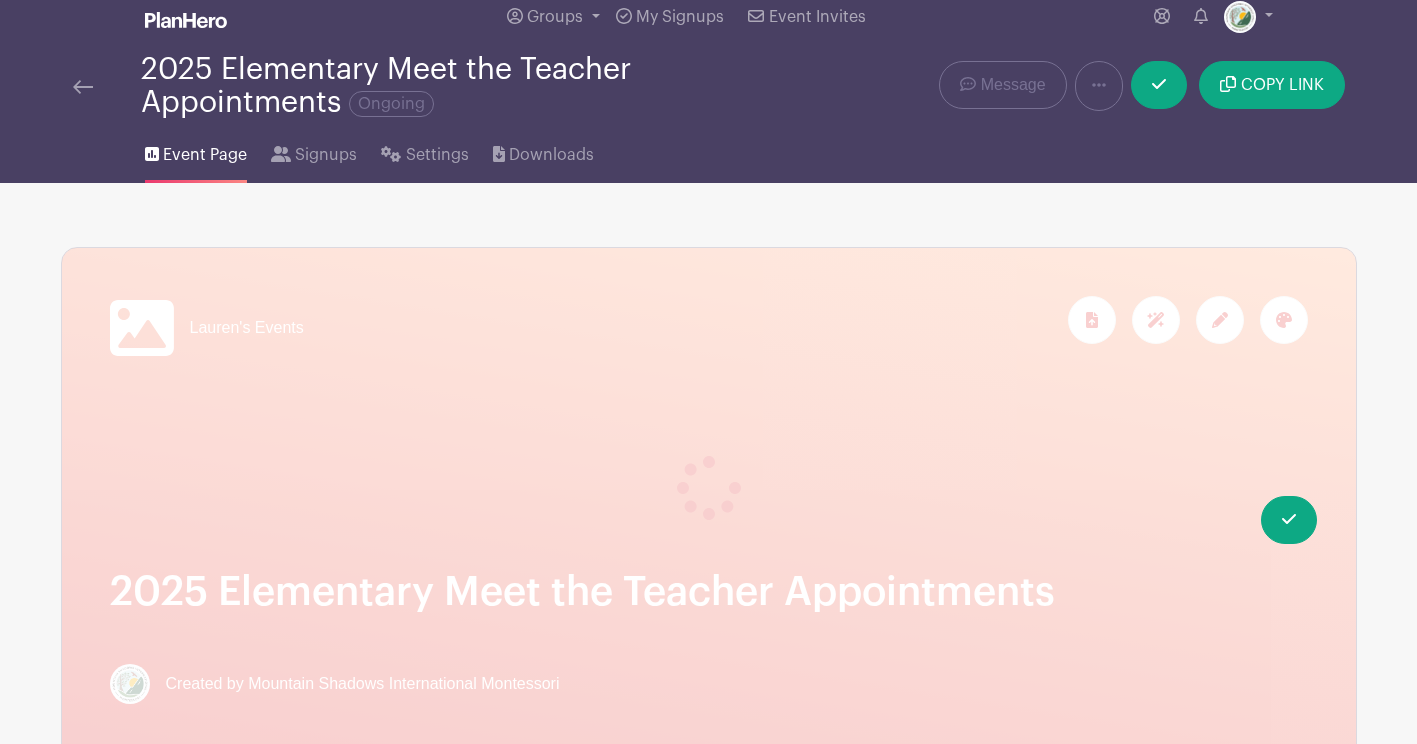 scroll, scrollTop: 0, scrollLeft: 0, axis: both 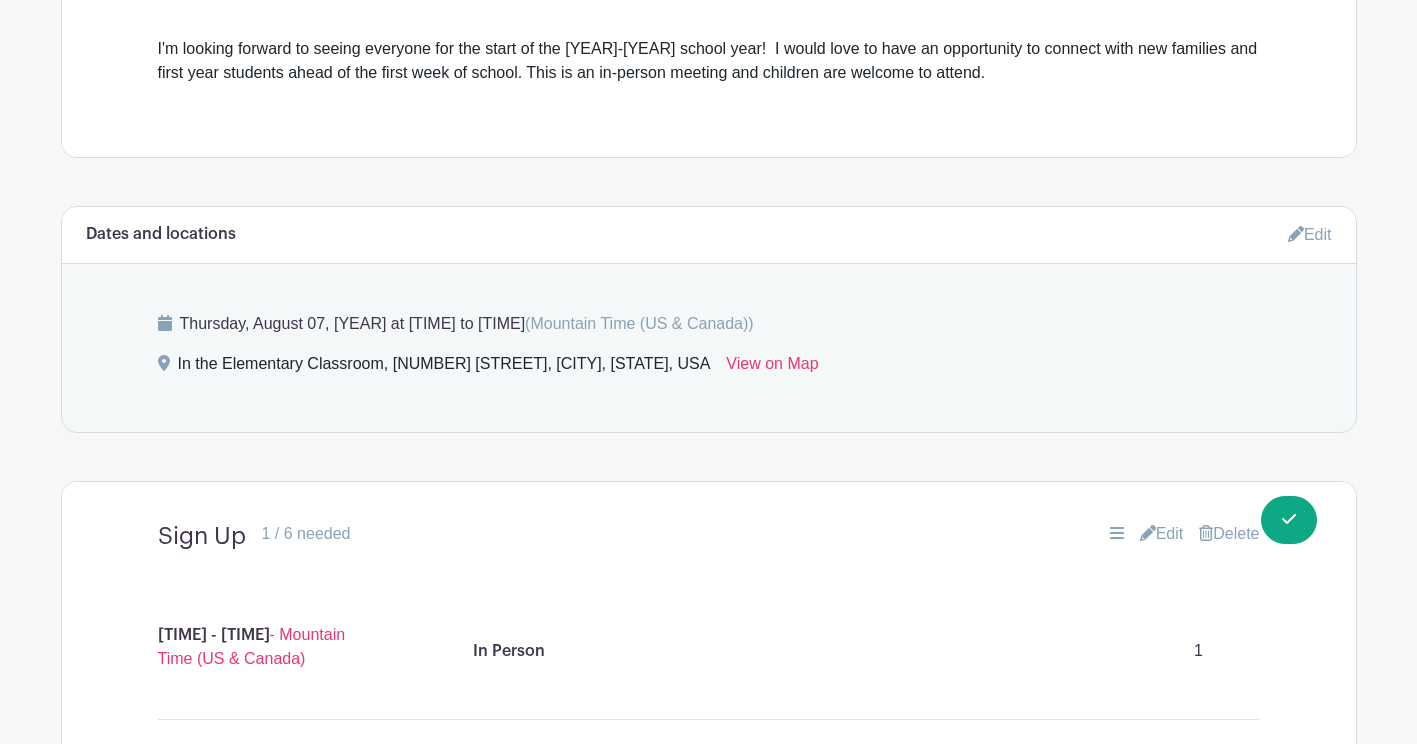 click on "Edit" at bounding box center [1310, 234] 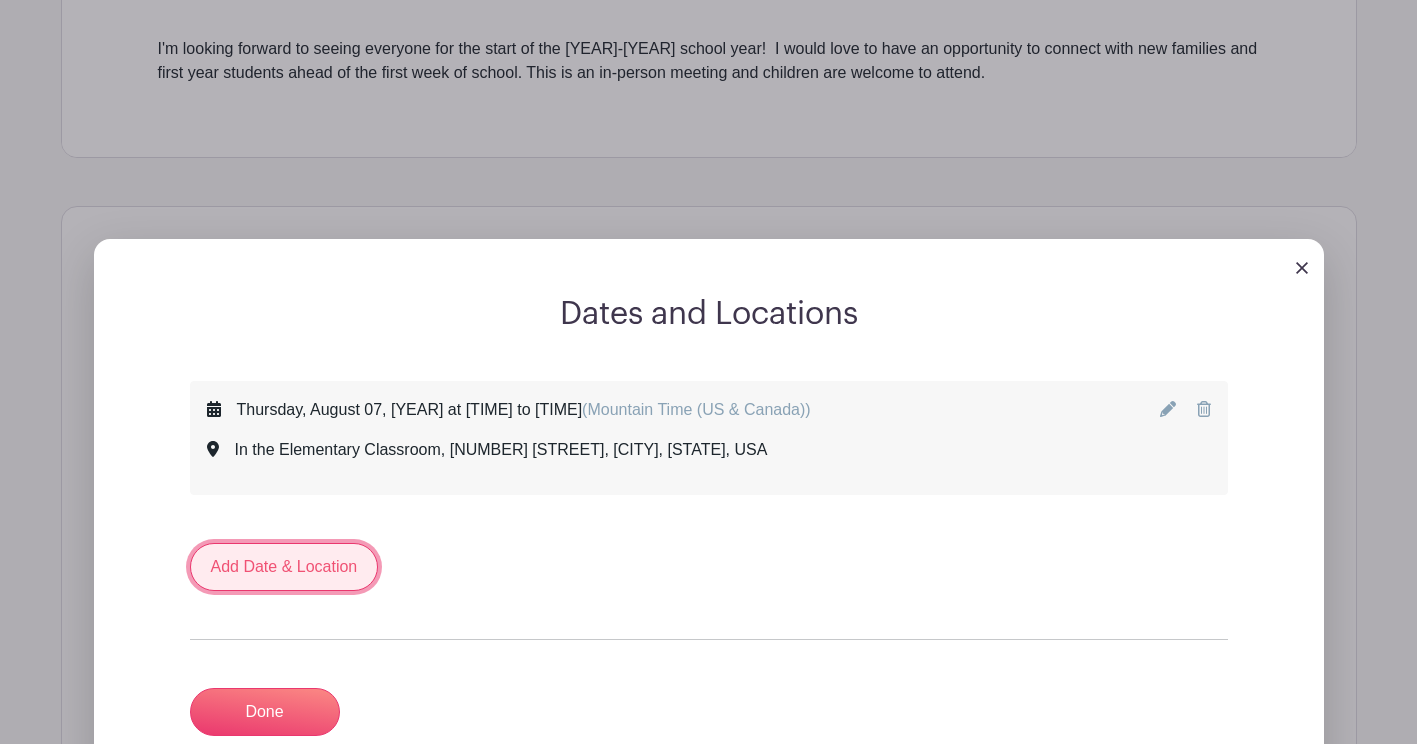 click on "Add Date & Location" at bounding box center (284, 567) 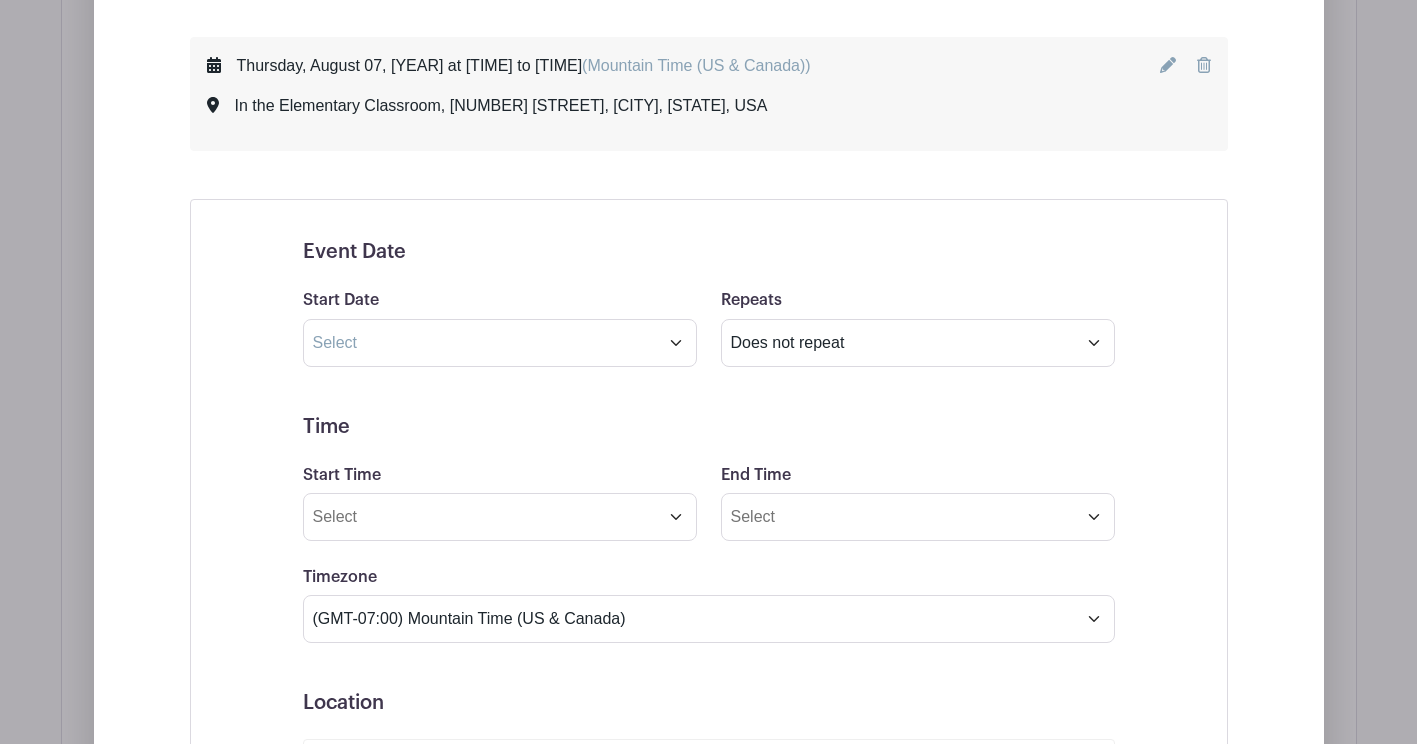 scroll, scrollTop: 1111, scrollLeft: 0, axis: vertical 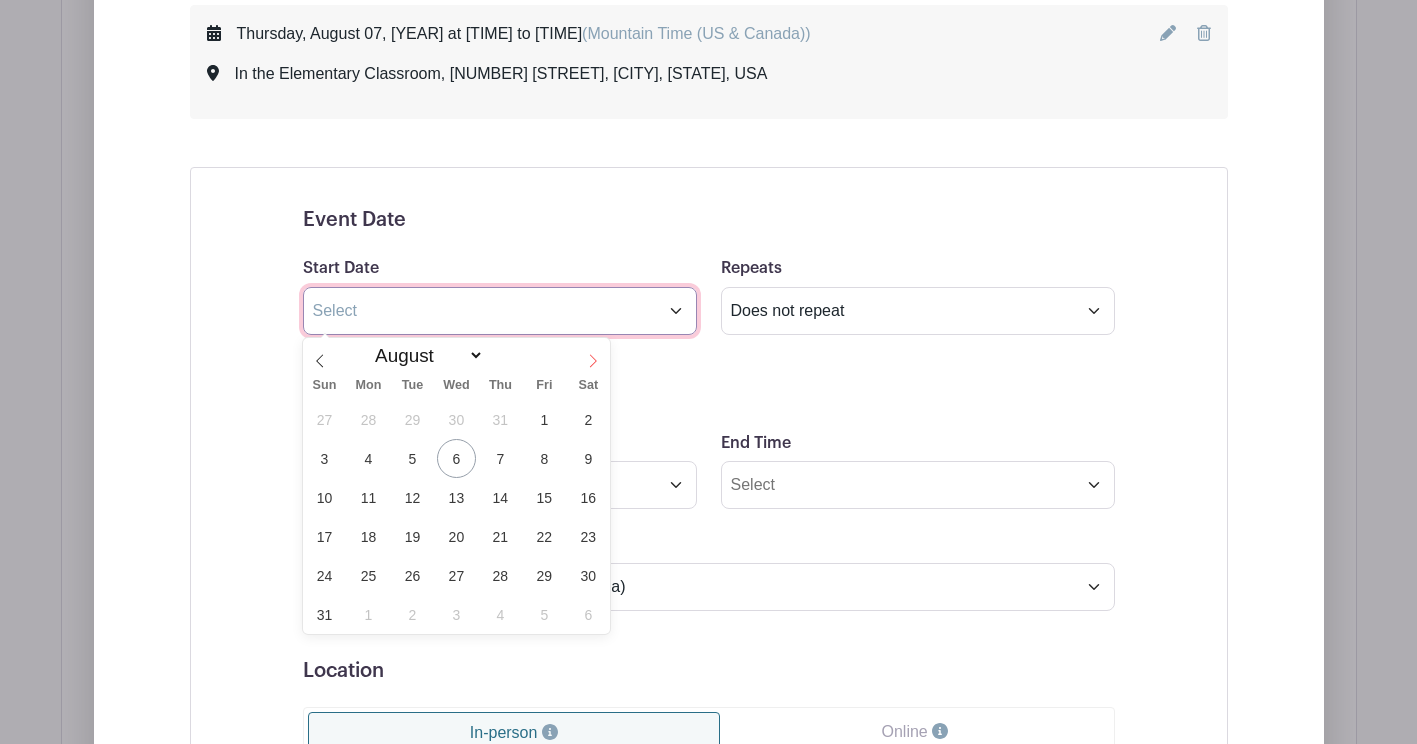 drag, startPoint x: 652, startPoint y: 321, endPoint x: 595, endPoint y: 367, distance: 73.24616 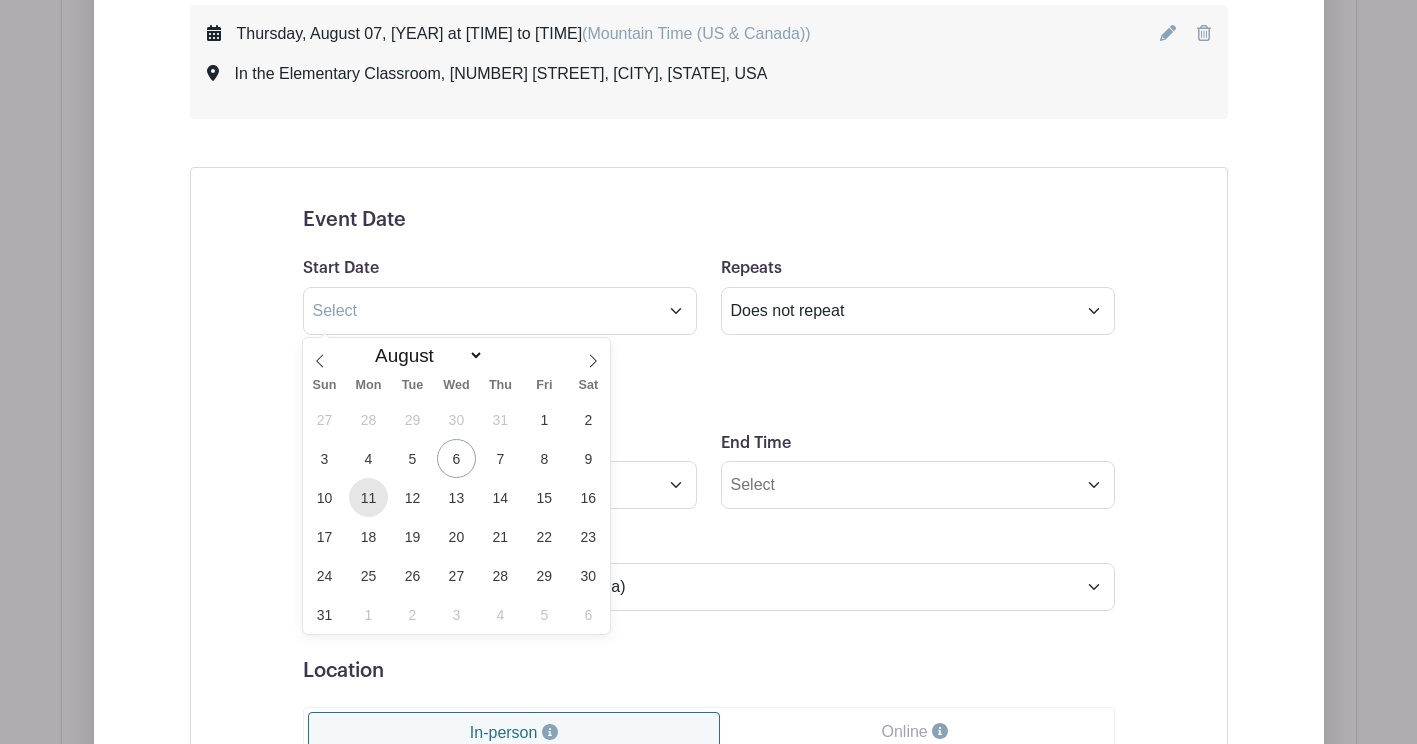 click on "11" at bounding box center (368, 497) 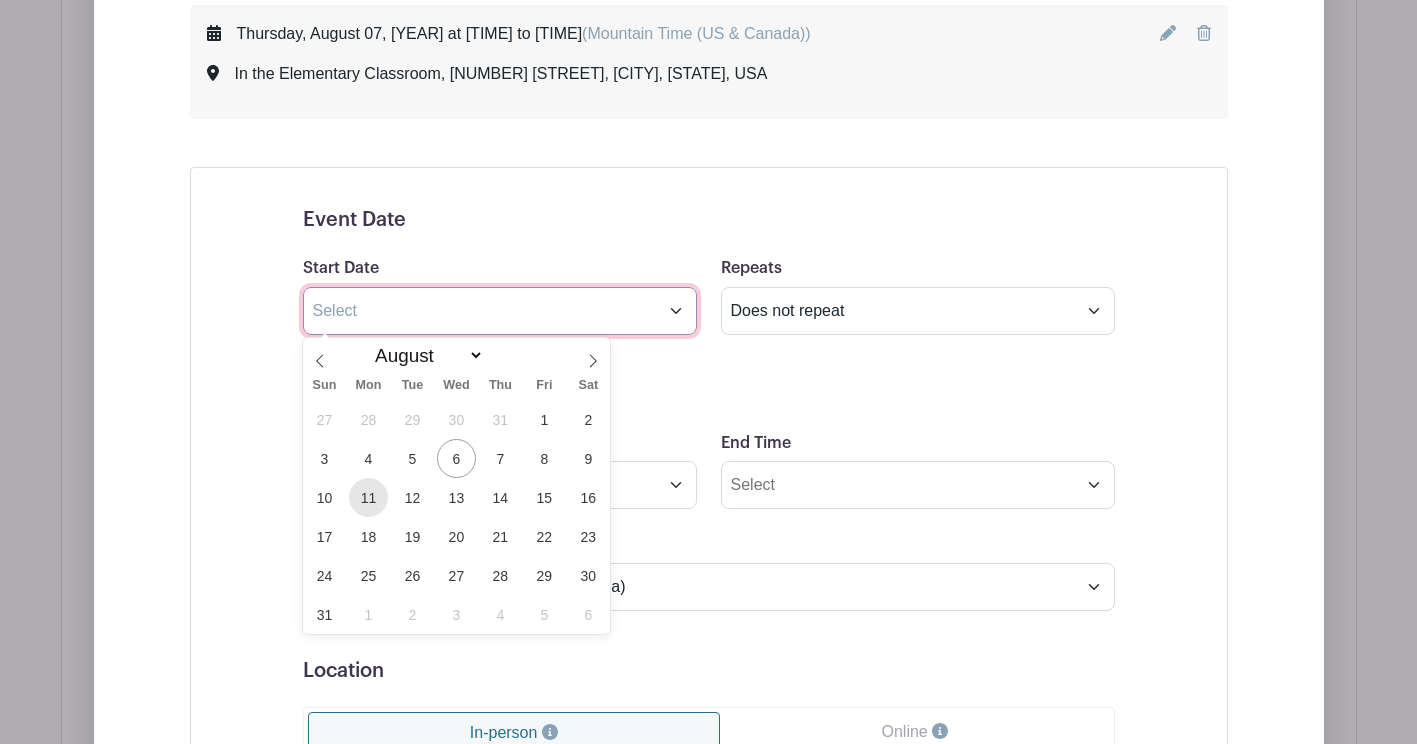 type on "Aug 11 2025" 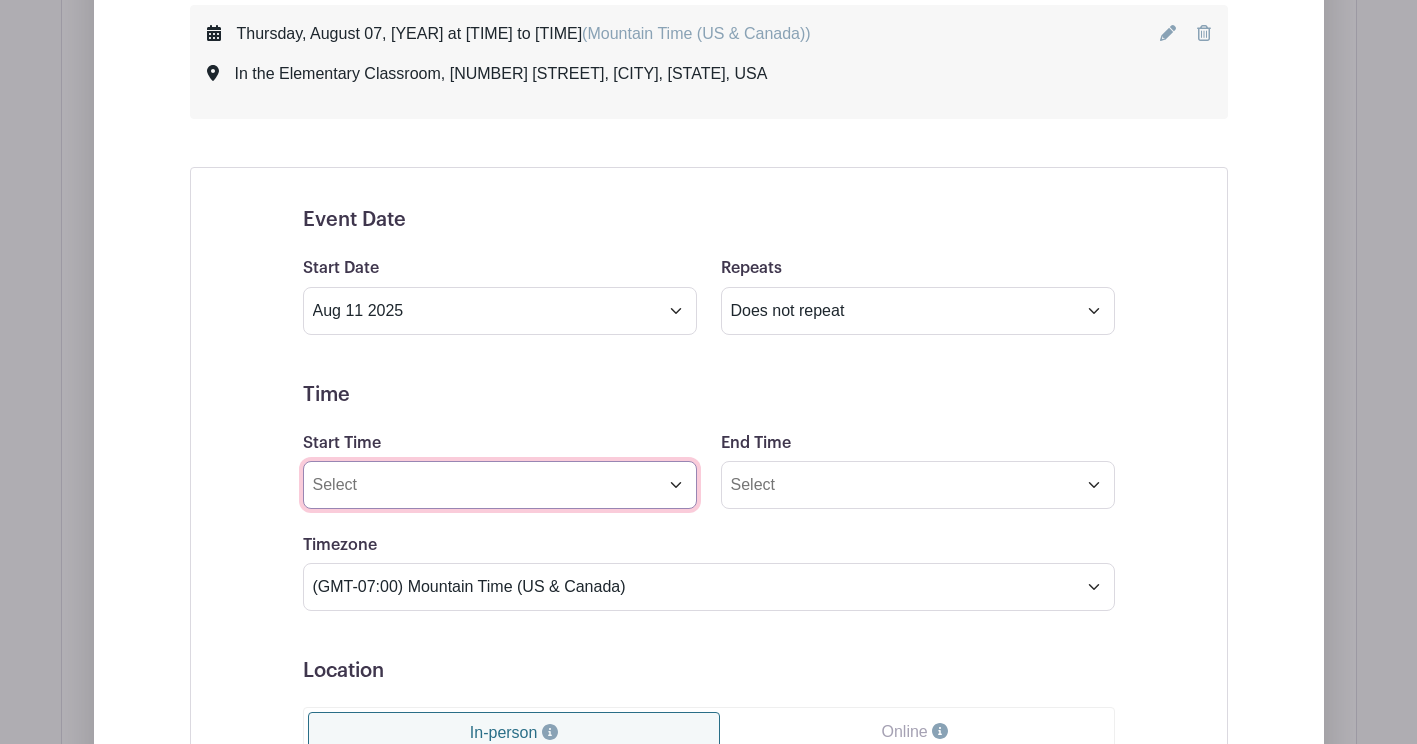 click on "Start Time" at bounding box center [500, 485] 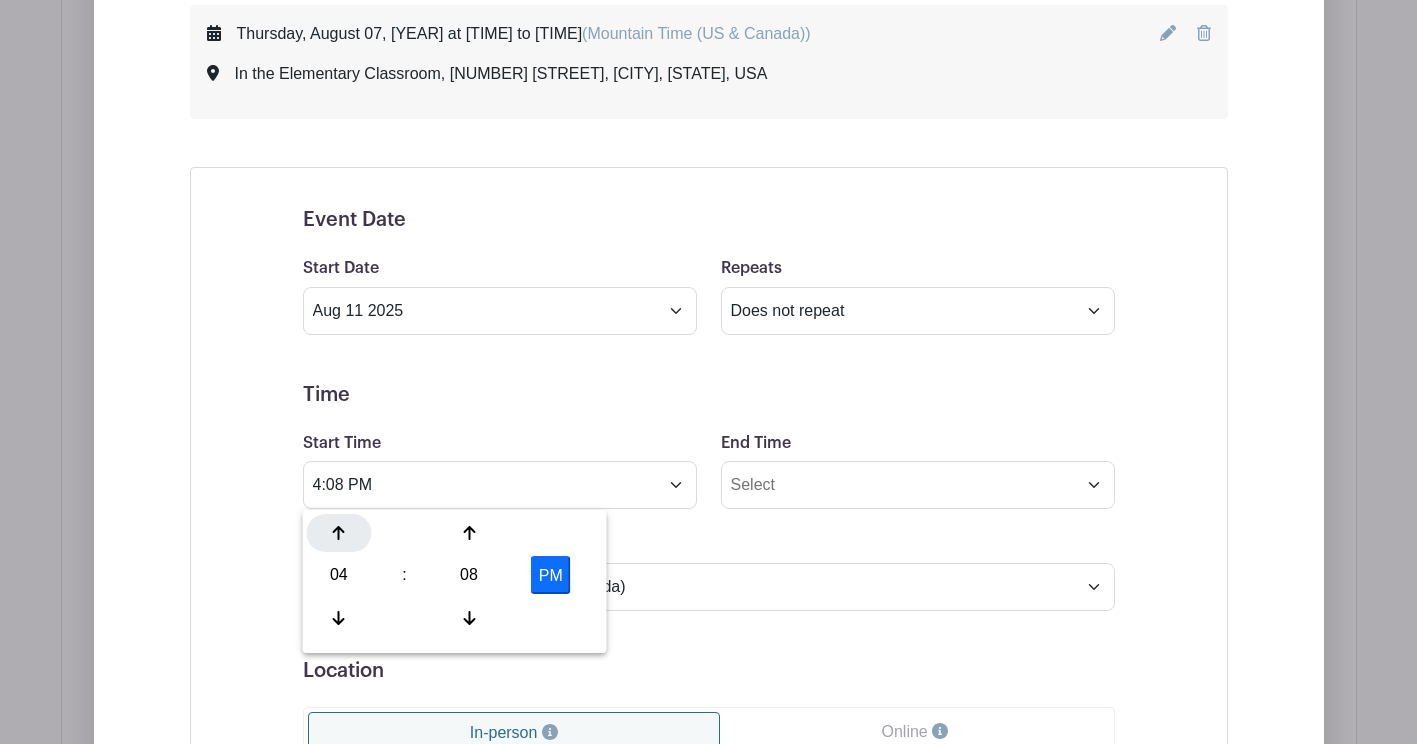 click 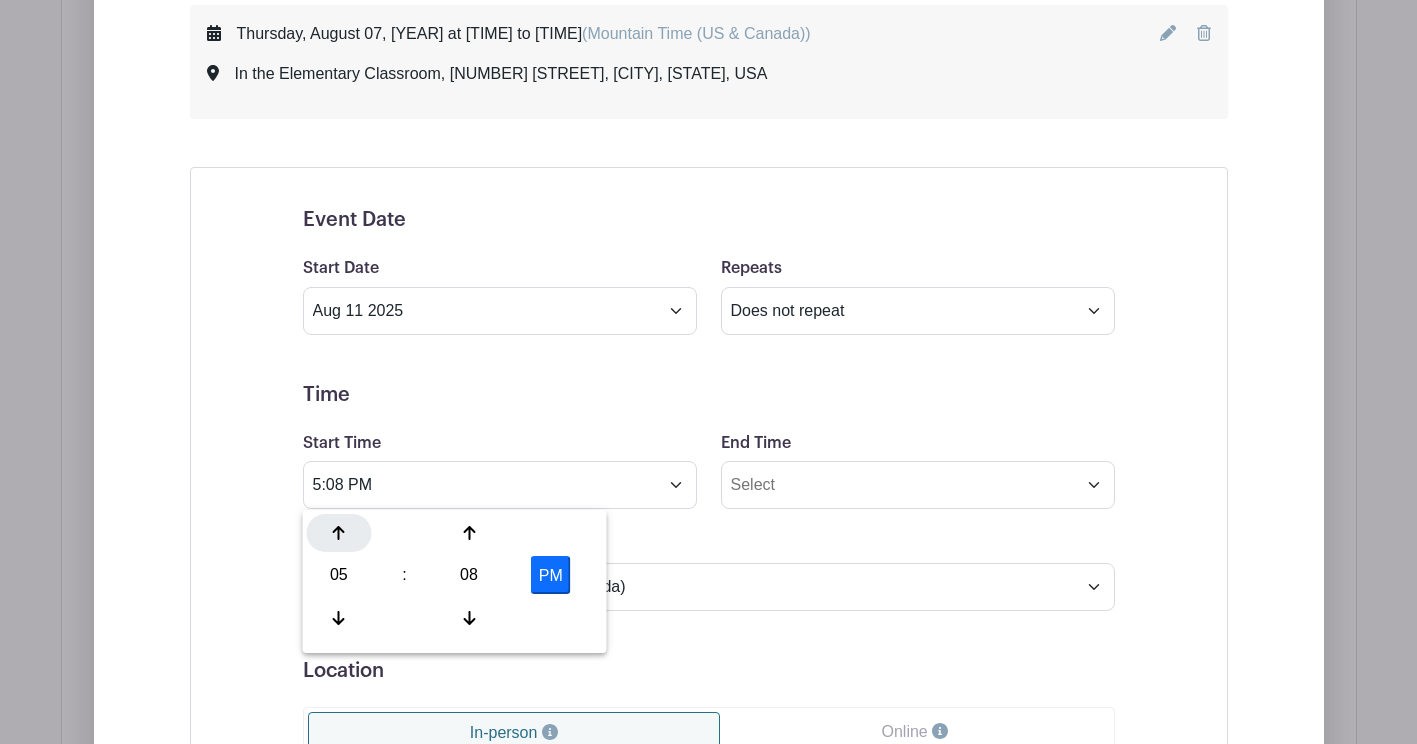 click 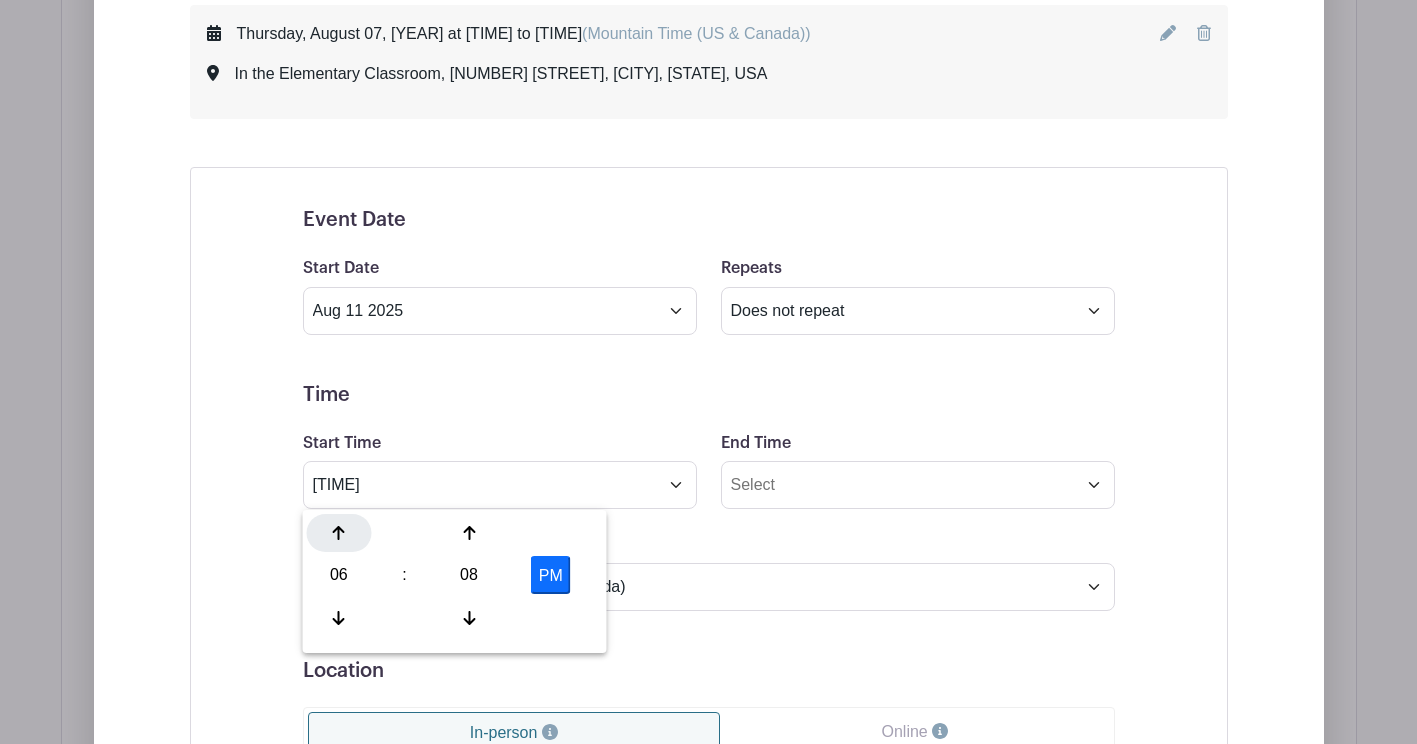 click 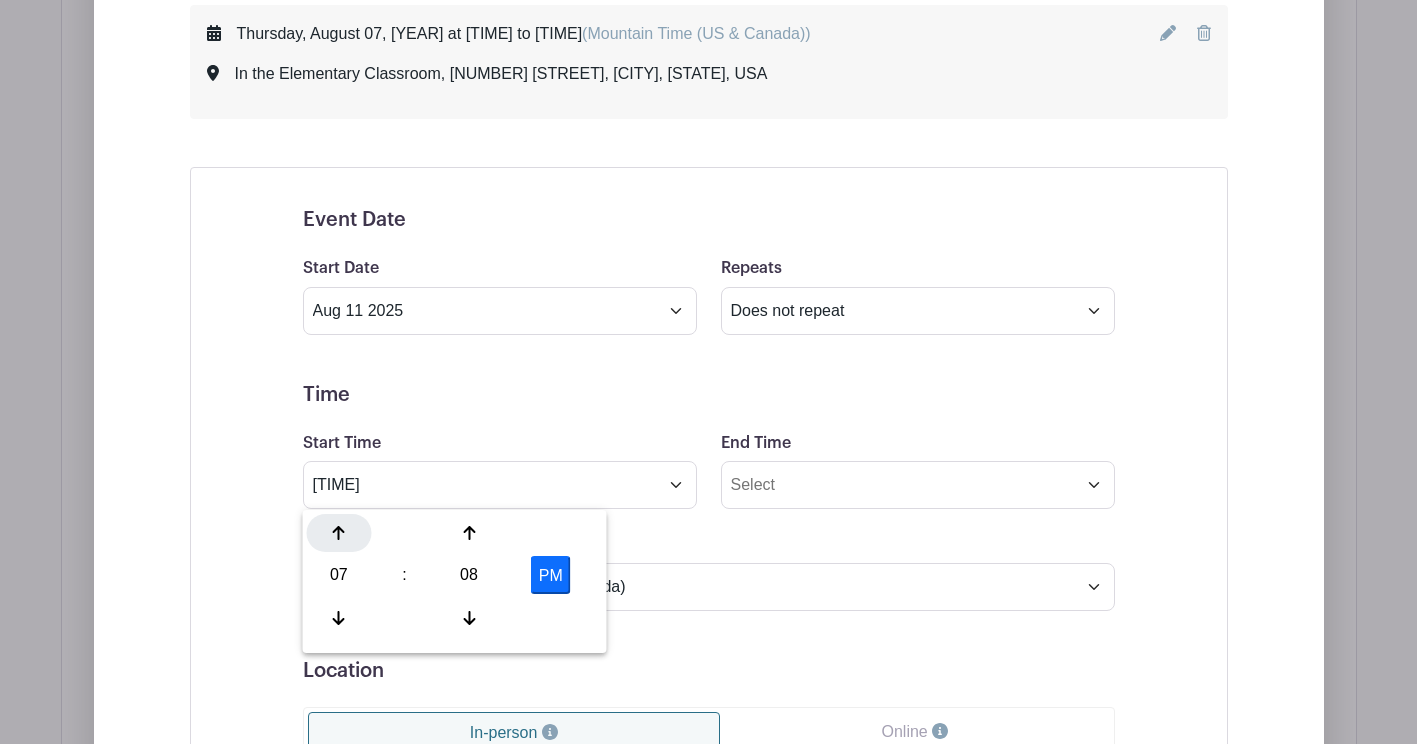 click 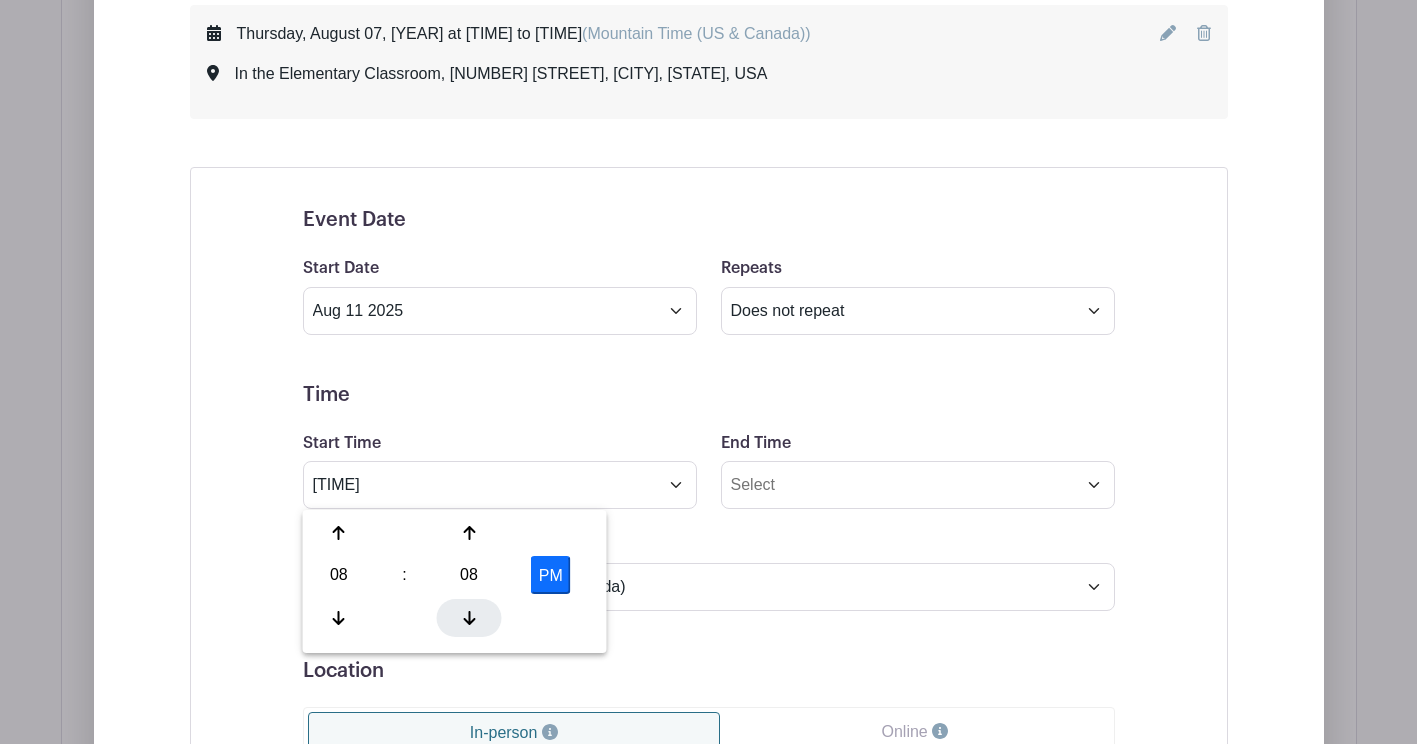 click 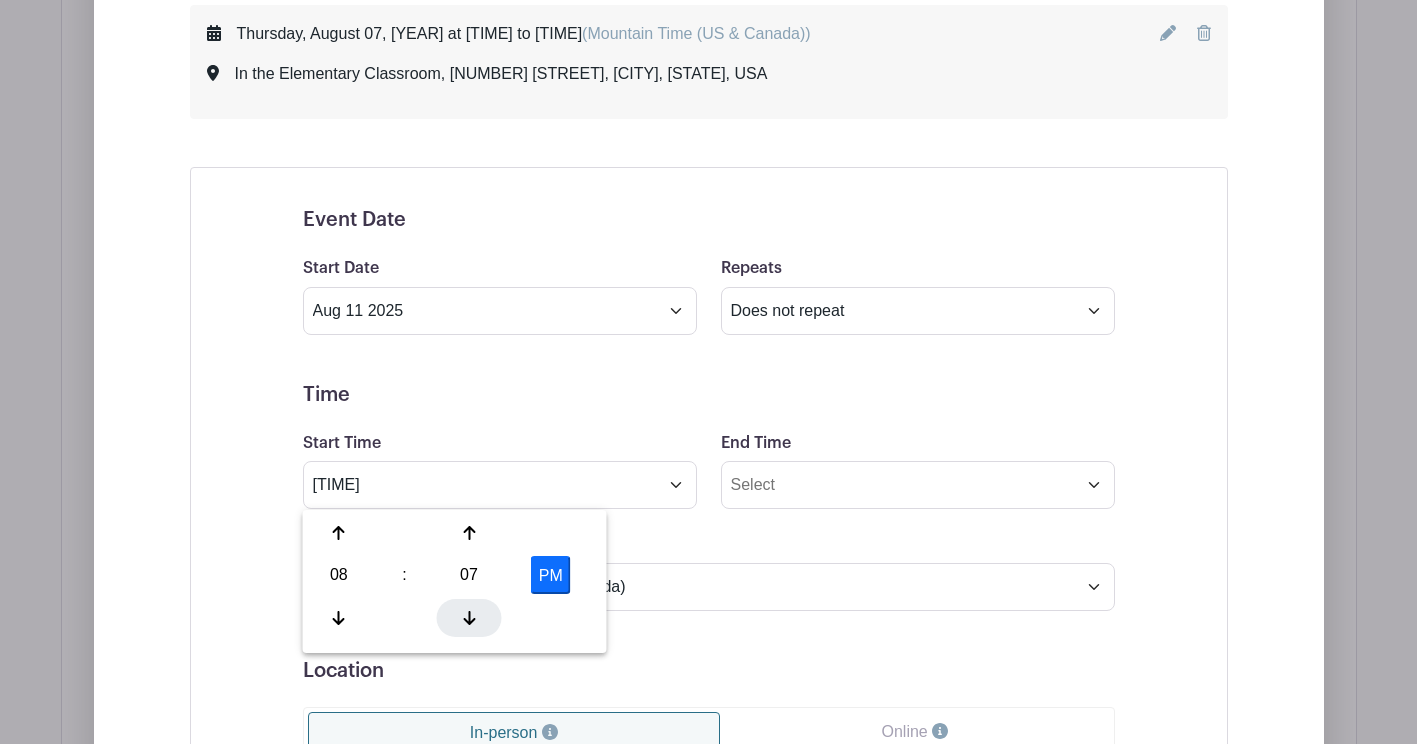 click 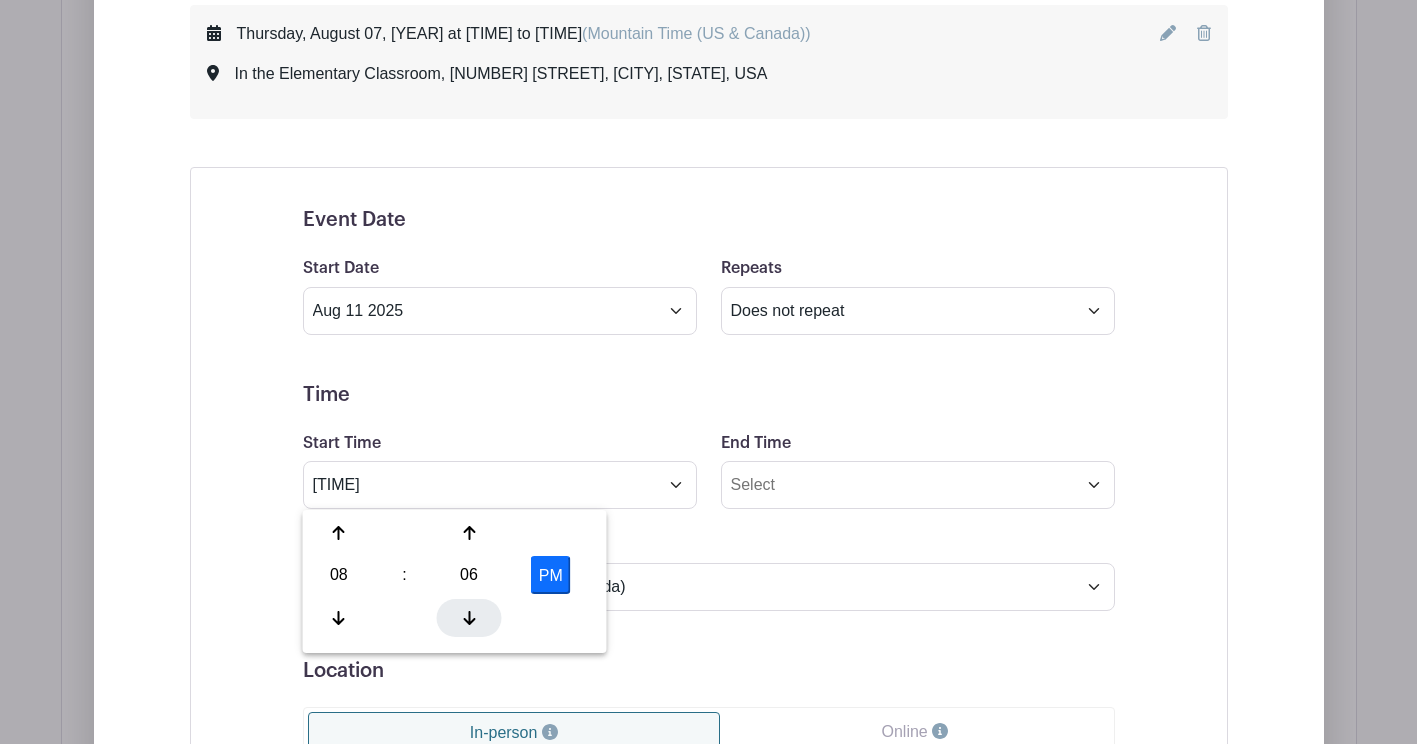 click 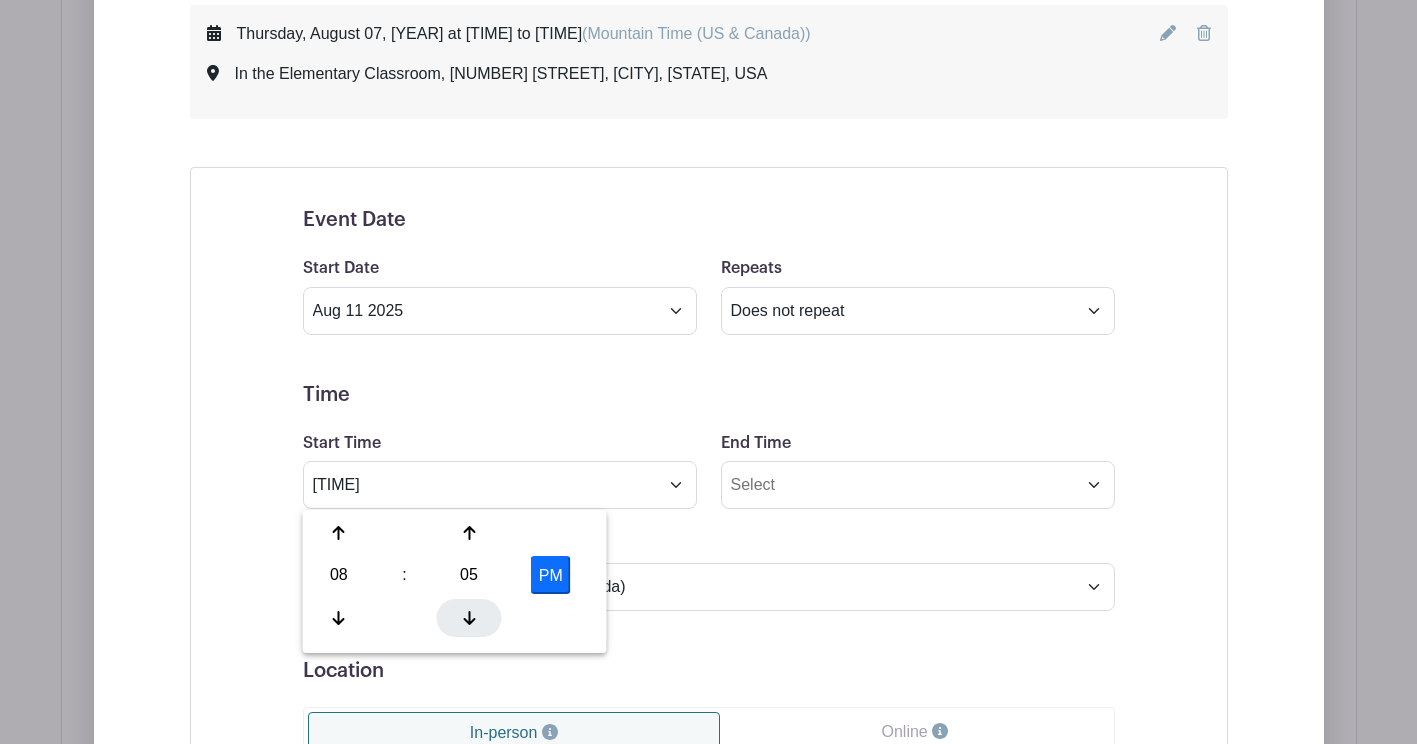 click 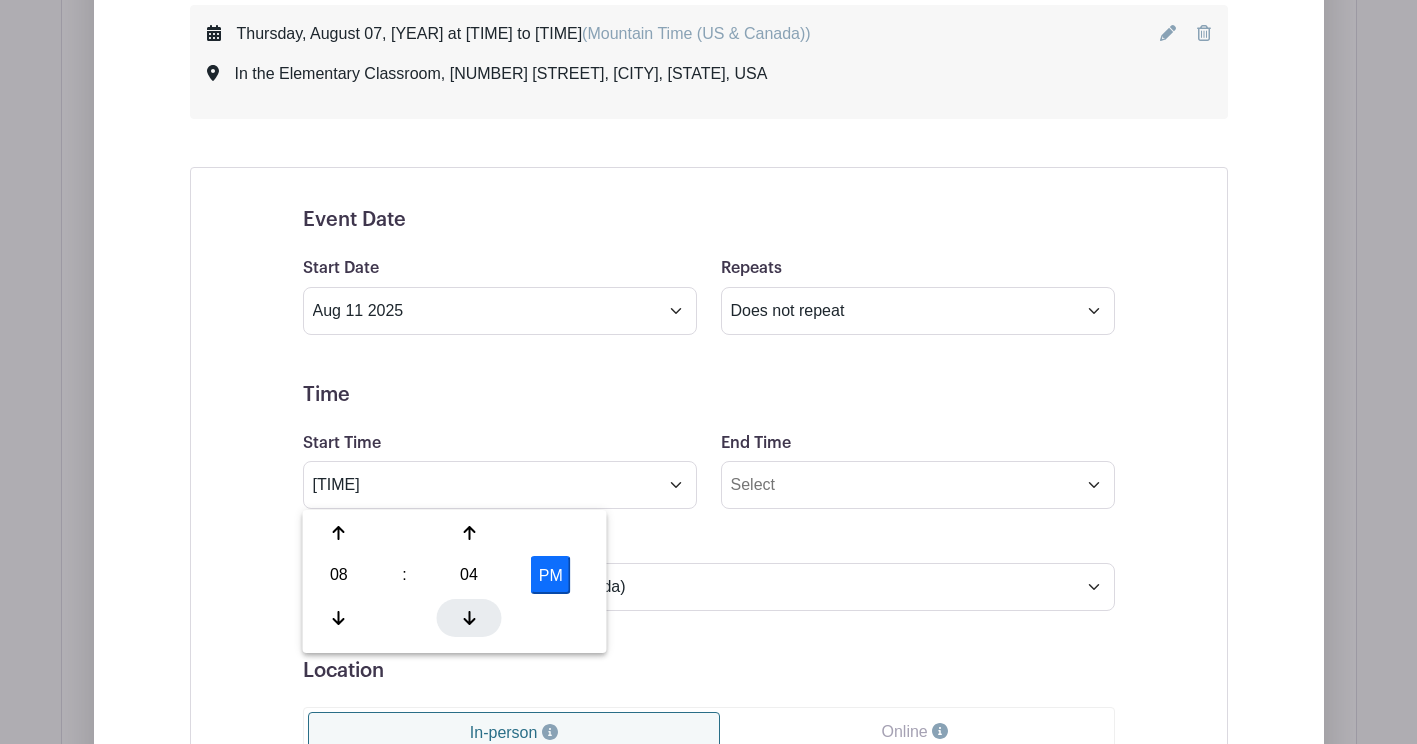 click 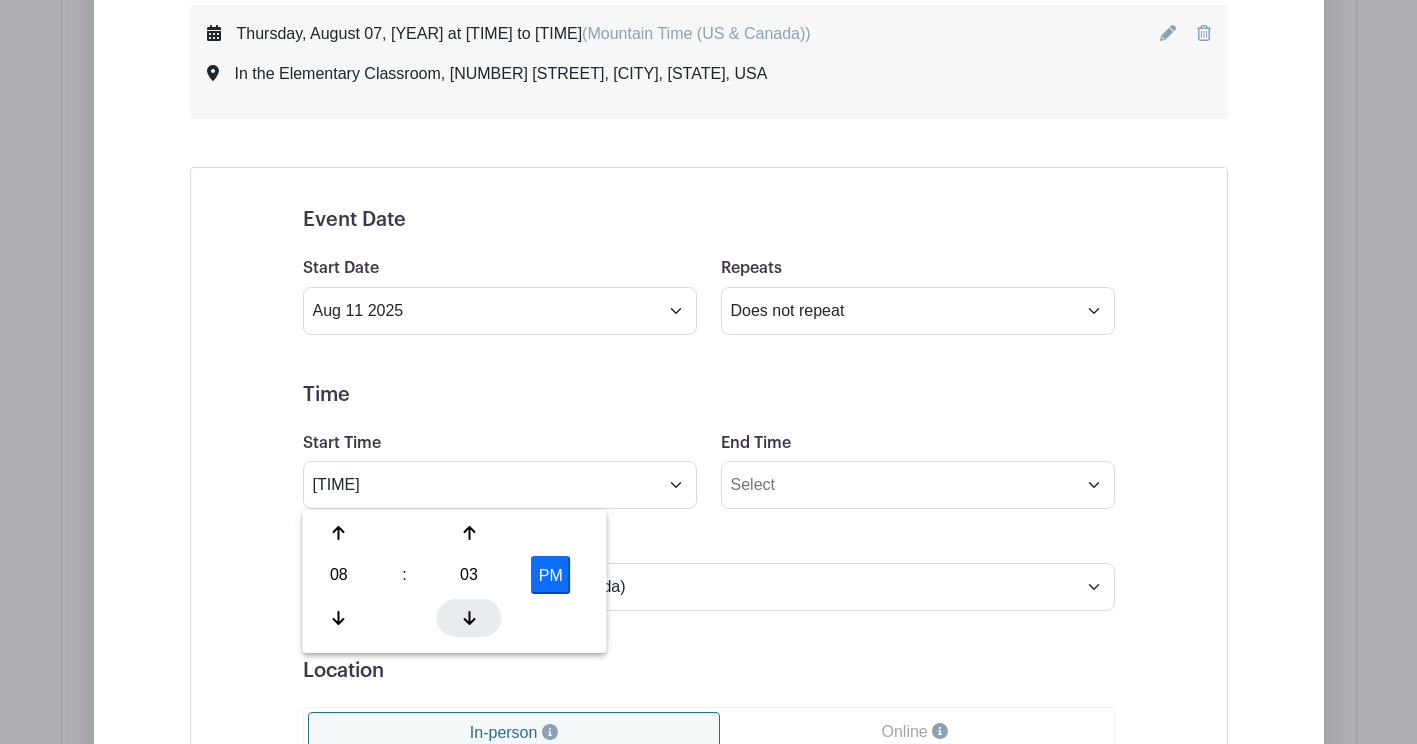 click 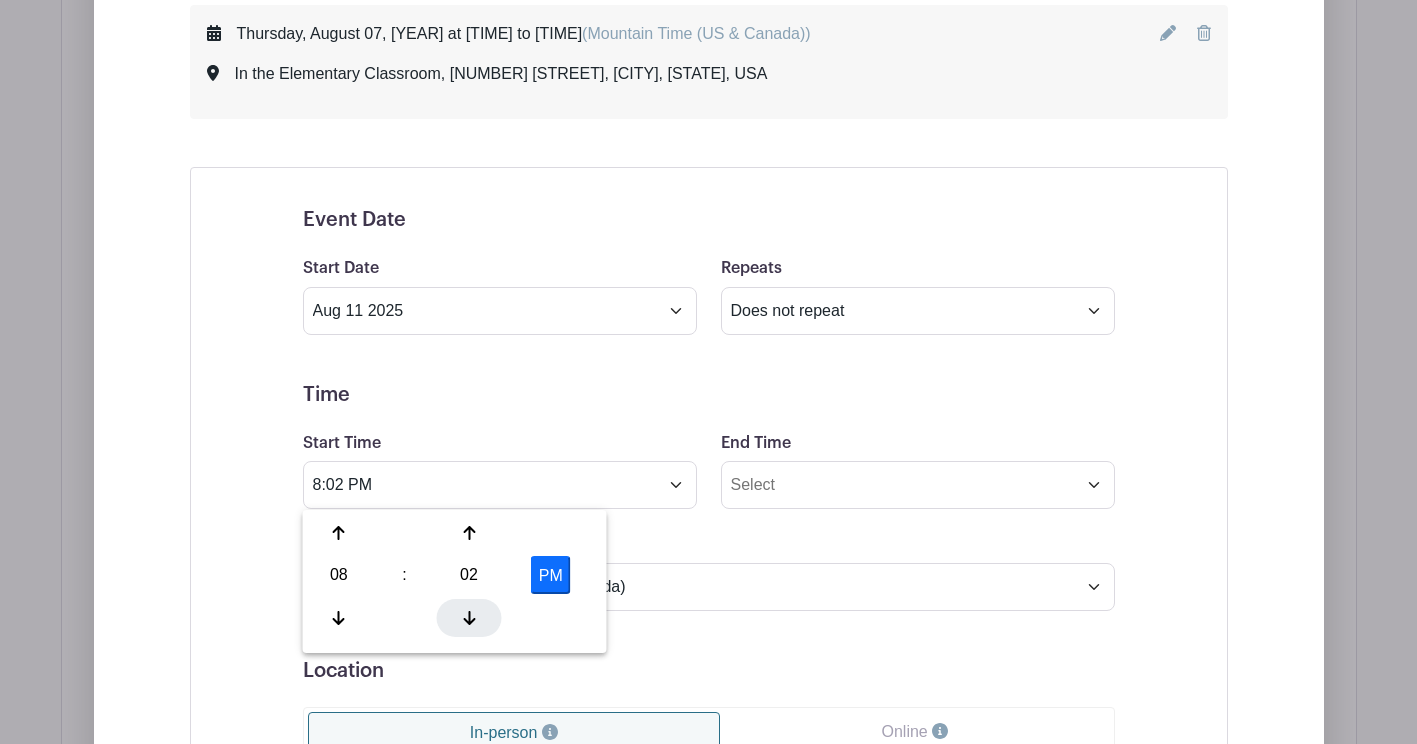 click 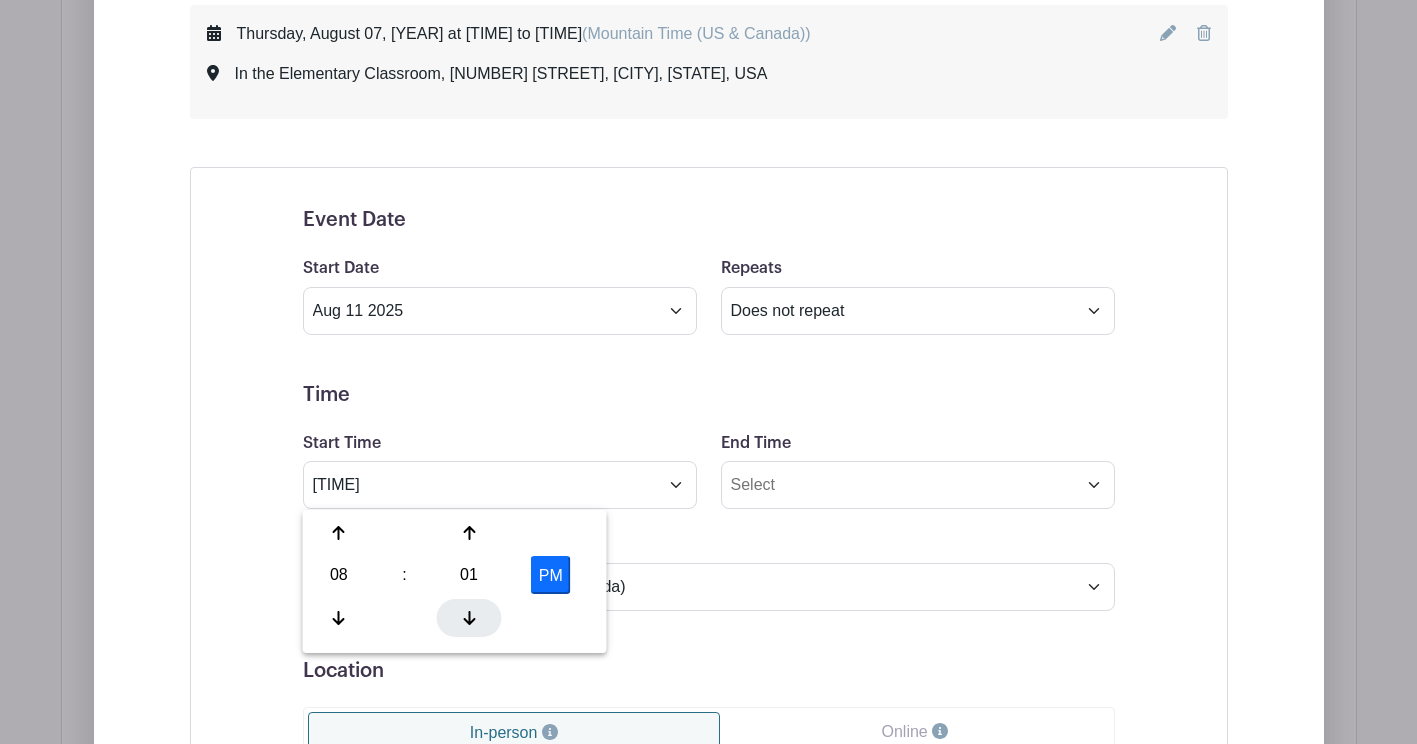 click 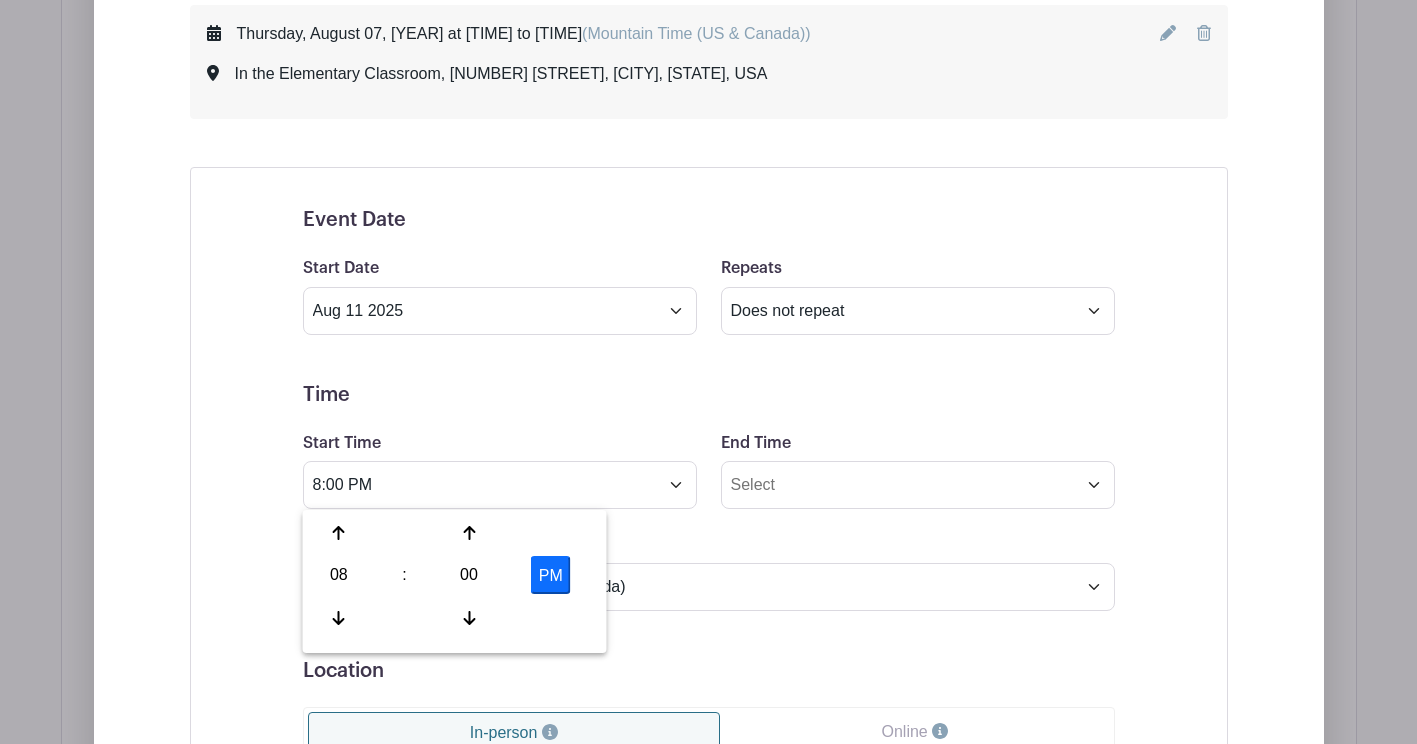 click on "PM" at bounding box center [551, 575] 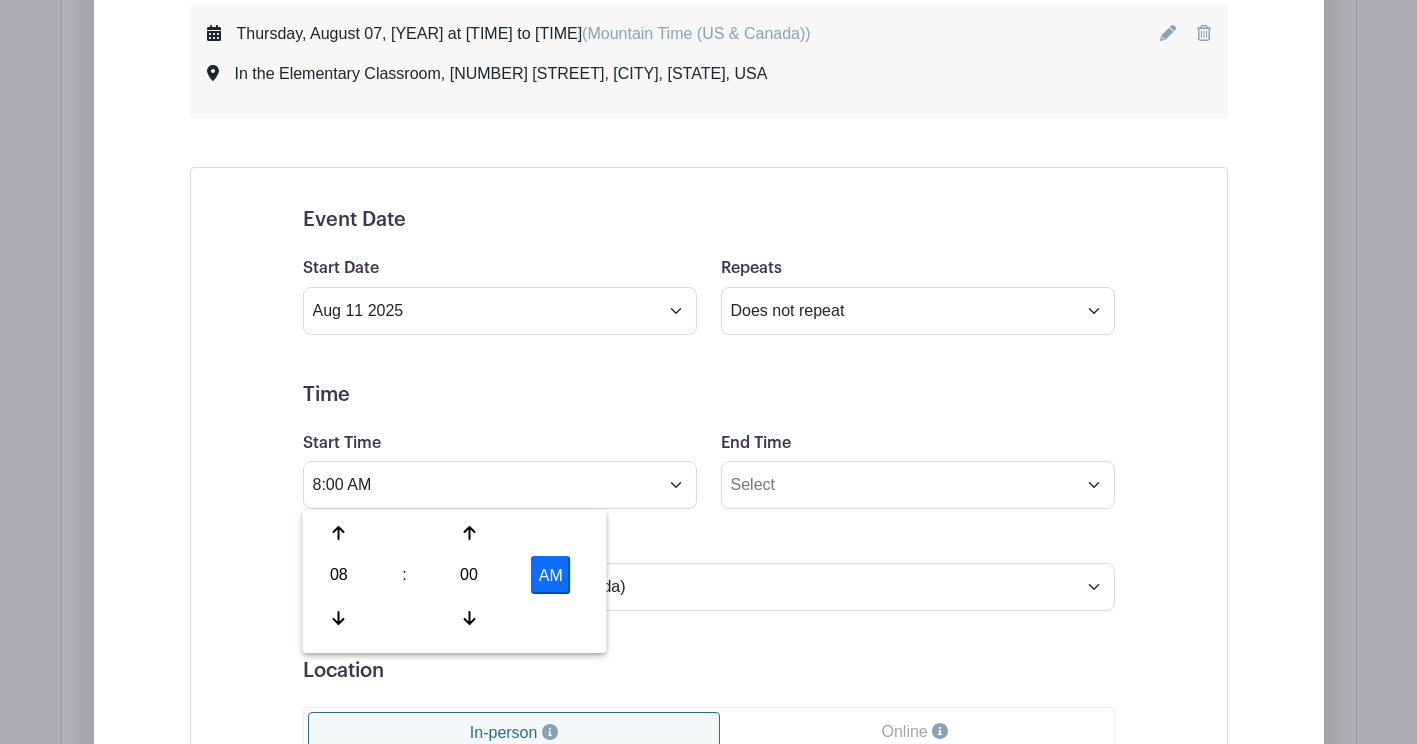 click on "Time" at bounding box center [709, 395] 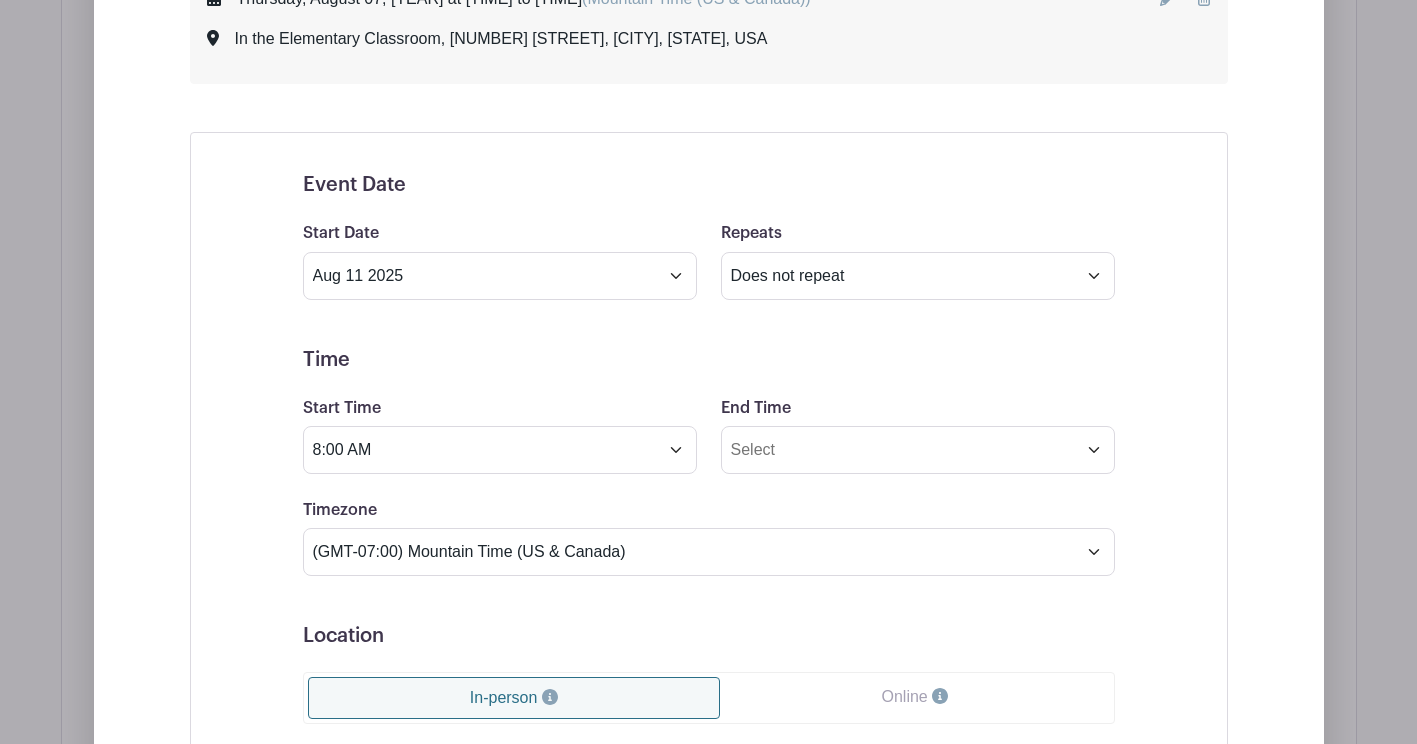 scroll, scrollTop: 1144, scrollLeft: 0, axis: vertical 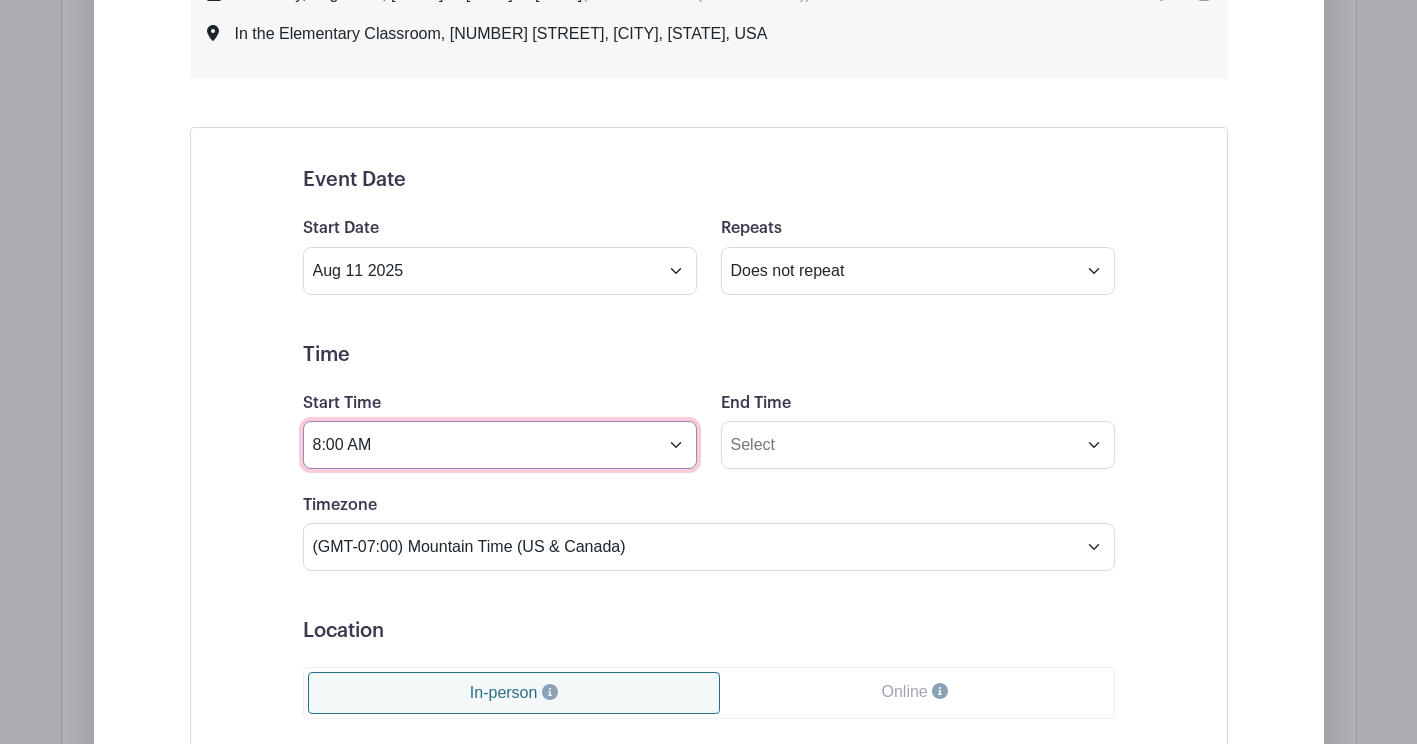 click on "8:00 AM" at bounding box center [500, 445] 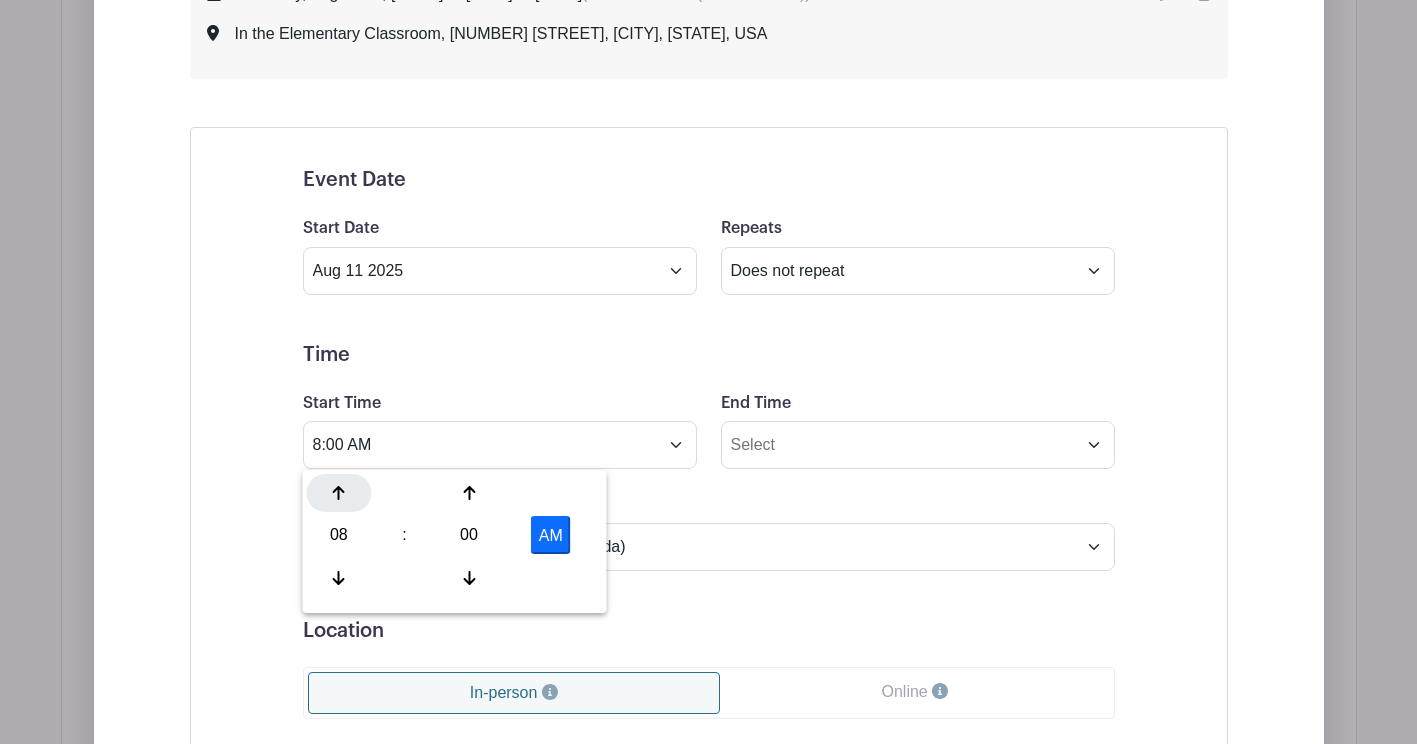 click 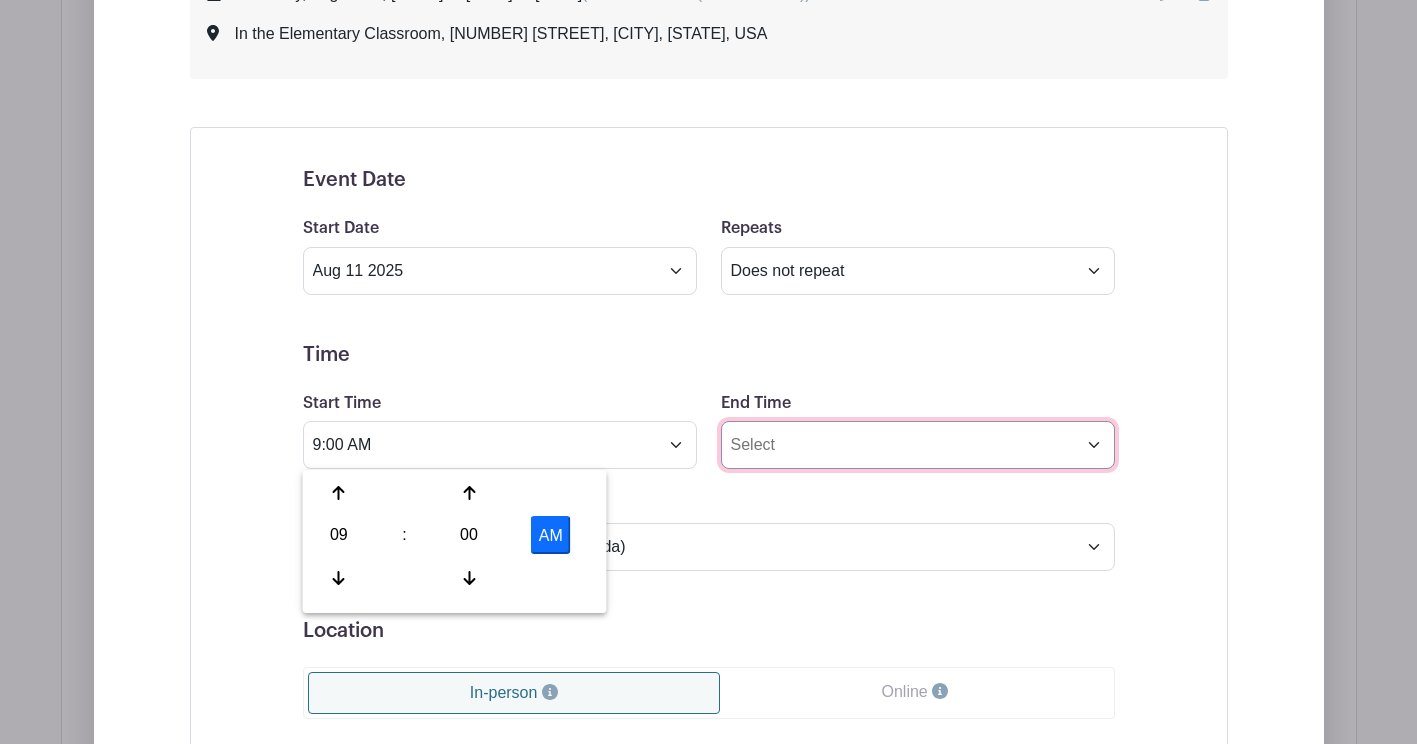 click on "End Time" at bounding box center (918, 445) 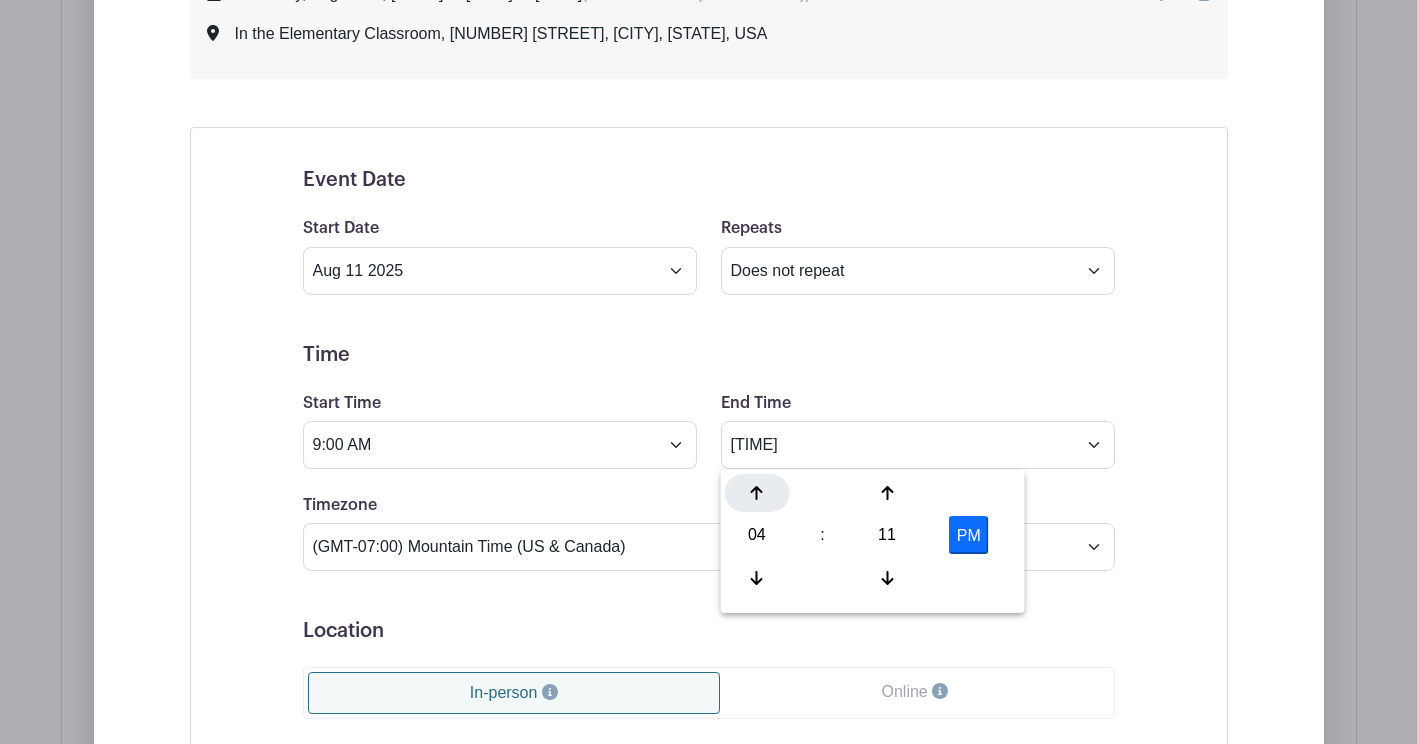 click 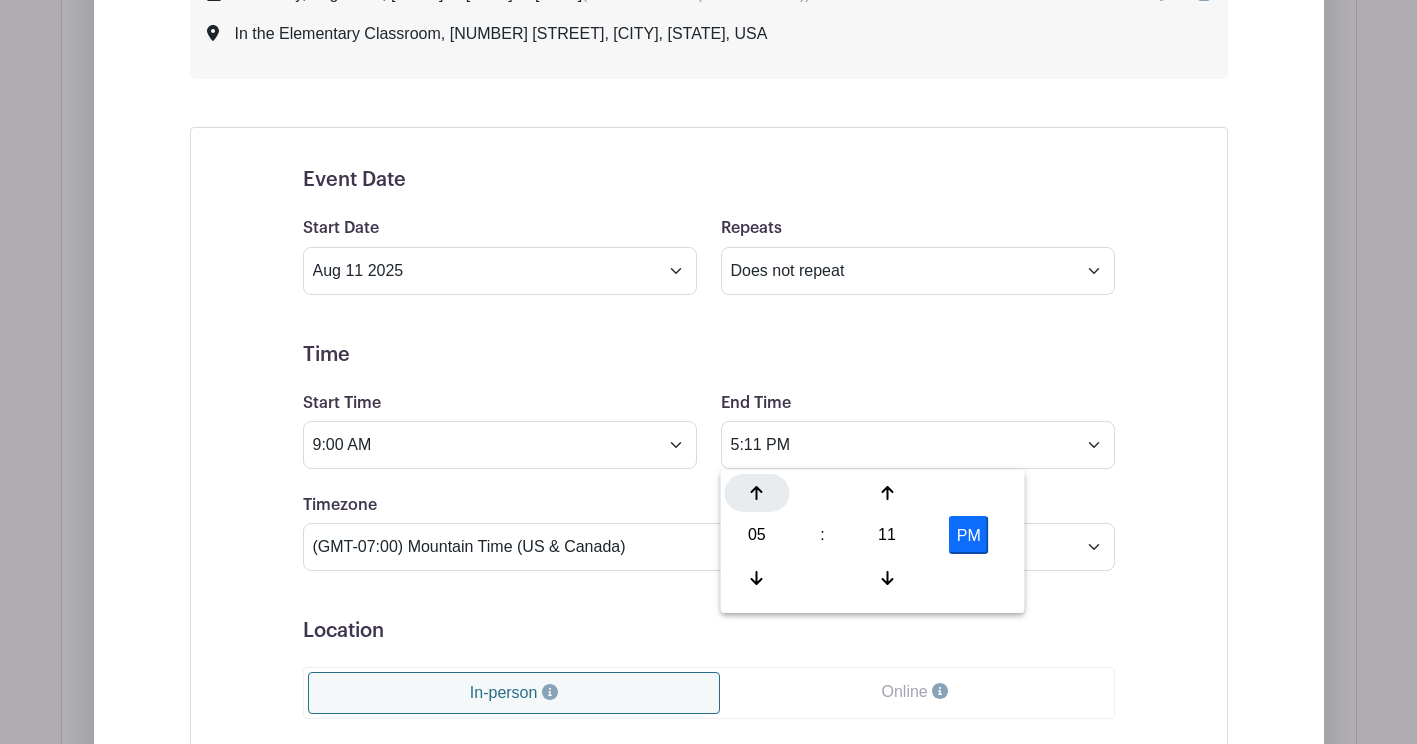 click 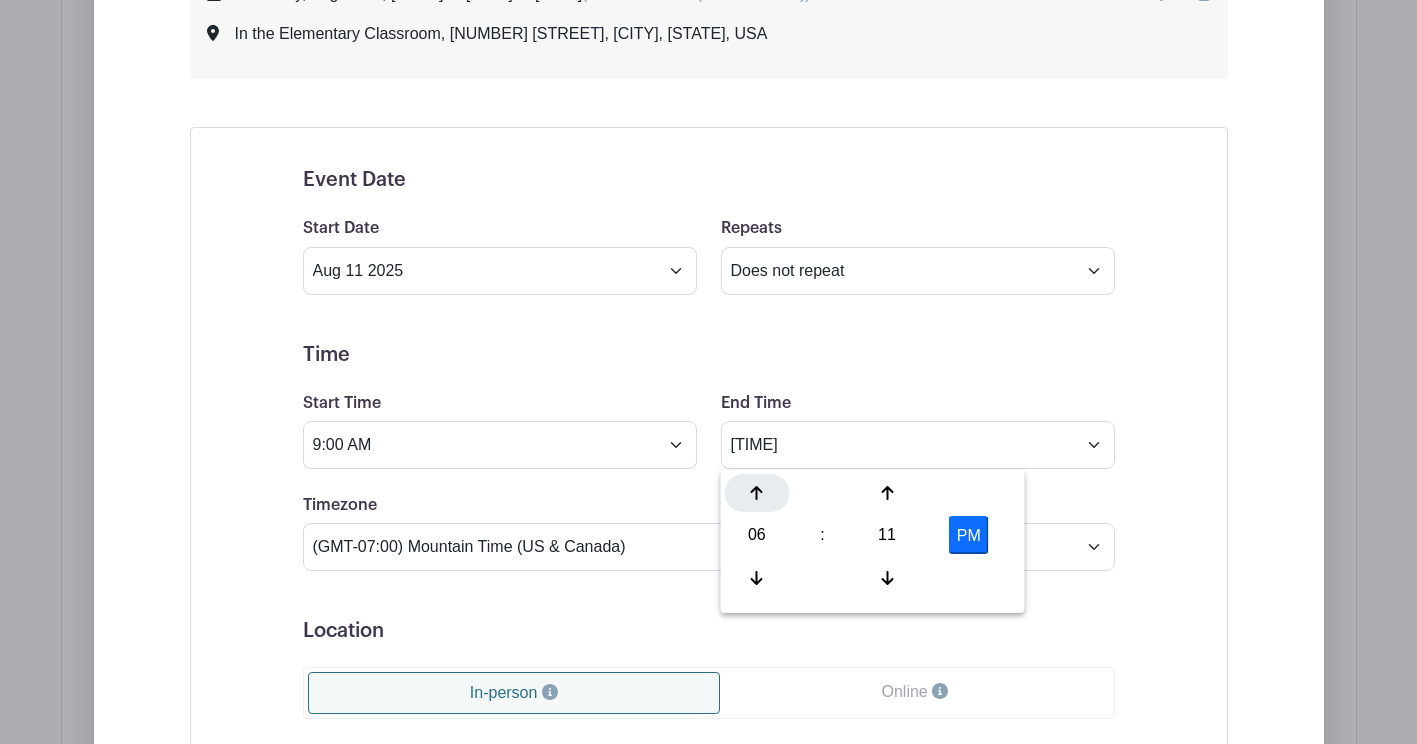 click 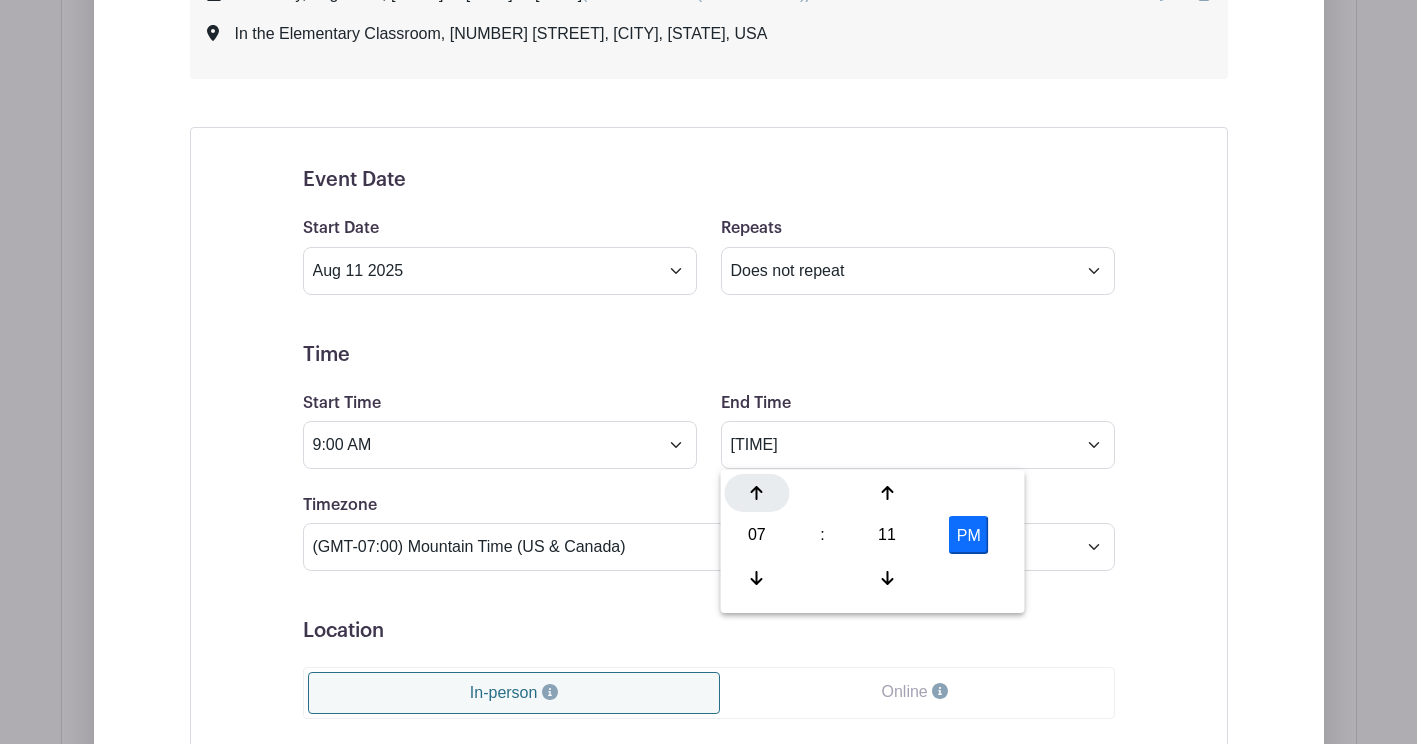 click 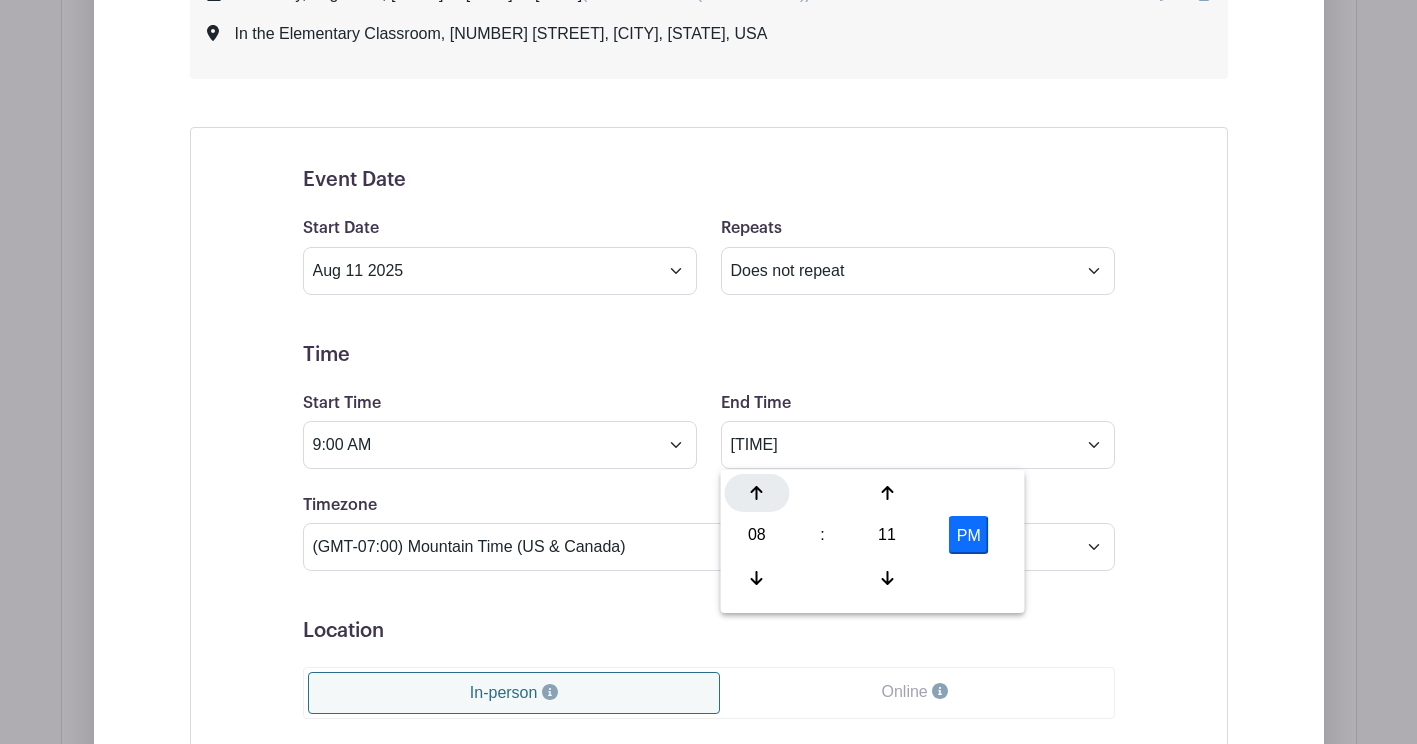 click 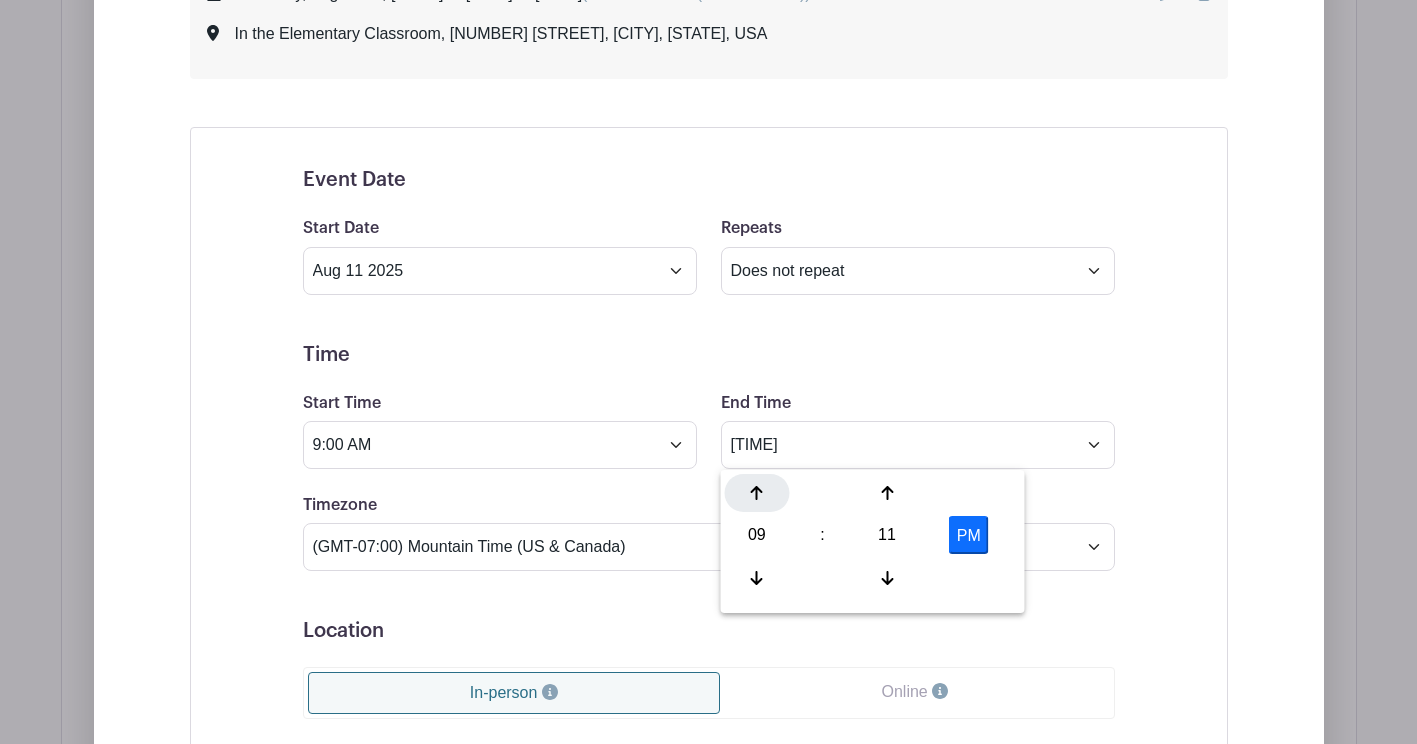 click 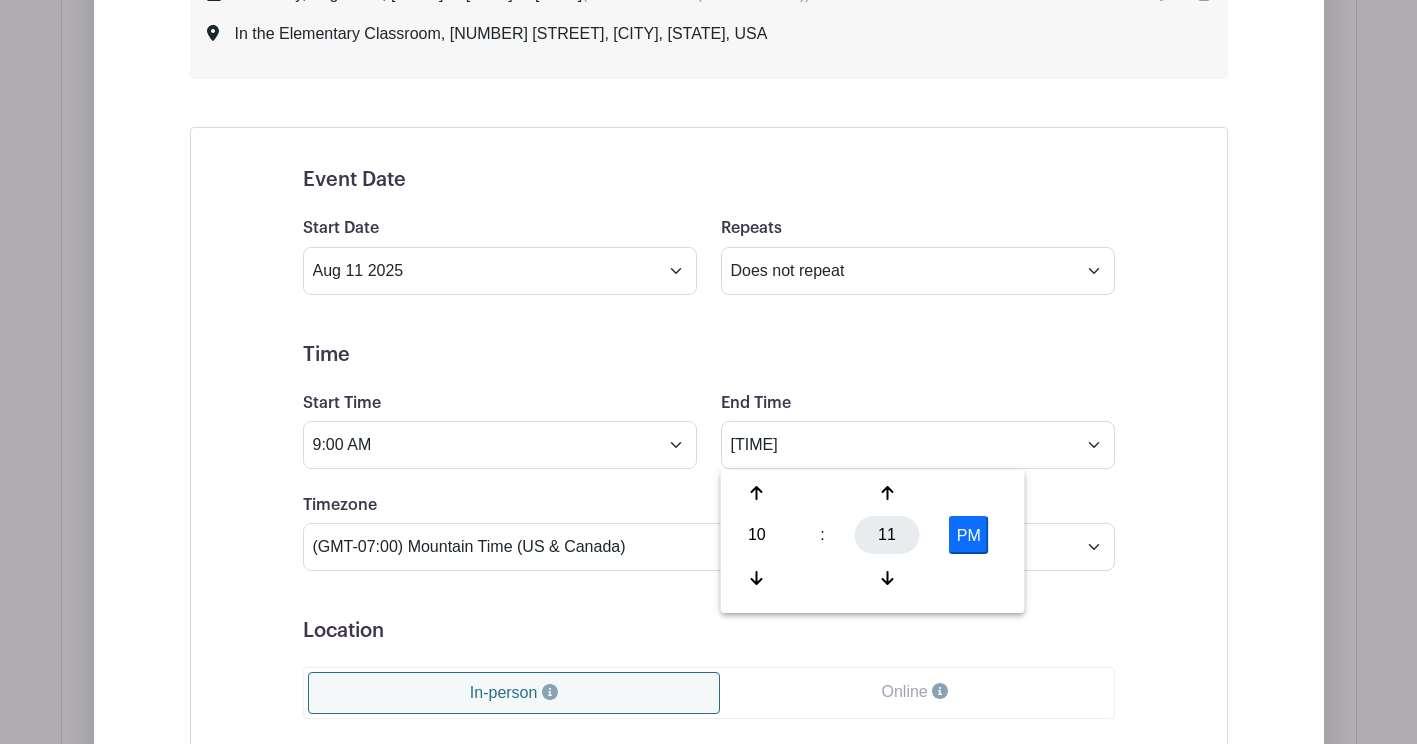 click on "11" at bounding box center (887, 535) 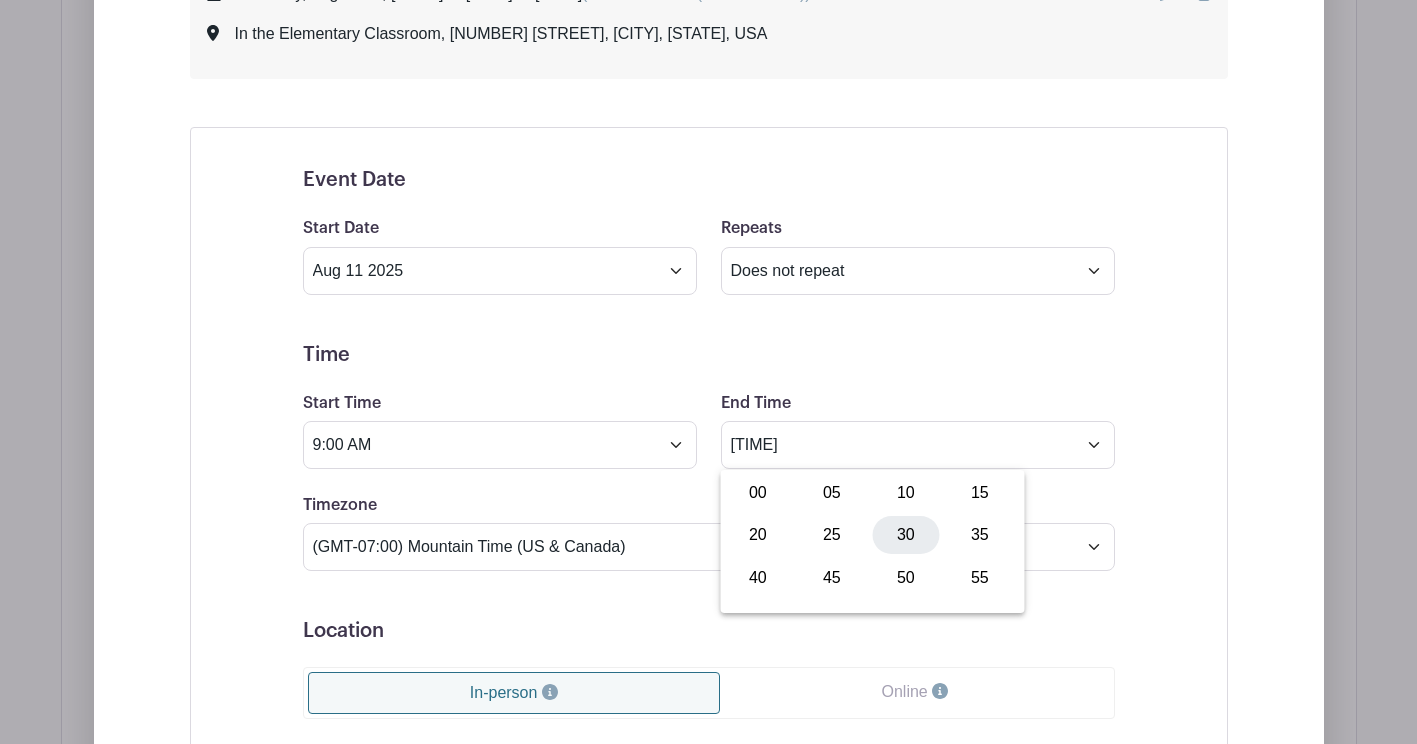 click on "30" at bounding box center (906, 535) 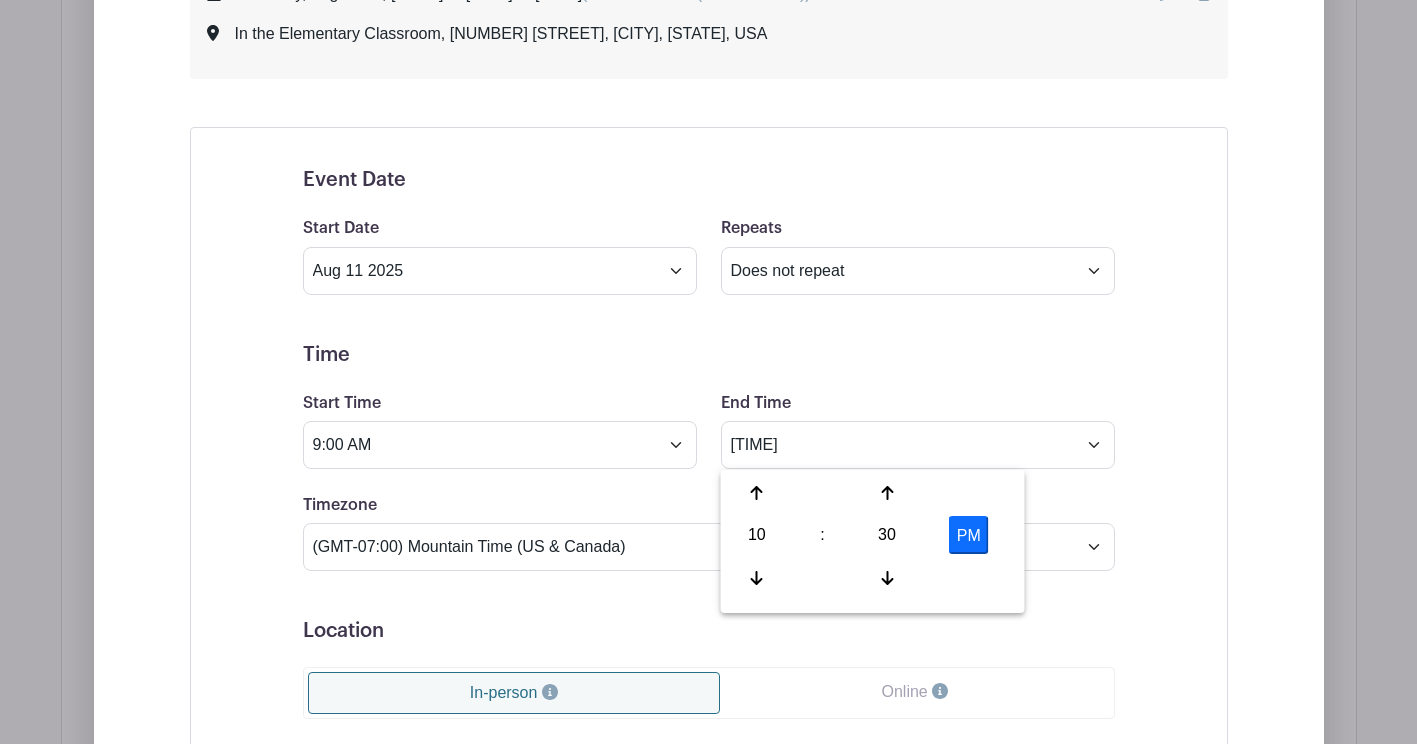 click on "PM" at bounding box center [969, 535] 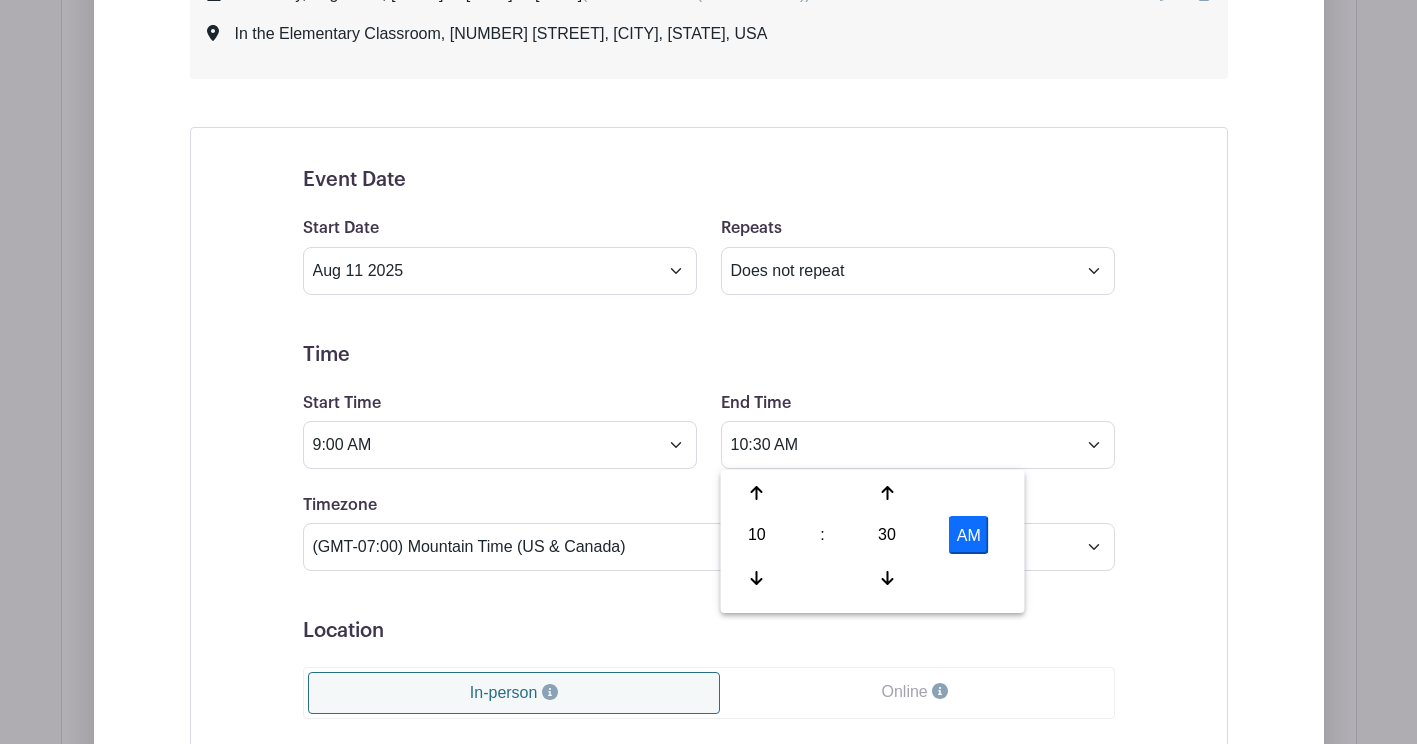 click on "Event Date
Start Date
Aug 11 [YEAR]
Repeats
Does not repeat
Daily
Weekly
Monthly on day 11
Monthly on the second Monday
Other...
End date
Sep 11 [YEAR]
Repeats every
1
Day
Week
Monthly on day 11
Select Repeating Days
Sun
Mon
Tue
Wed
Thu
Fri
Sat
Time
Start Time
9:00 AM
End Time
10:30 AM
Timezone
(GMT-12:00) International Date Line West
(GMT-11:00) American Samoa" at bounding box center [709, 645] 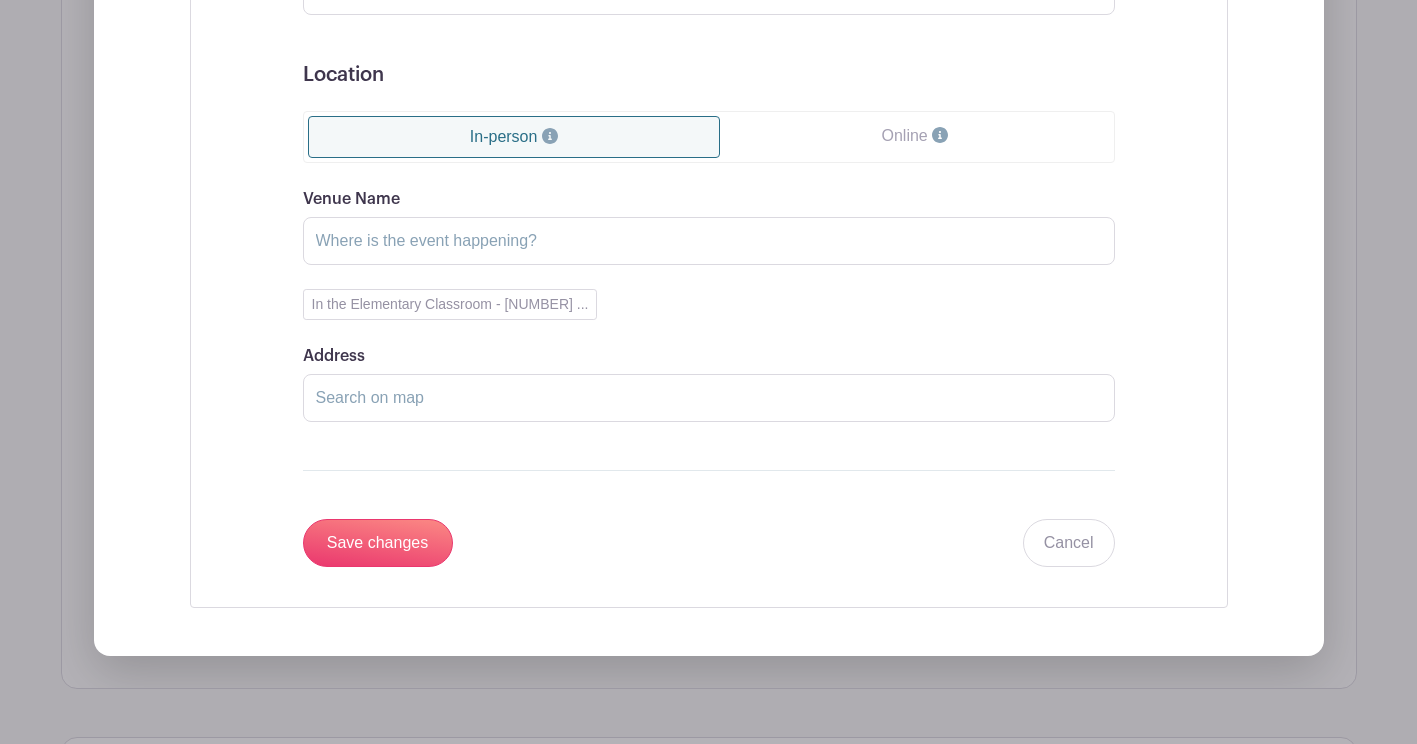 scroll, scrollTop: 1694, scrollLeft: 0, axis: vertical 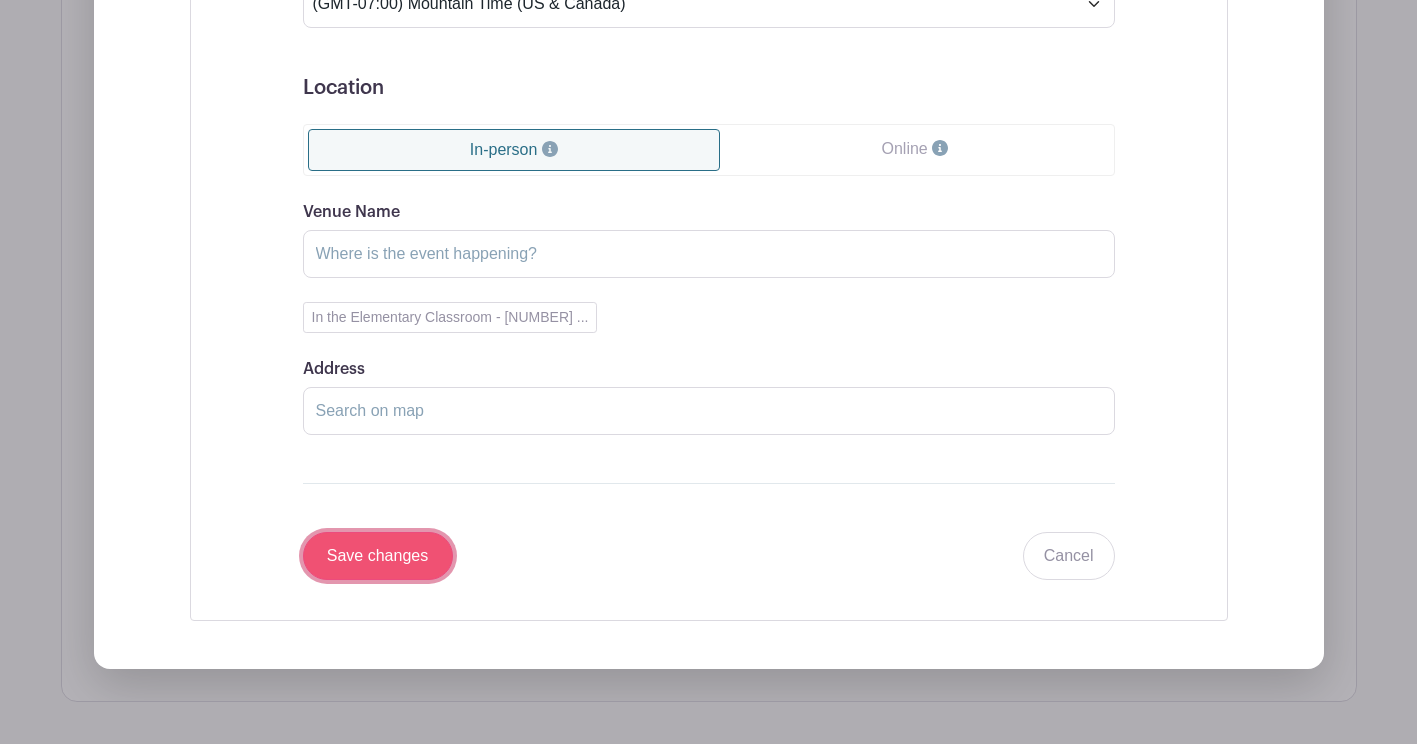 click on "Save changes" at bounding box center (378, 556) 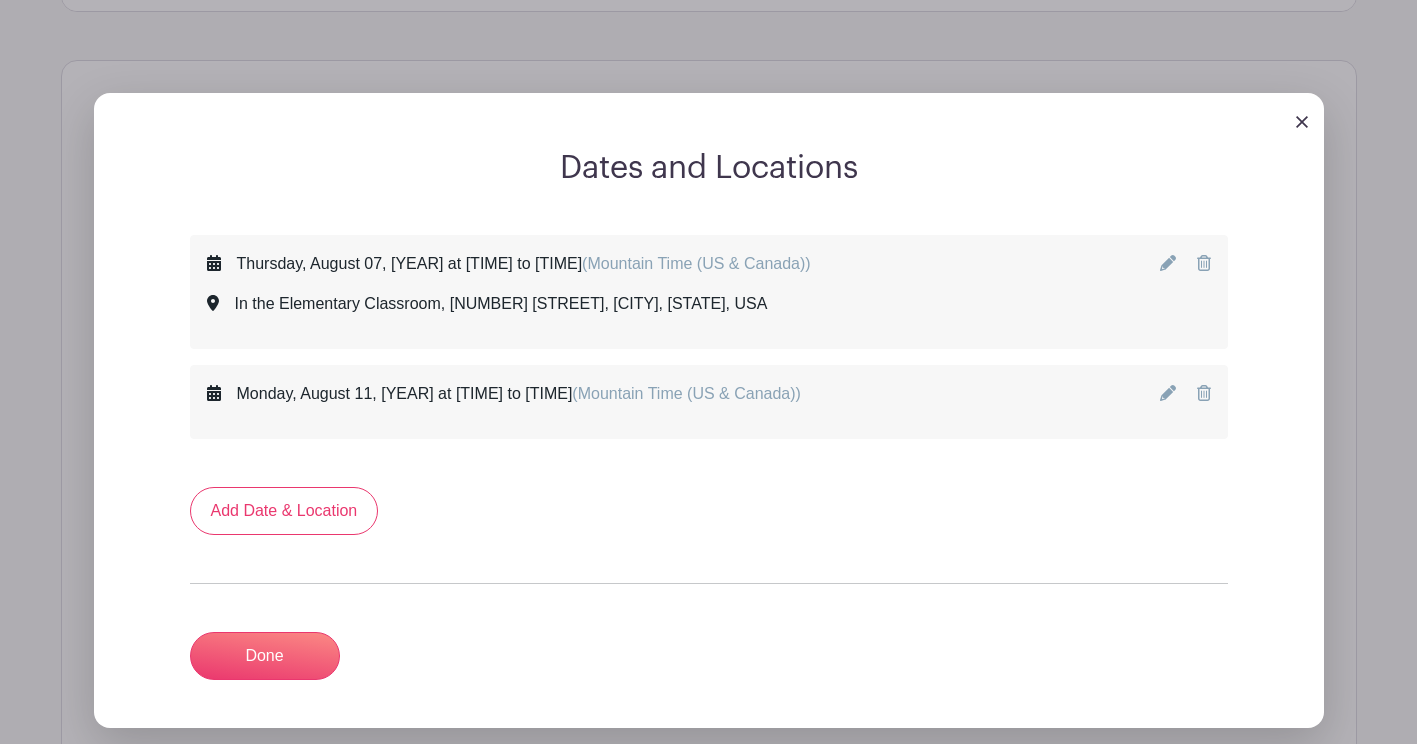 scroll, scrollTop: 907, scrollLeft: 0, axis: vertical 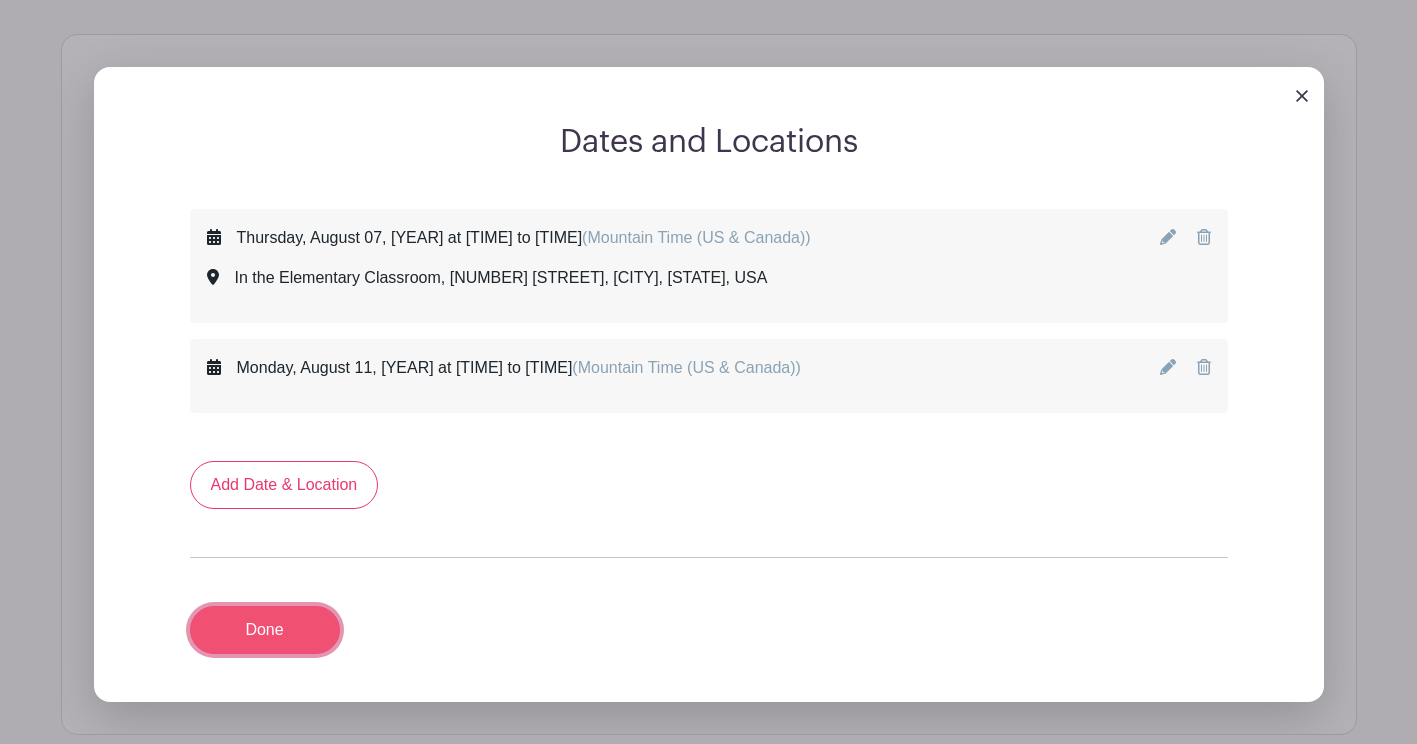 click on "Done" at bounding box center [265, 630] 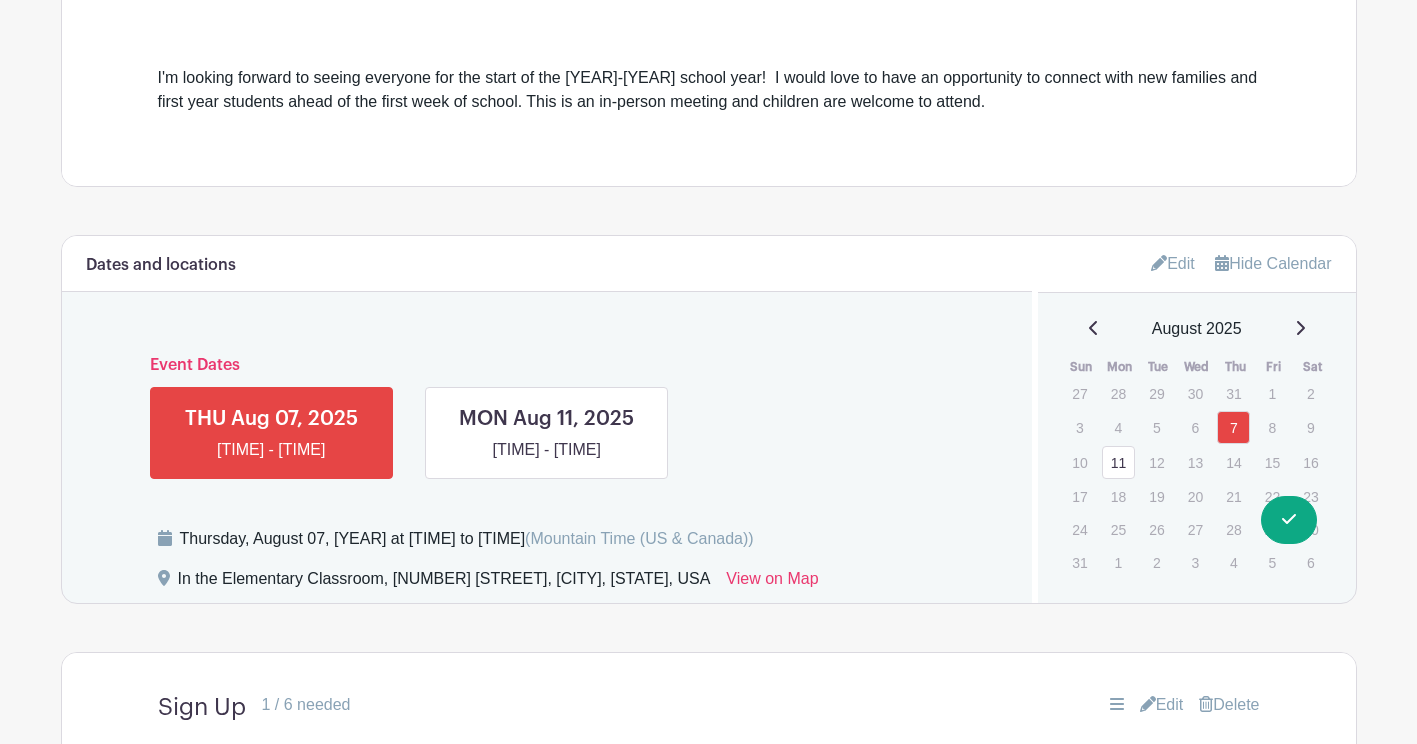 scroll, scrollTop: 690, scrollLeft: 0, axis: vertical 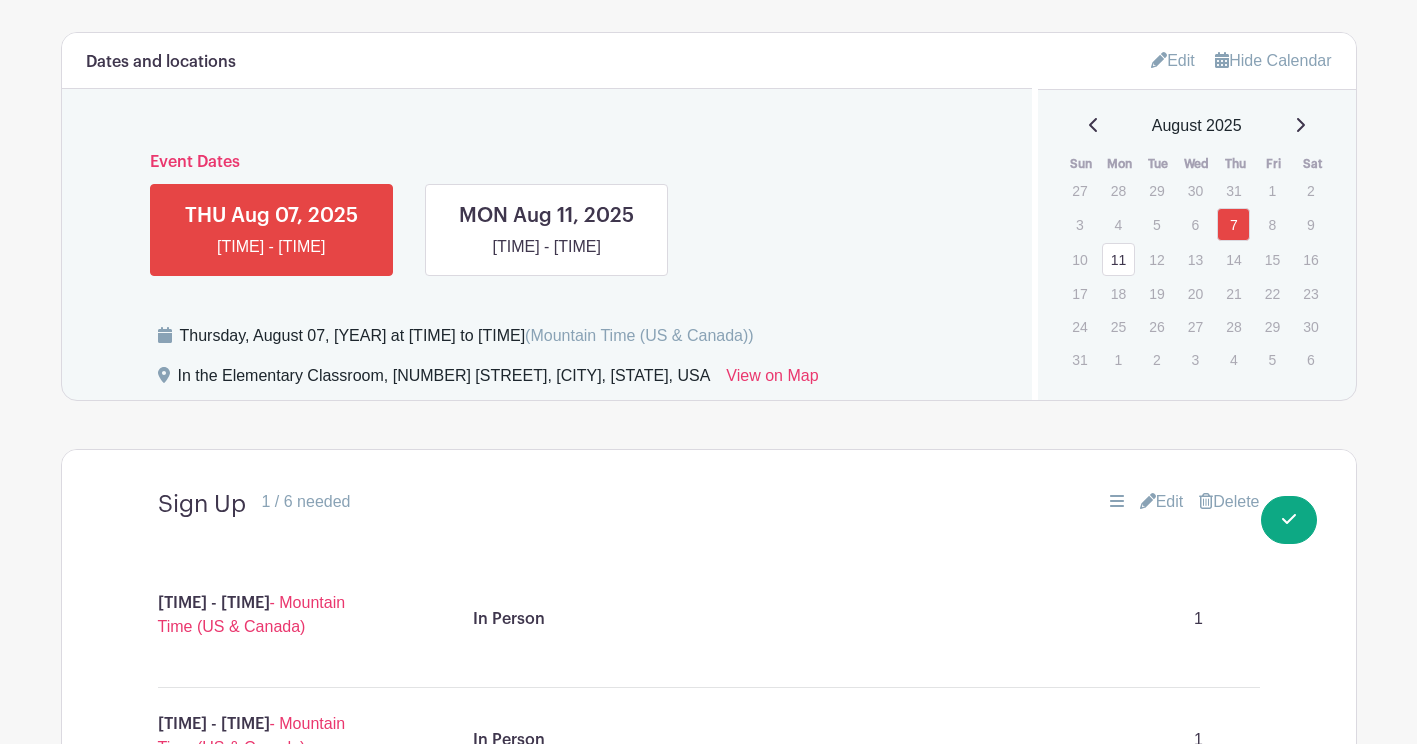 click 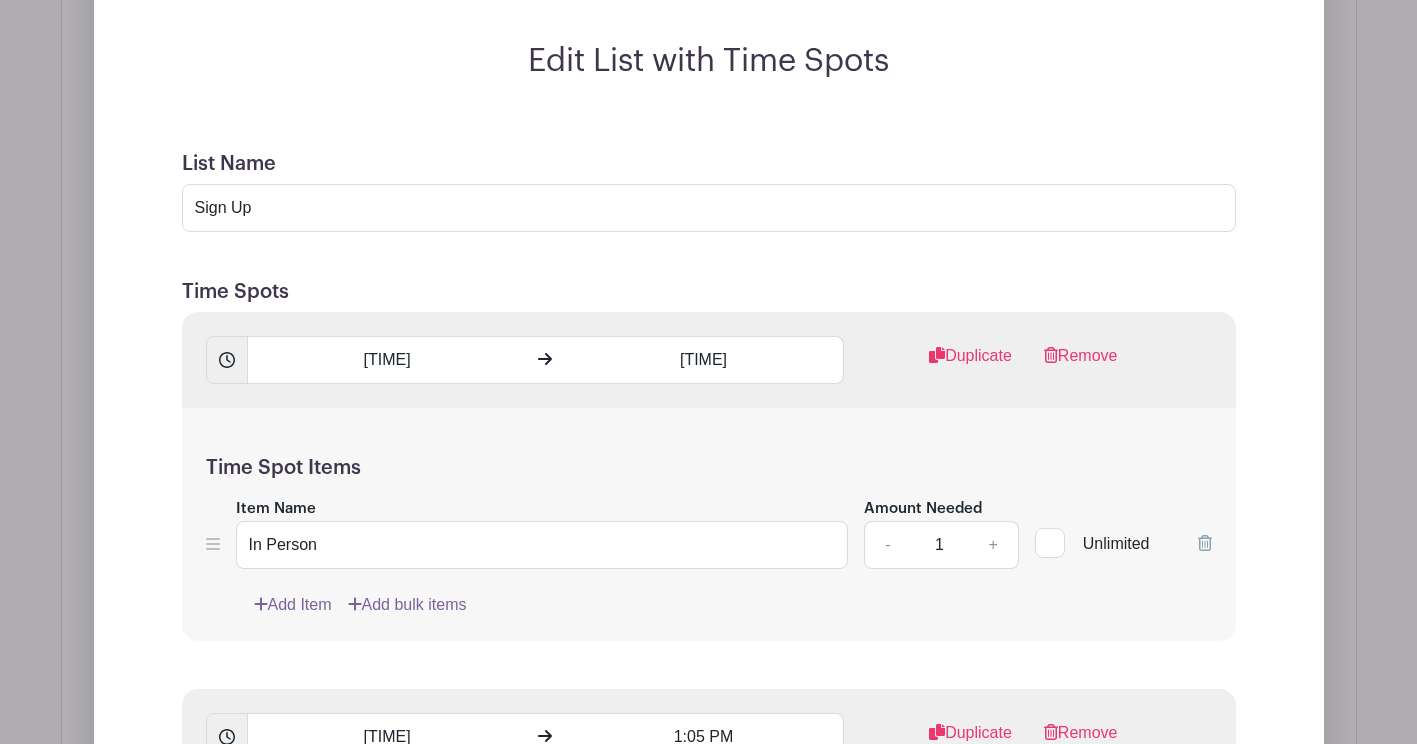 scroll, scrollTop: 1485, scrollLeft: 0, axis: vertical 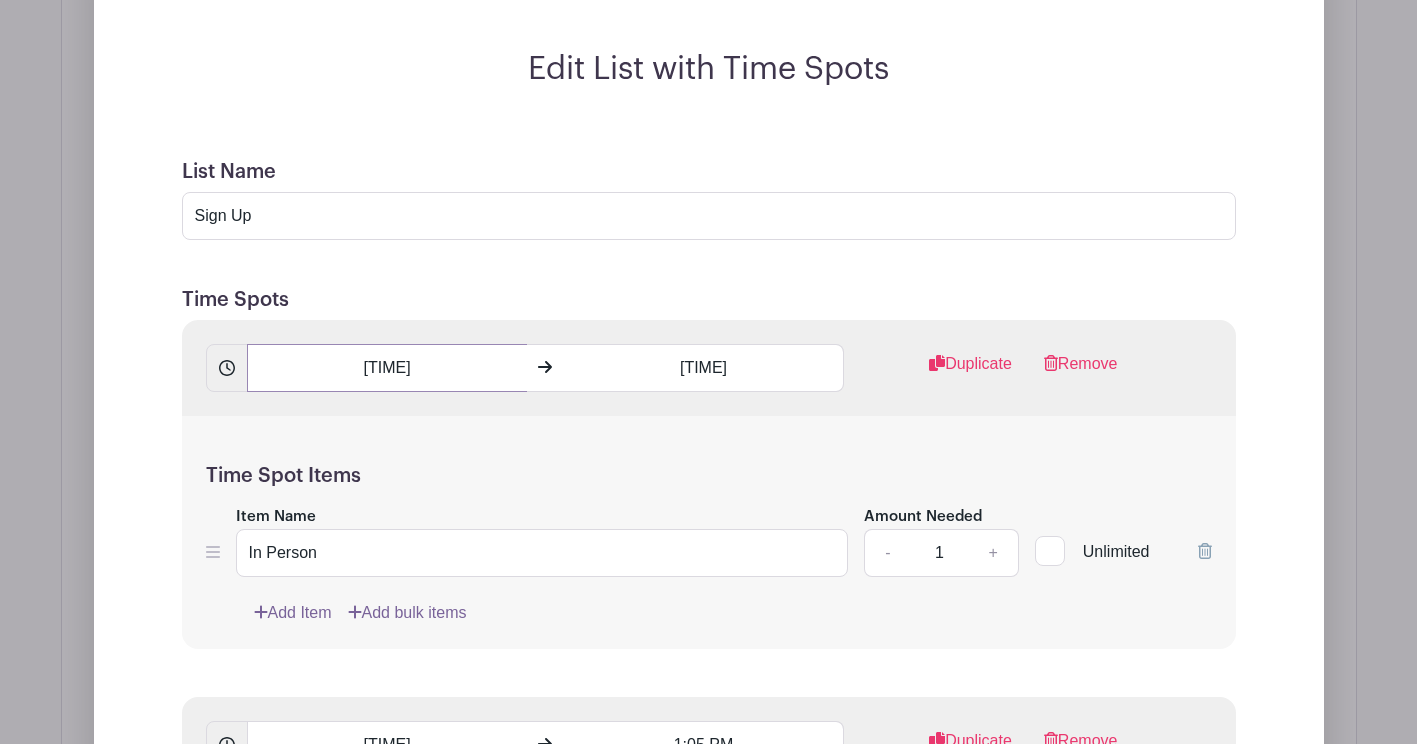 click on "[TIME]" at bounding box center (387, 368) 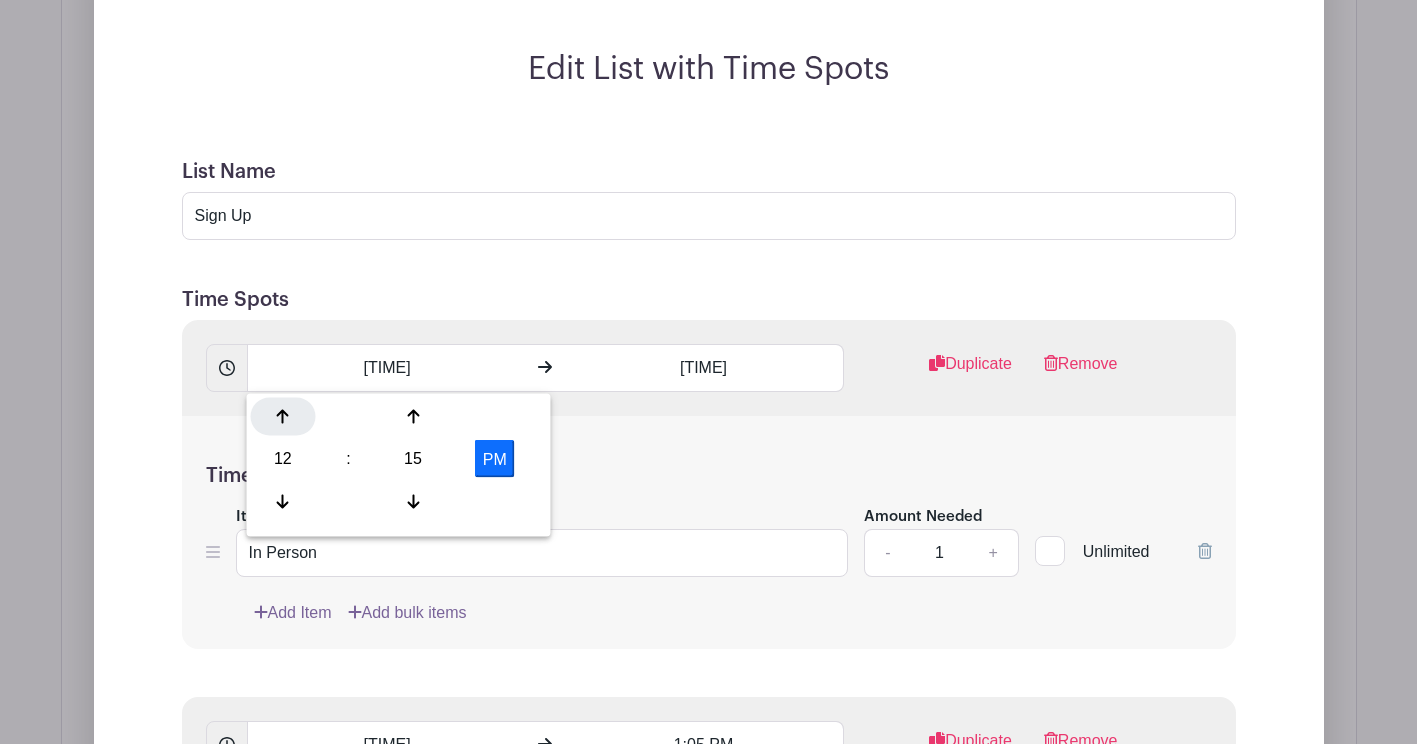 click 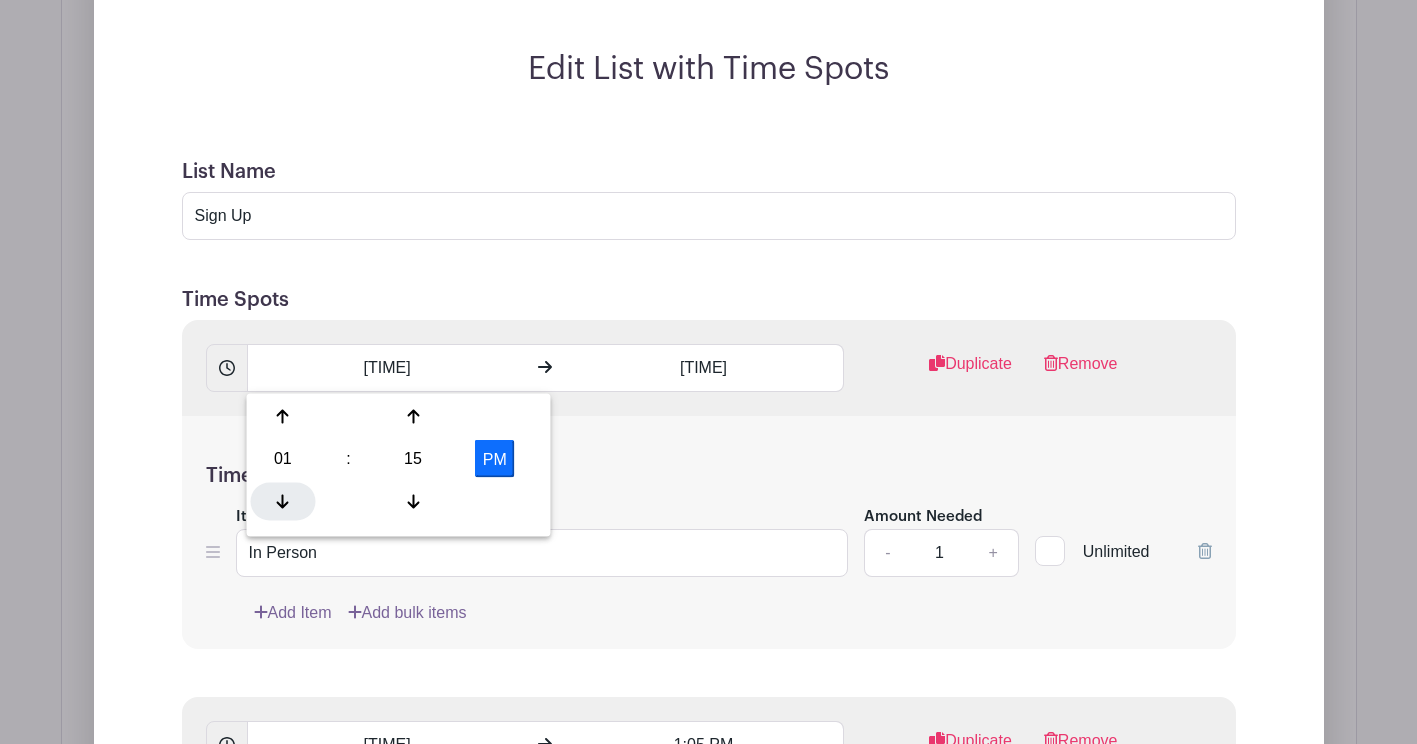 click at bounding box center (283, 501) 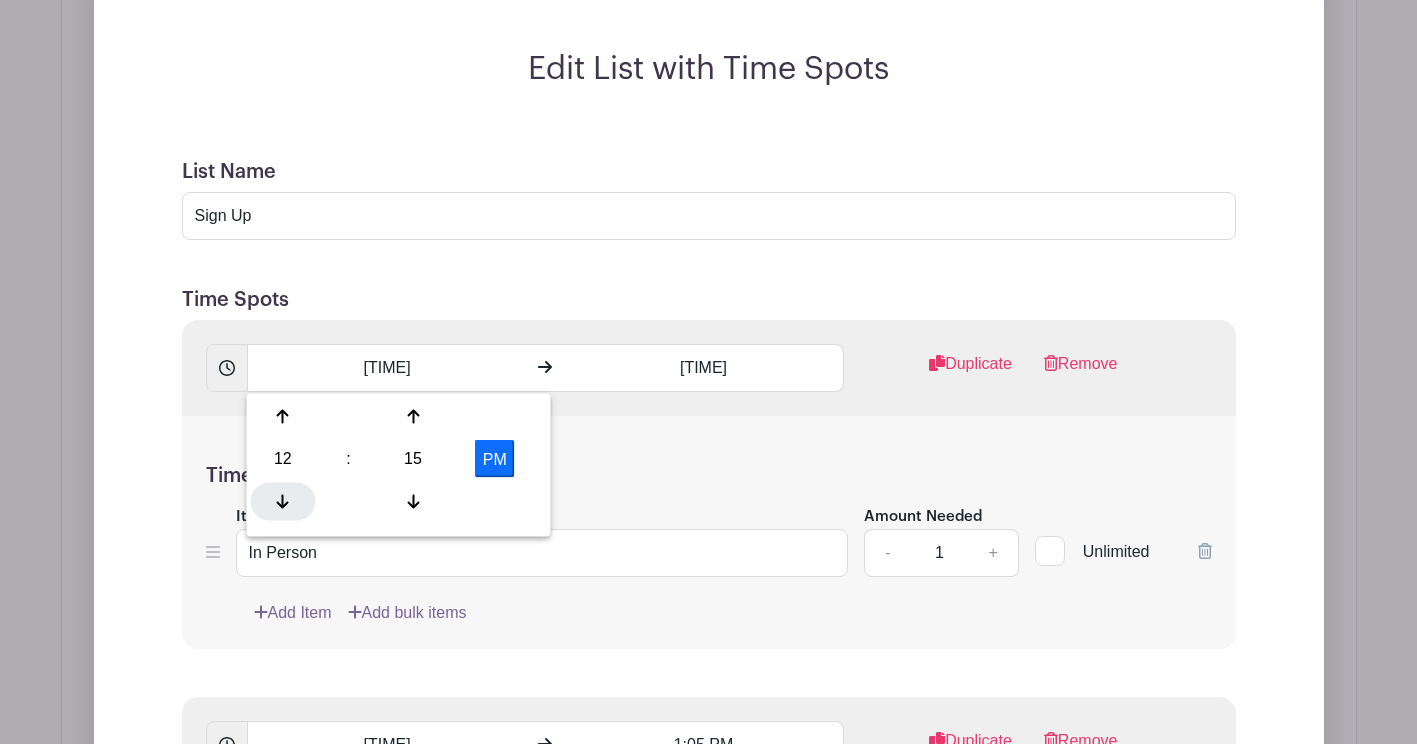 click at bounding box center [283, 501] 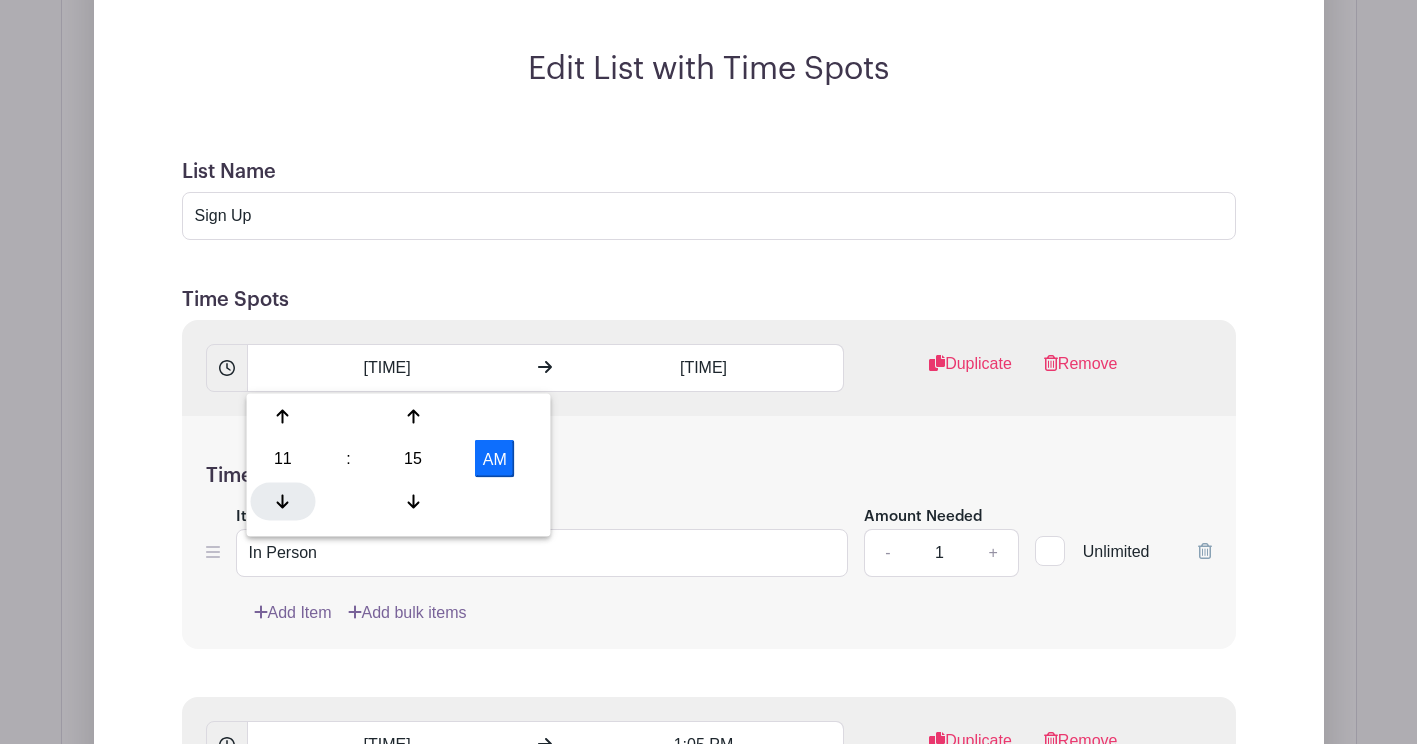 click at bounding box center (283, 501) 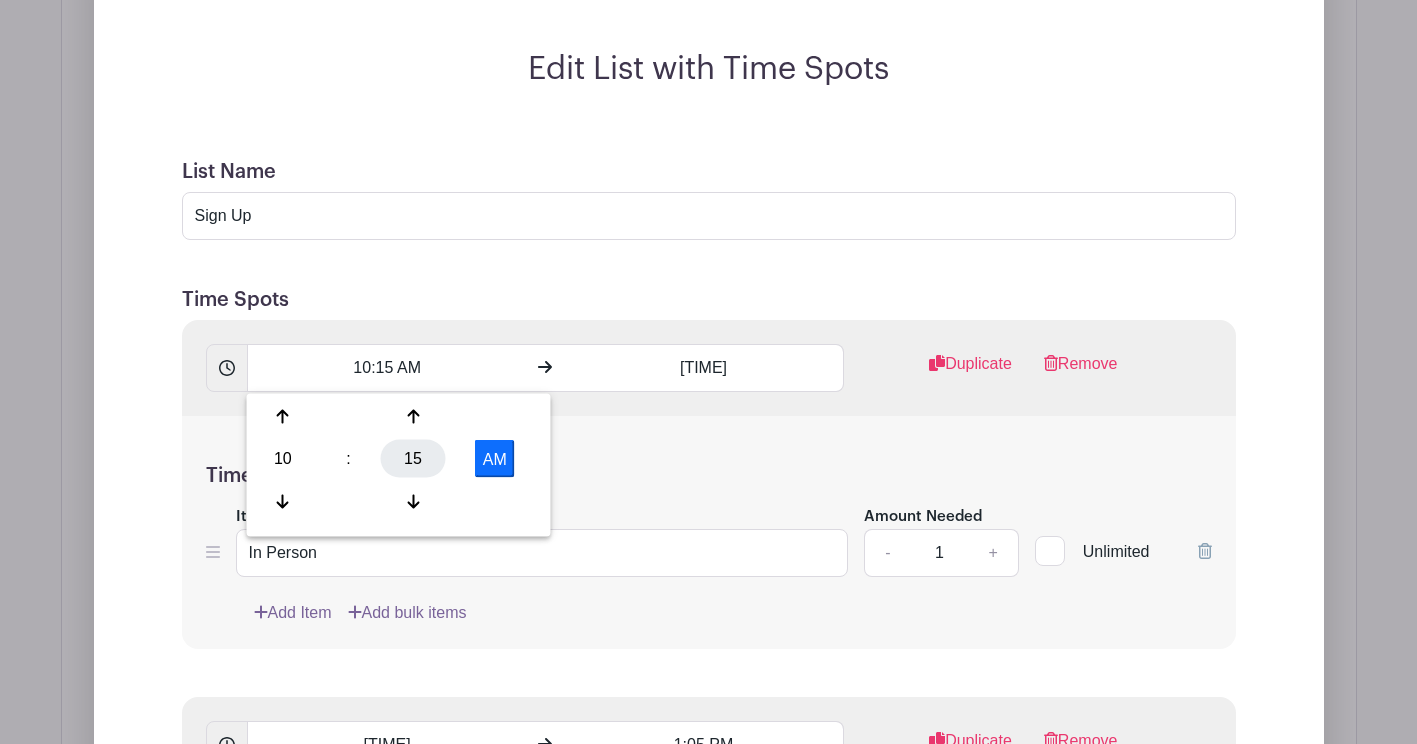 click on "15" at bounding box center [413, 459] 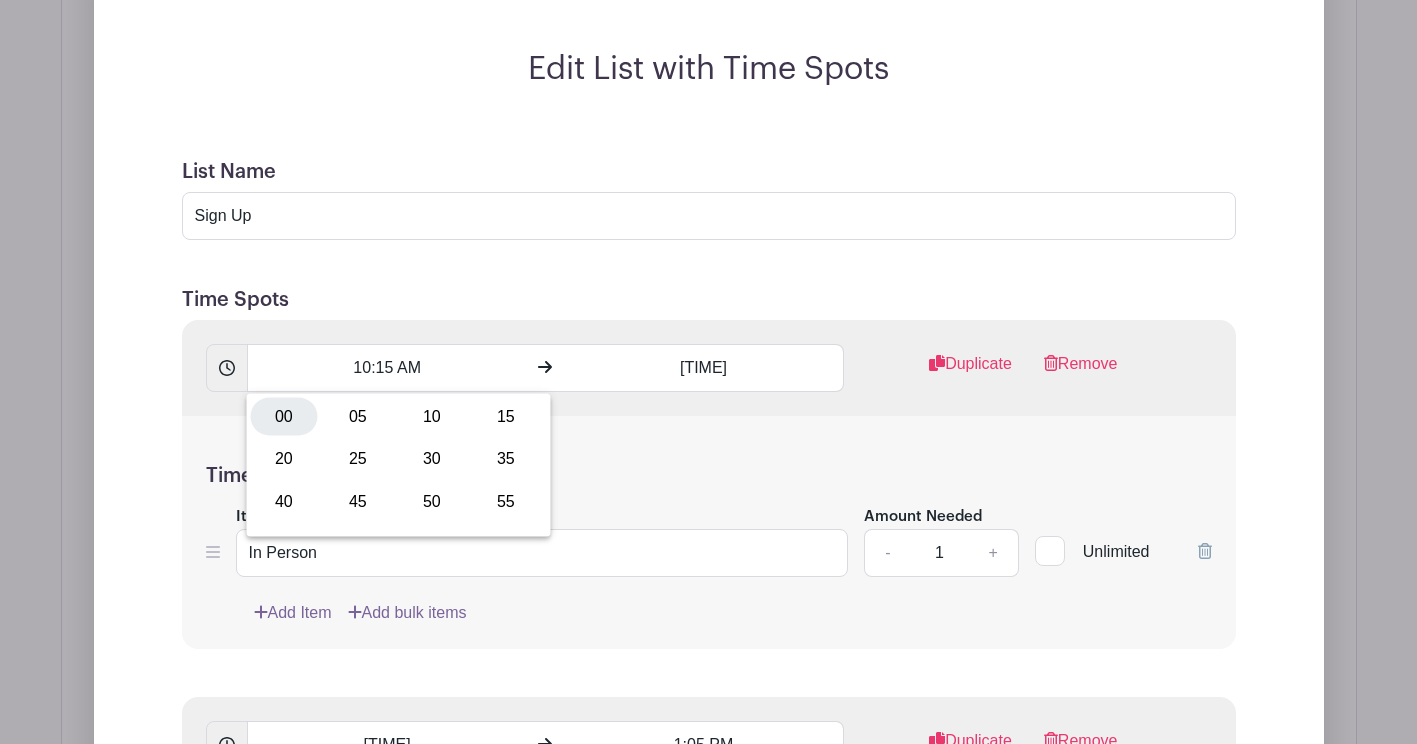 click on "00" at bounding box center (284, 417) 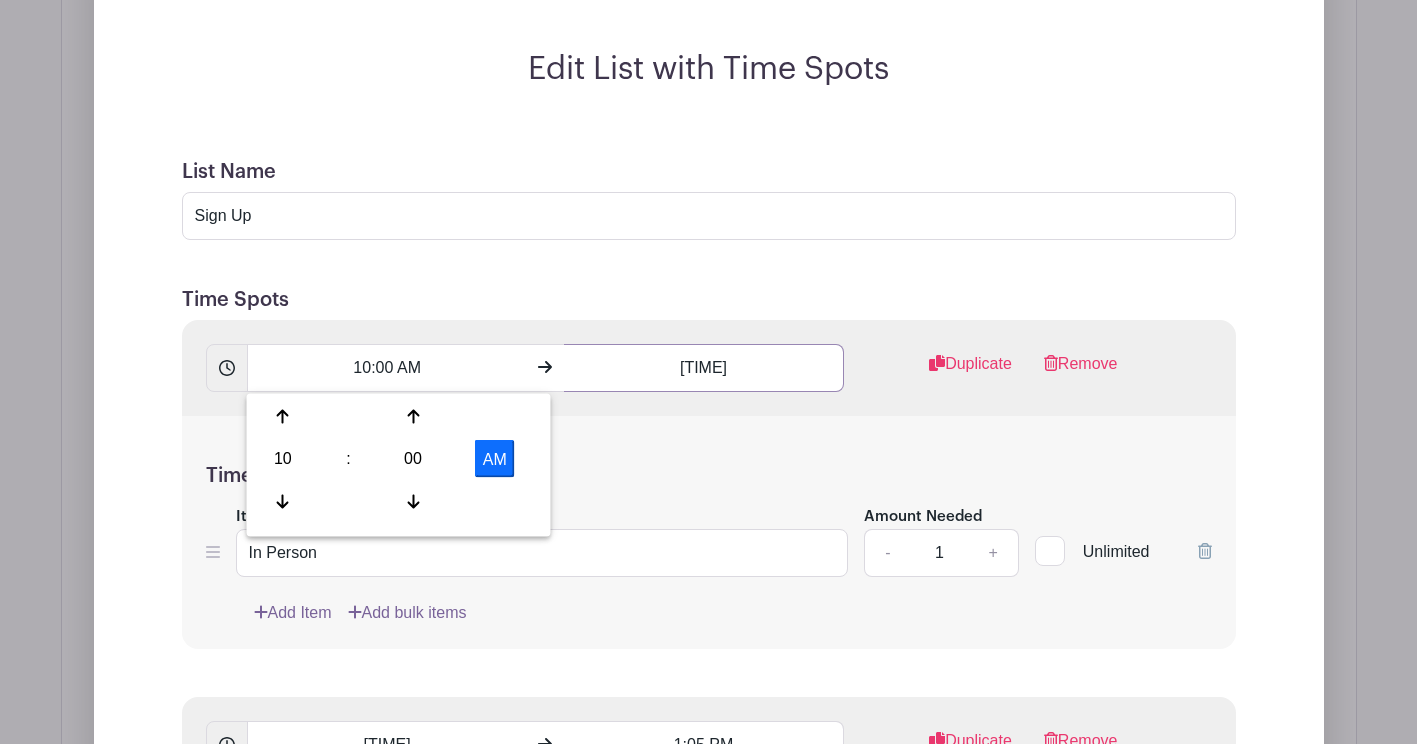 click on "[TIME]" at bounding box center [704, 368] 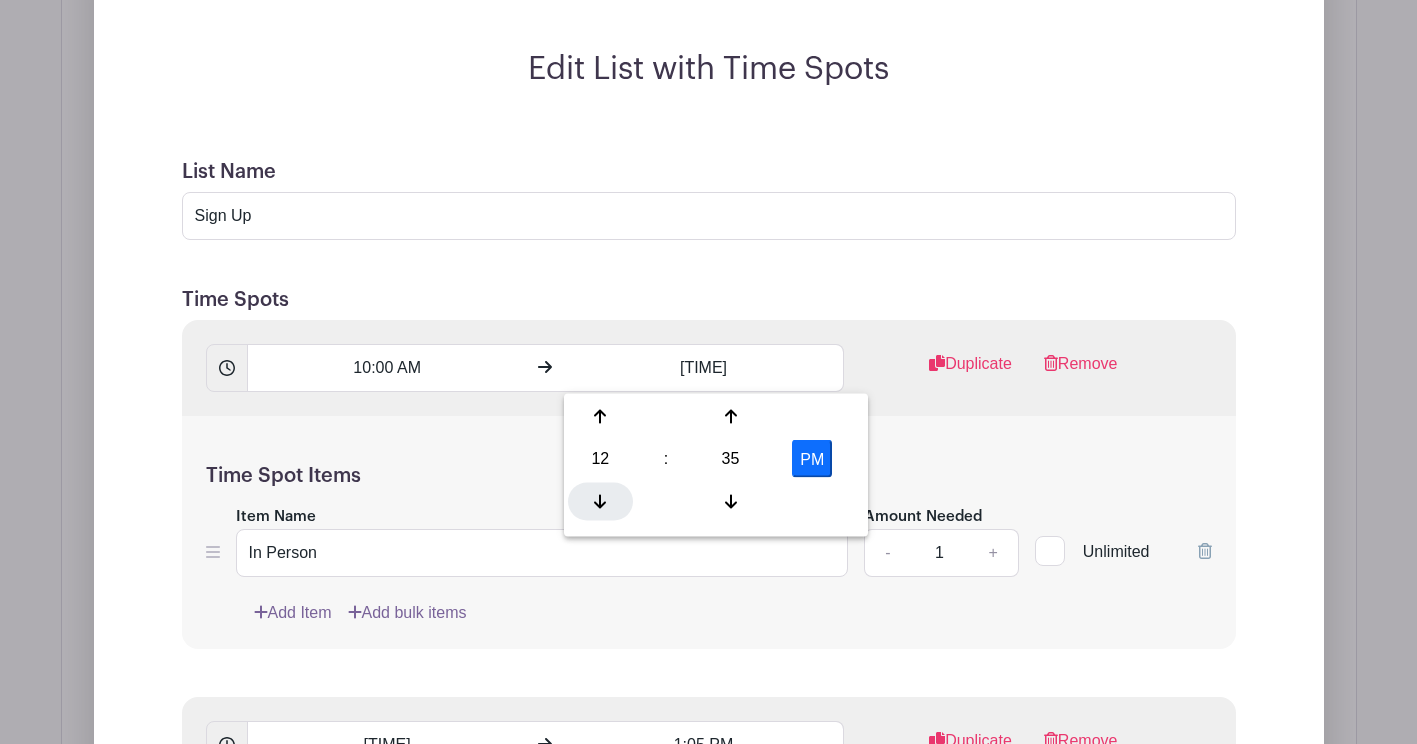 click at bounding box center (600, 501) 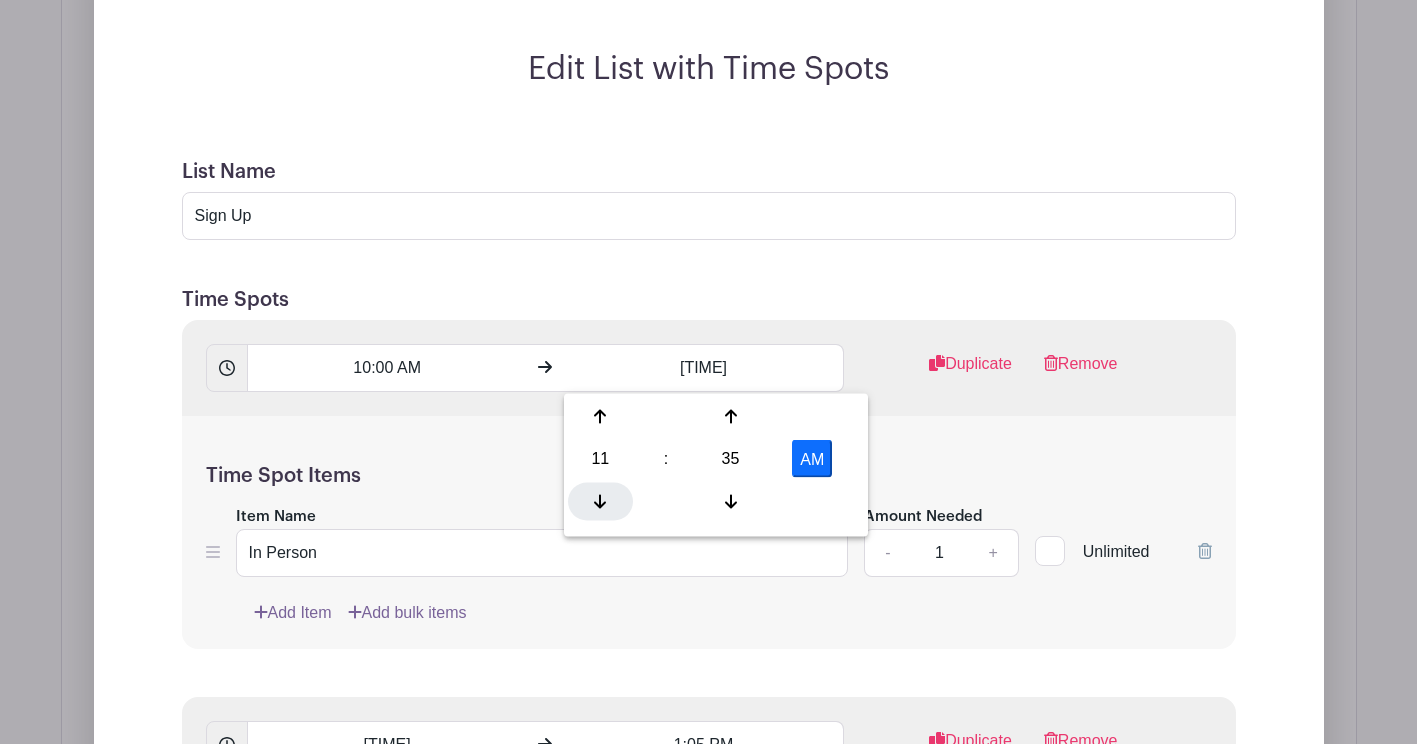 click at bounding box center (600, 501) 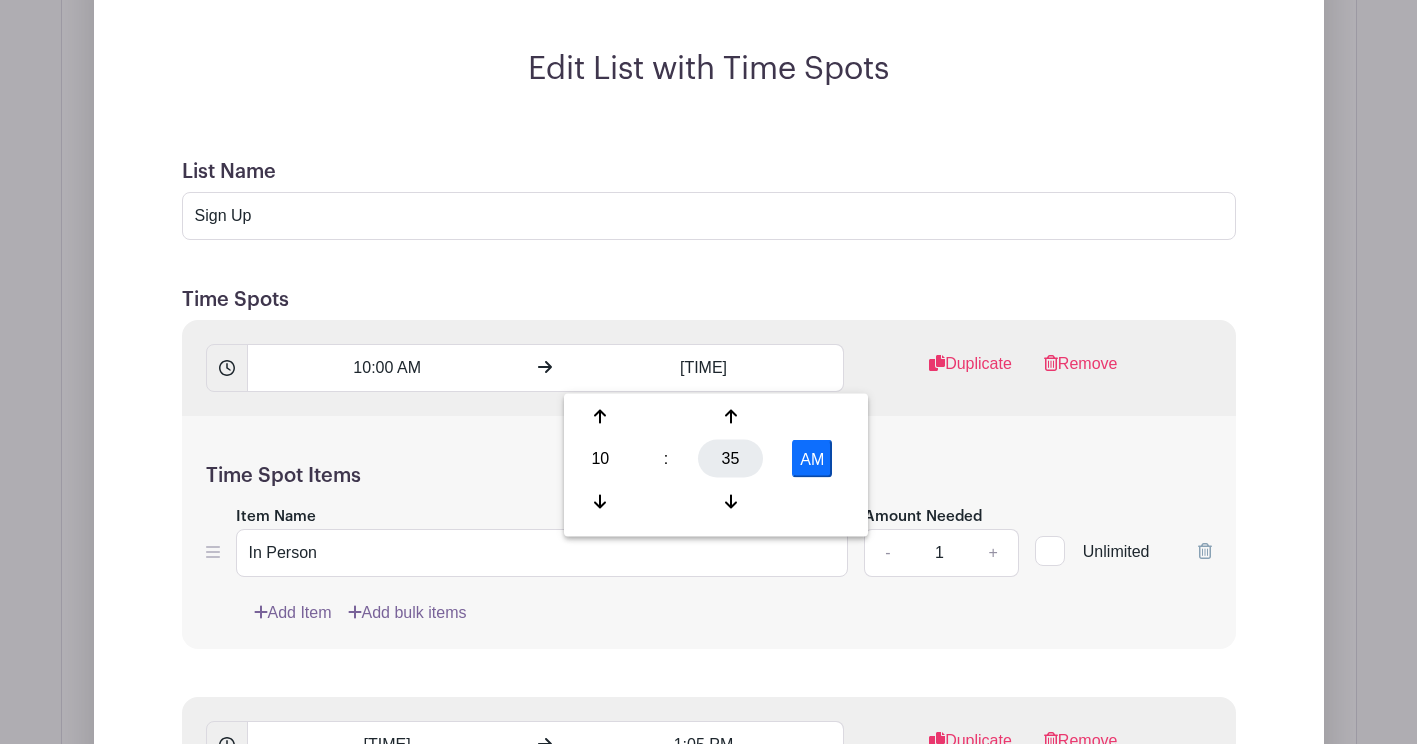 click on "35" at bounding box center (730, 459) 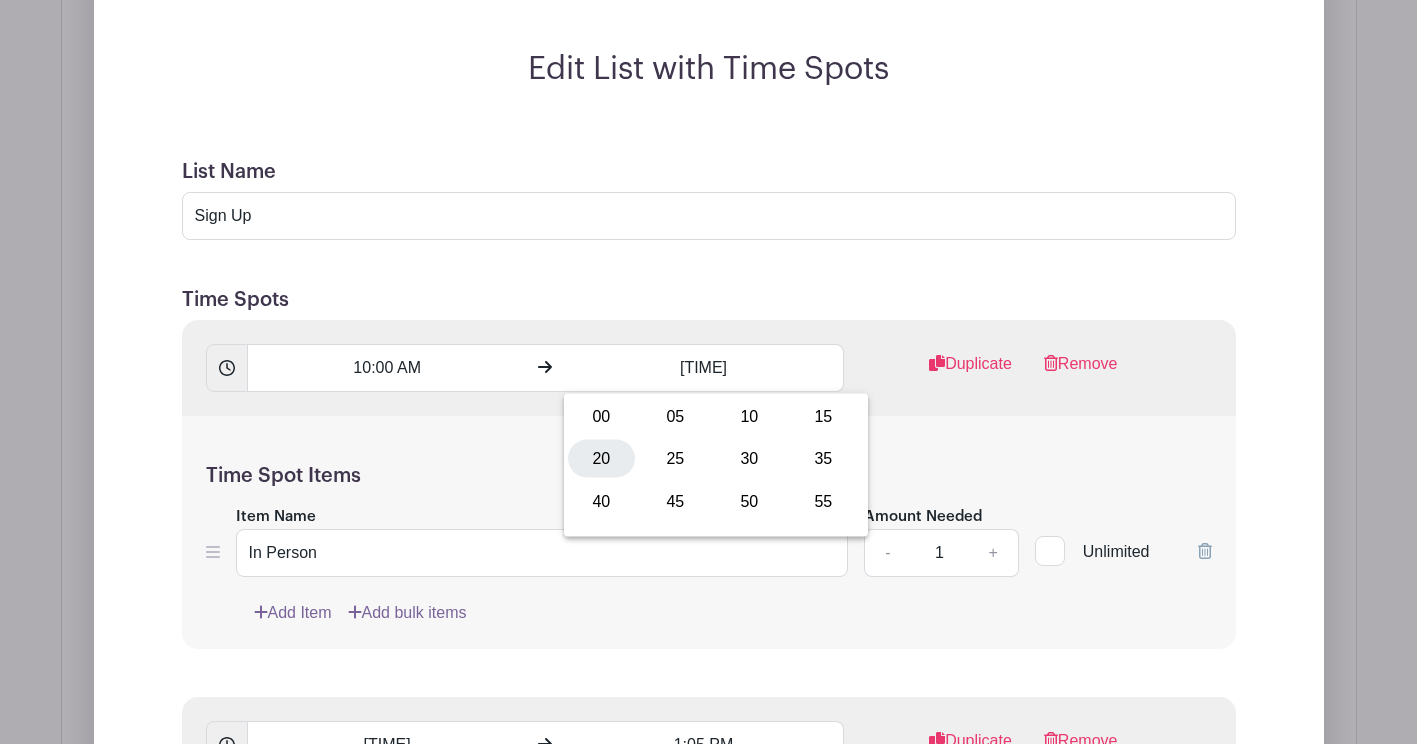 click on "20" at bounding box center (601, 459) 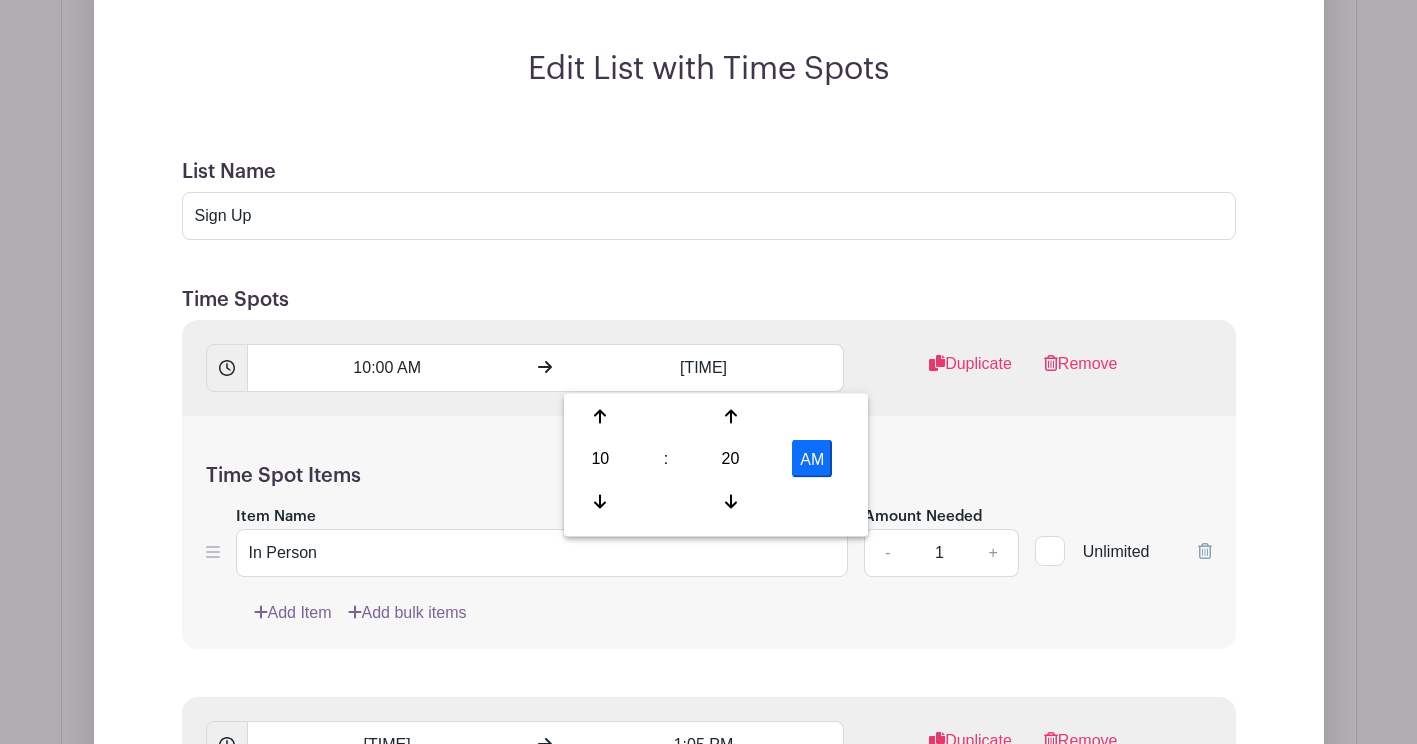 click on "AM" at bounding box center [812, 459] 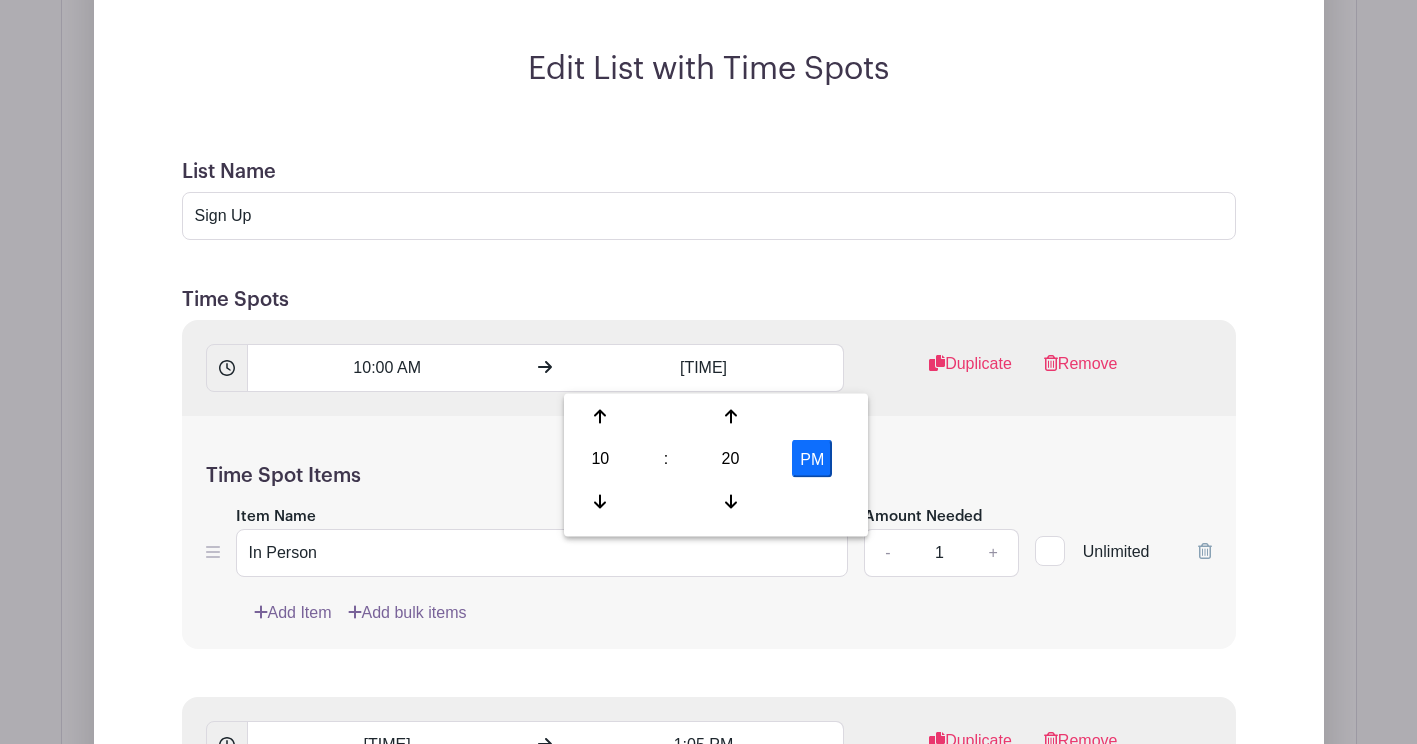 click on "PM" at bounding box center [812, 459] 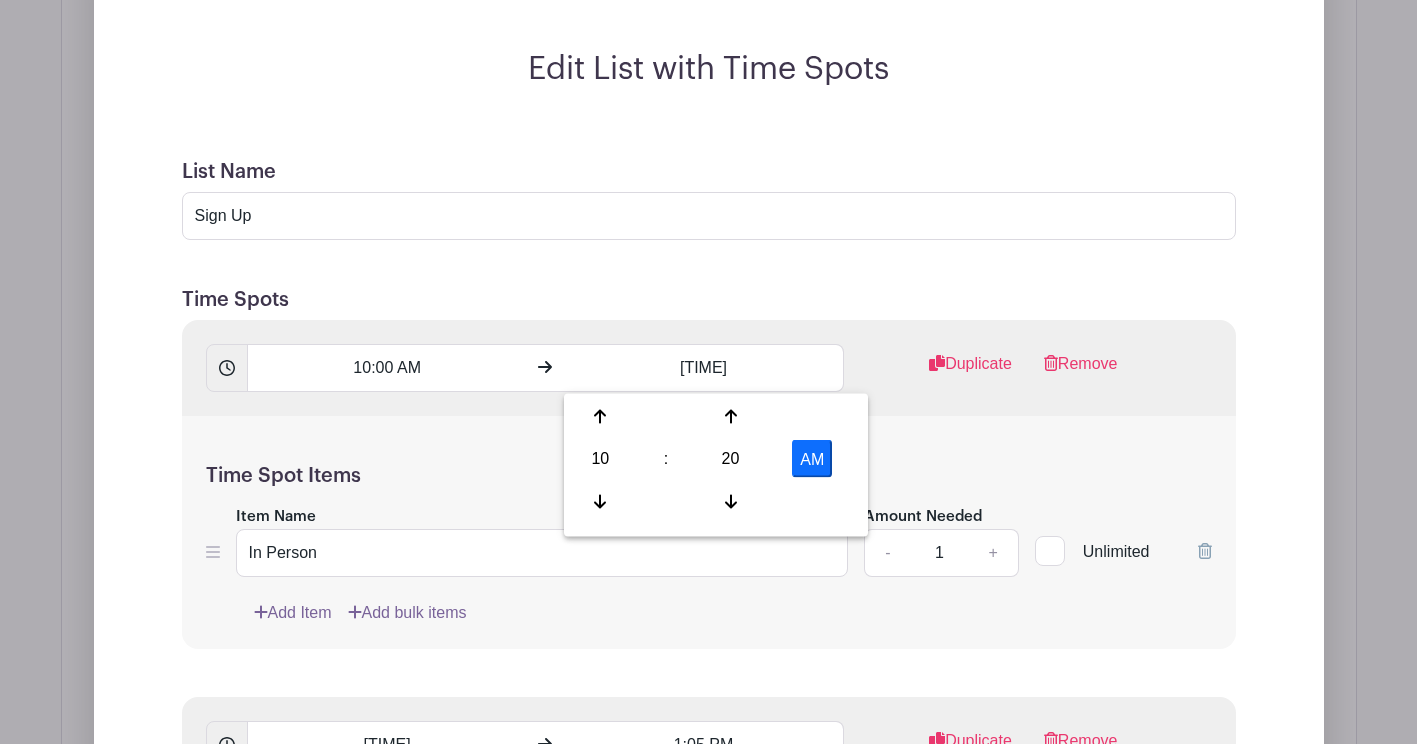 click on "Time Spot Items
Item Name
In Person
Amount Needed
-
1
+
Unlimited
Add Item
Add bulk items" at bounding box center [709, 532] 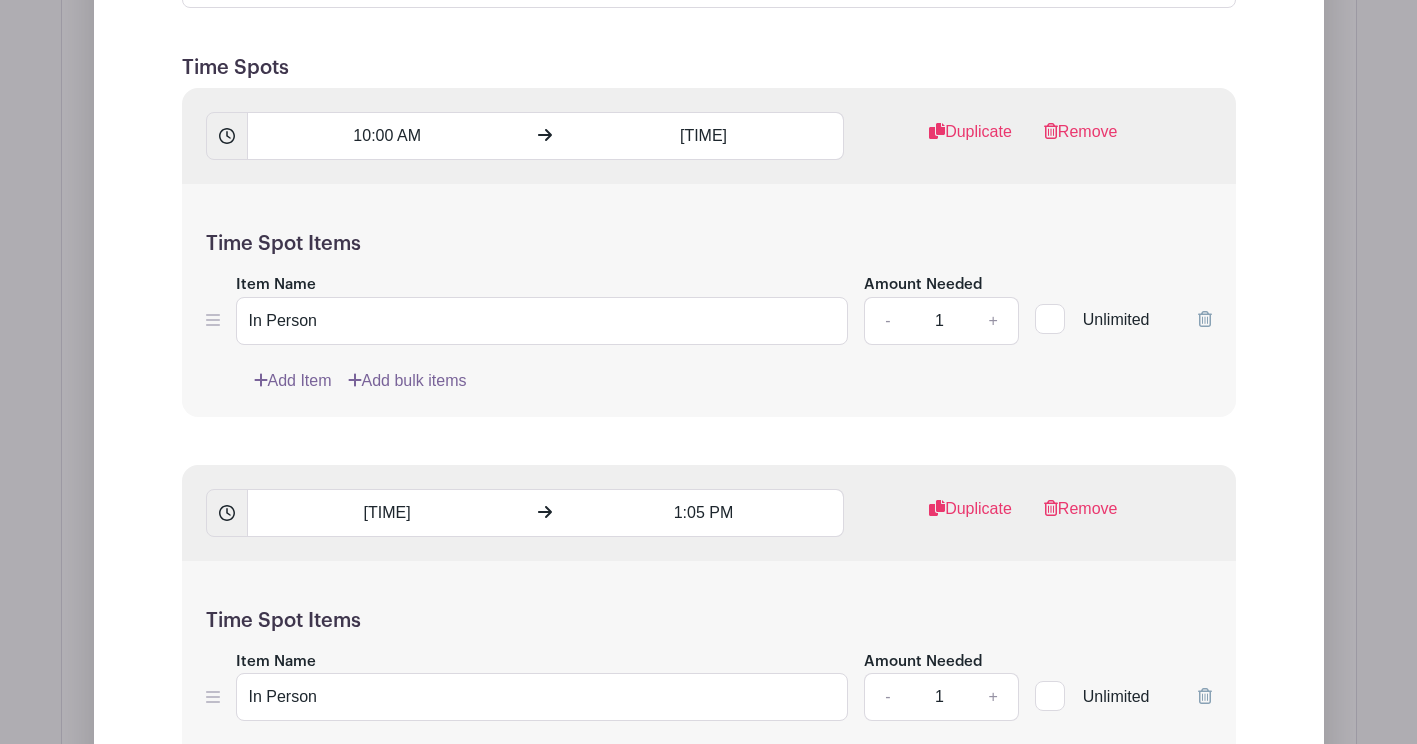 scroll, scrollTop: 1706, scrollLeft: 0, axis: vertical 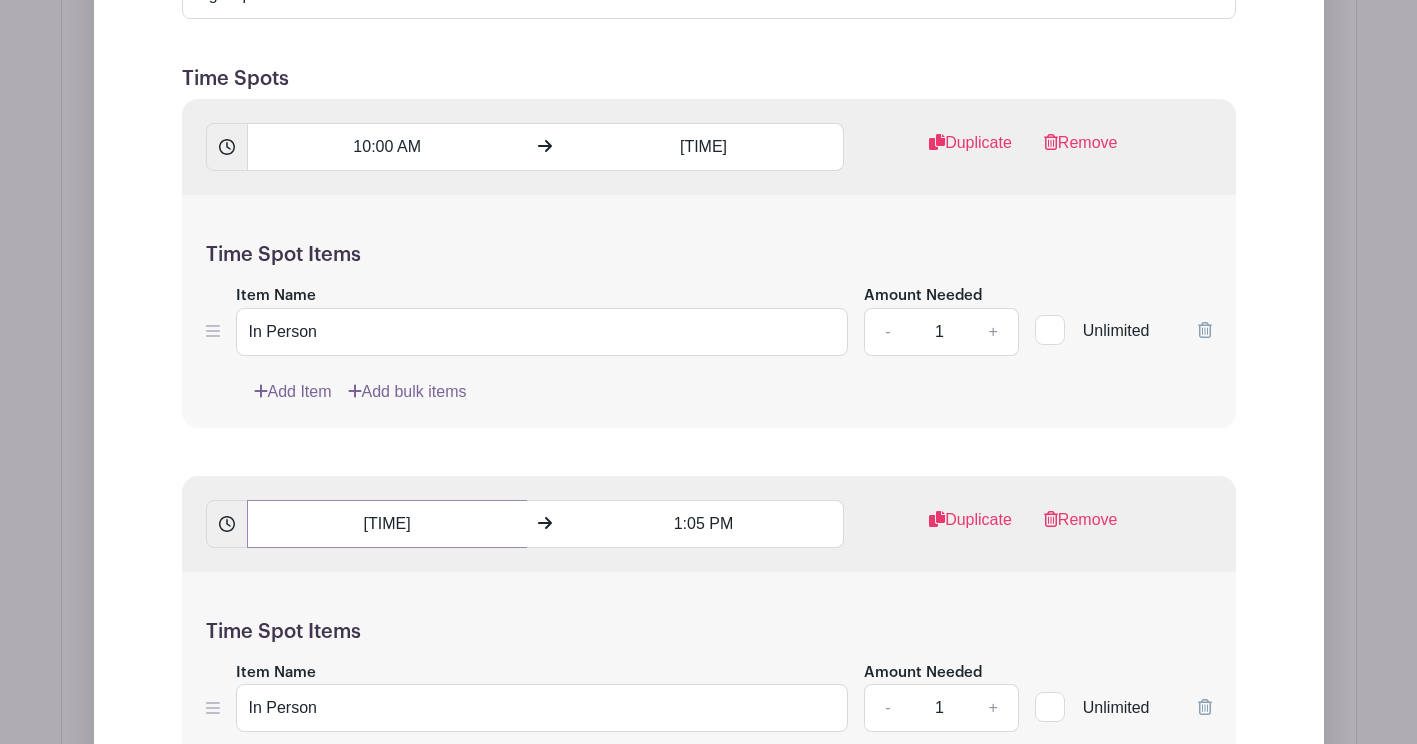 click on "[TIME]" at bounding box center [387, 524] 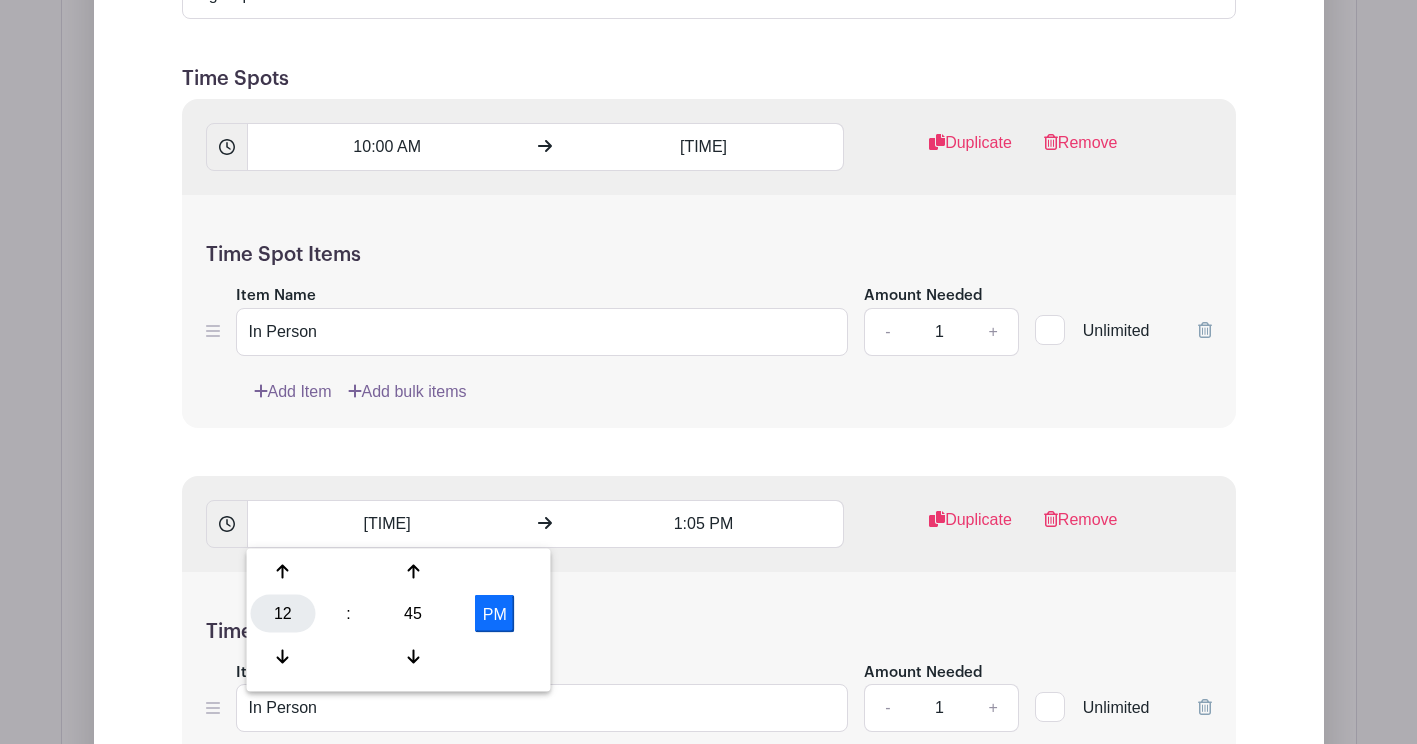 click on "12" at bounding box center [283, 614] 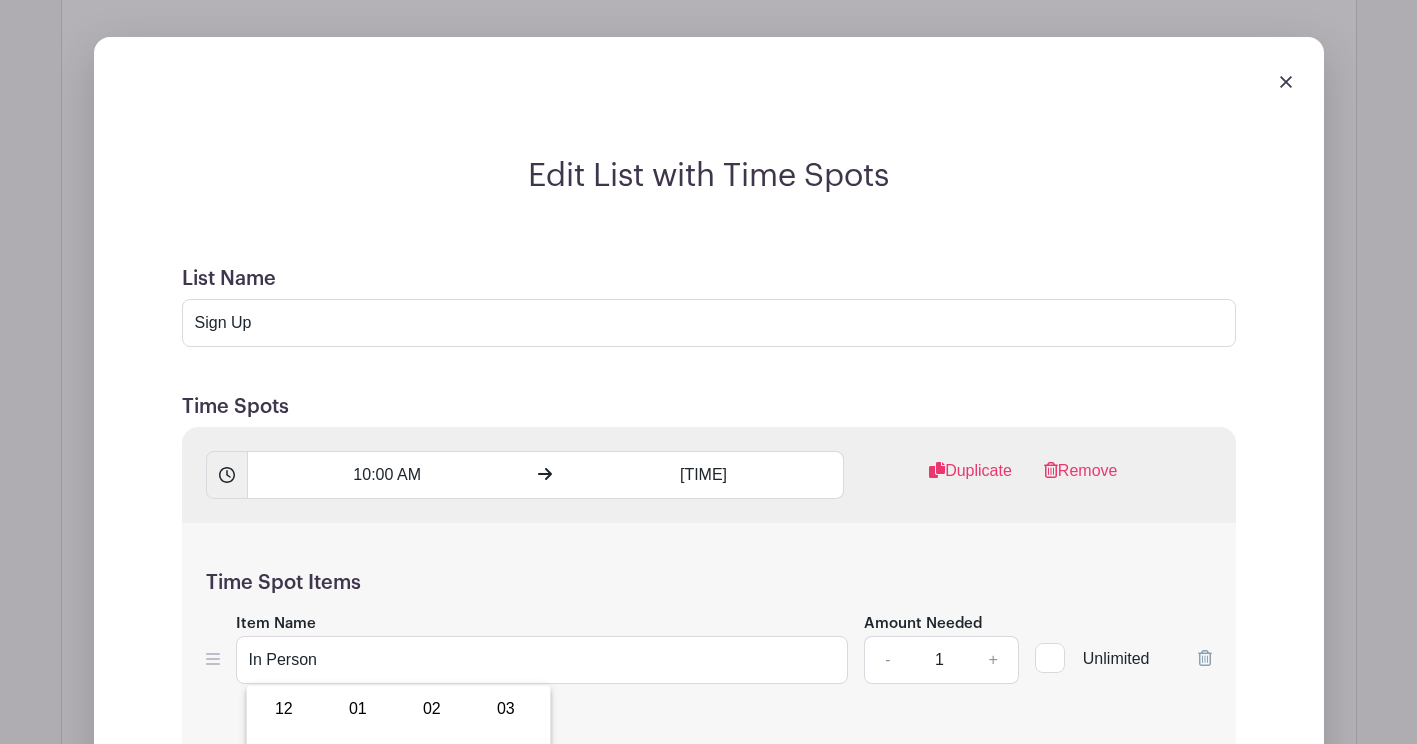scroll, scrollTop: 1434, scrollLeft: 0, axis: vertical 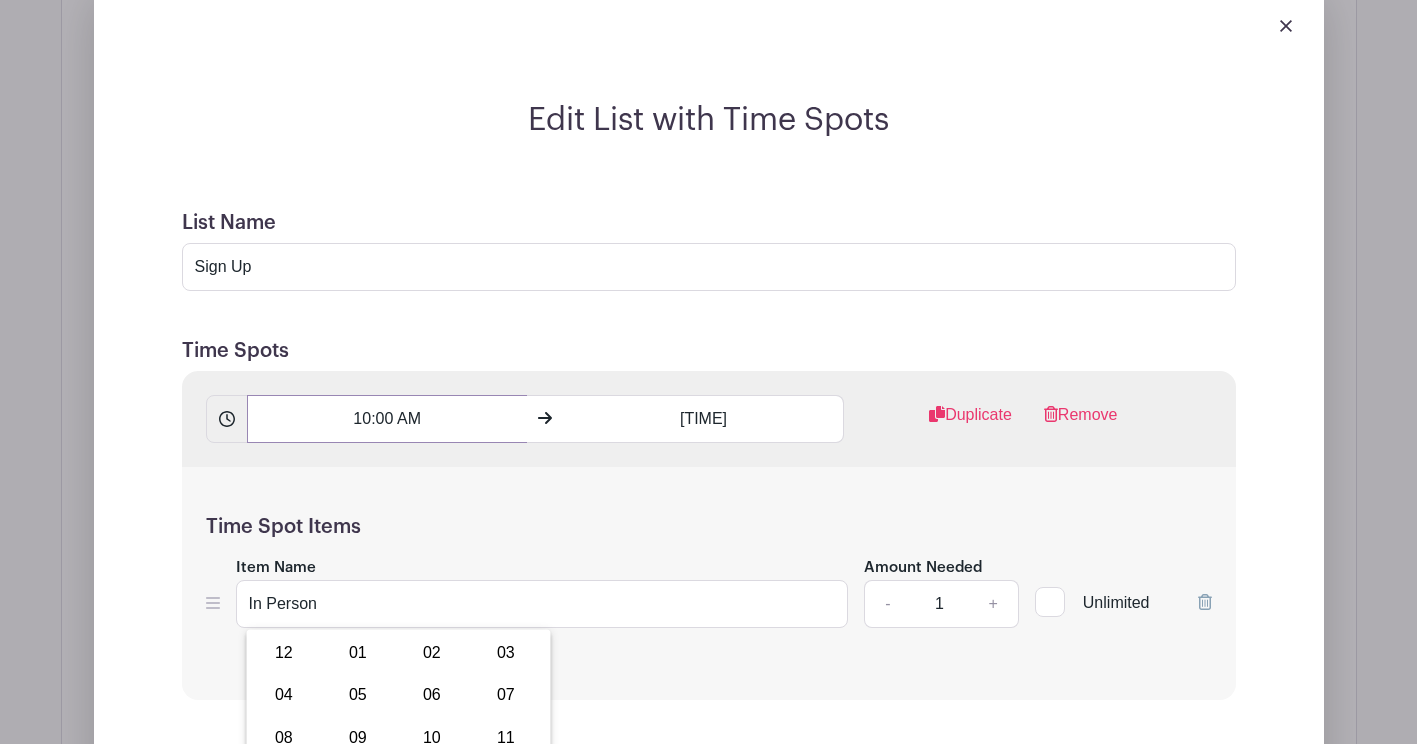 click on "10:00 AM" at bounding box center (387, 419) 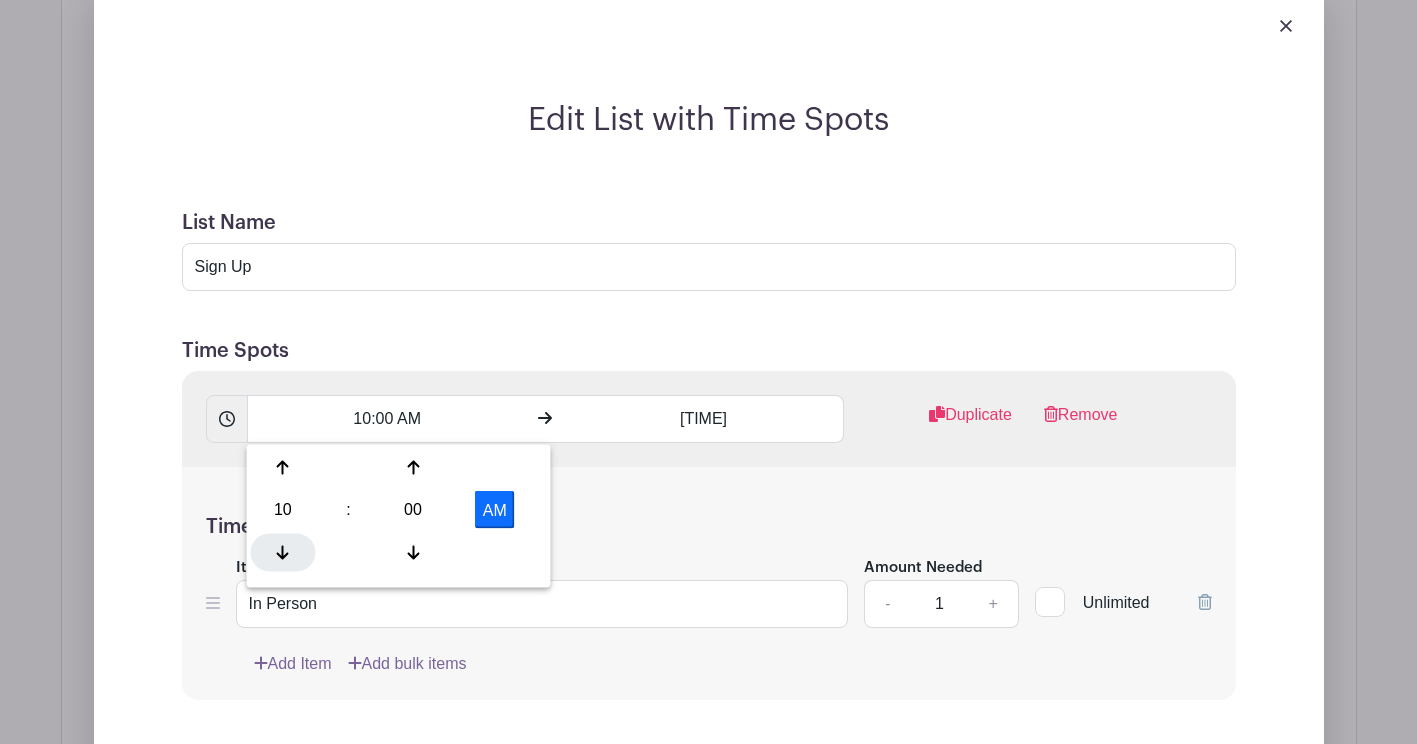 click 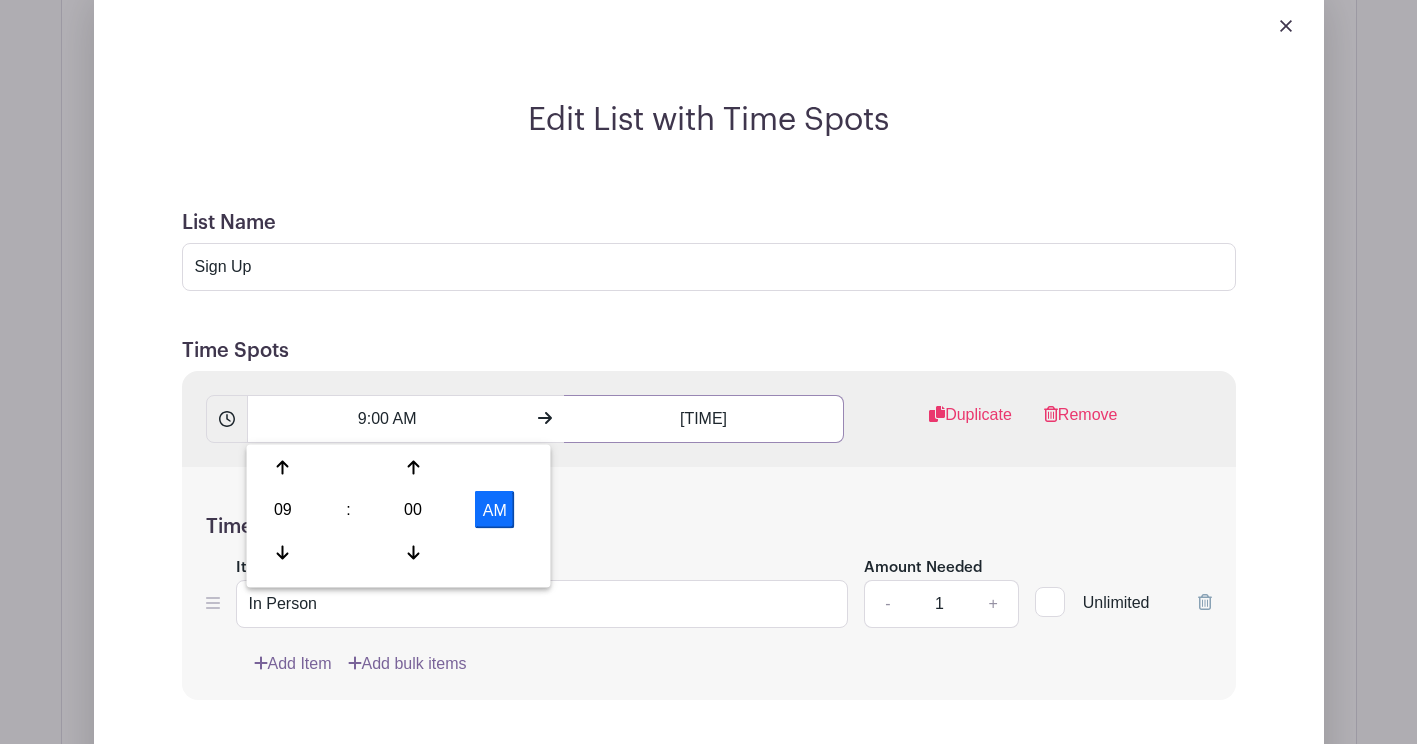 click on "[TIME]" at bounding box center [704, 419] 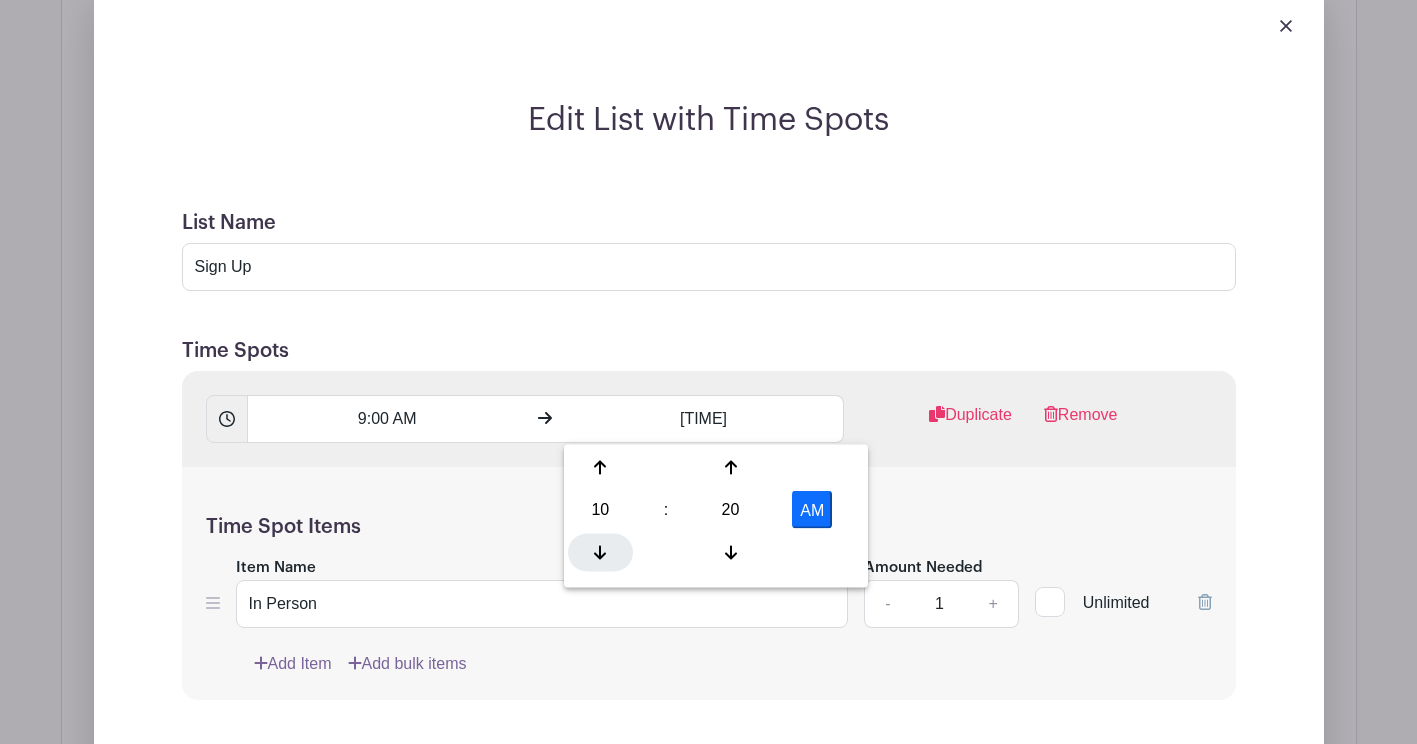 click at bounding box center (600, 552) 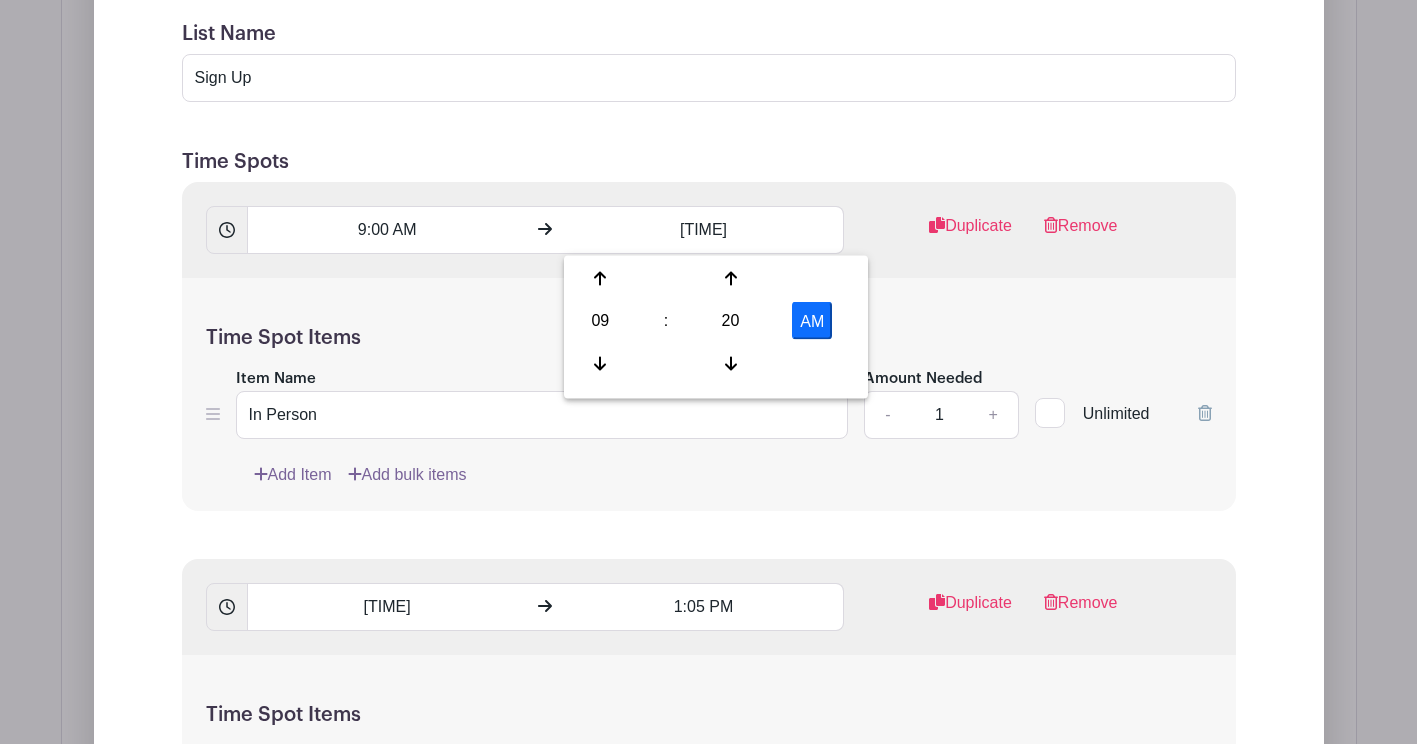 scroll, scrollTop: 1631, scrollLeft: 0, axis: vertical 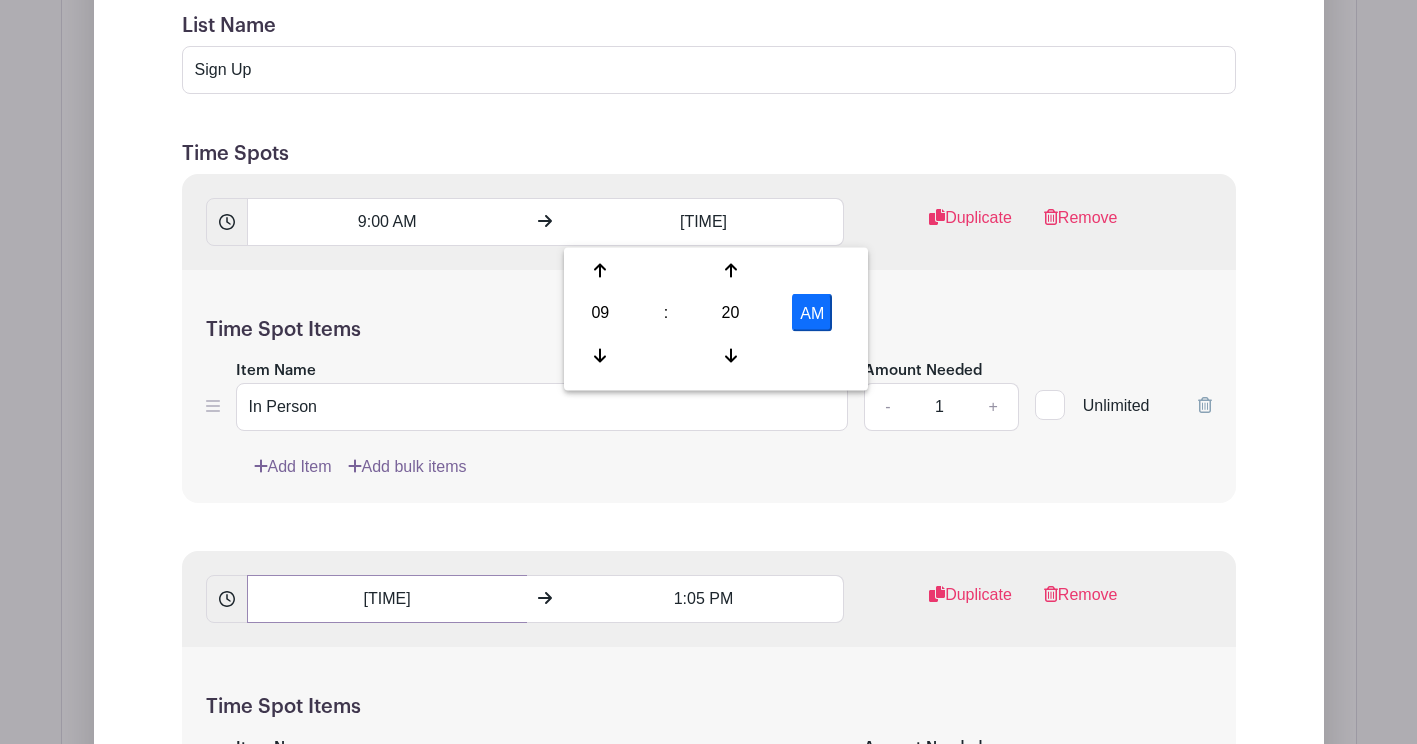 click on "[TIME]" at bounding box center (387, 599) 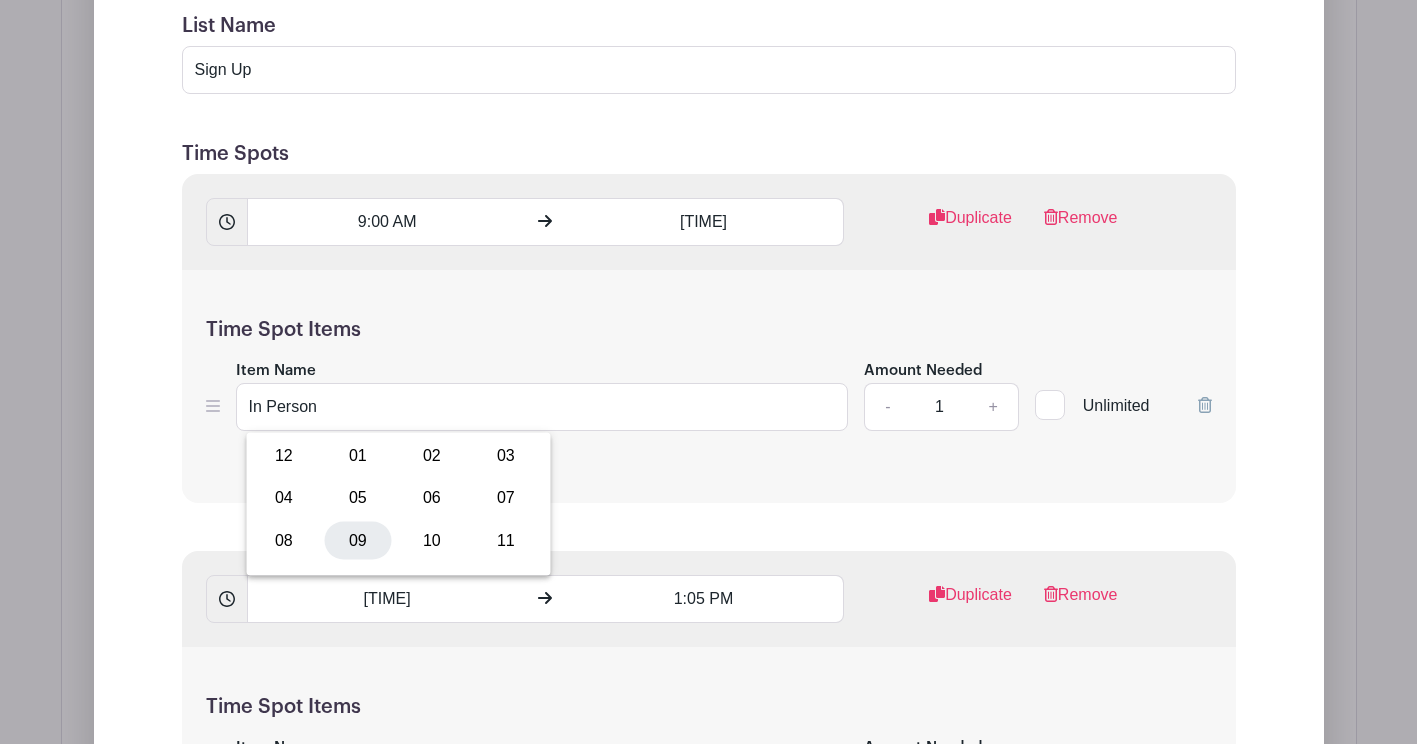 click on "09" at bounding box center (358, 540) 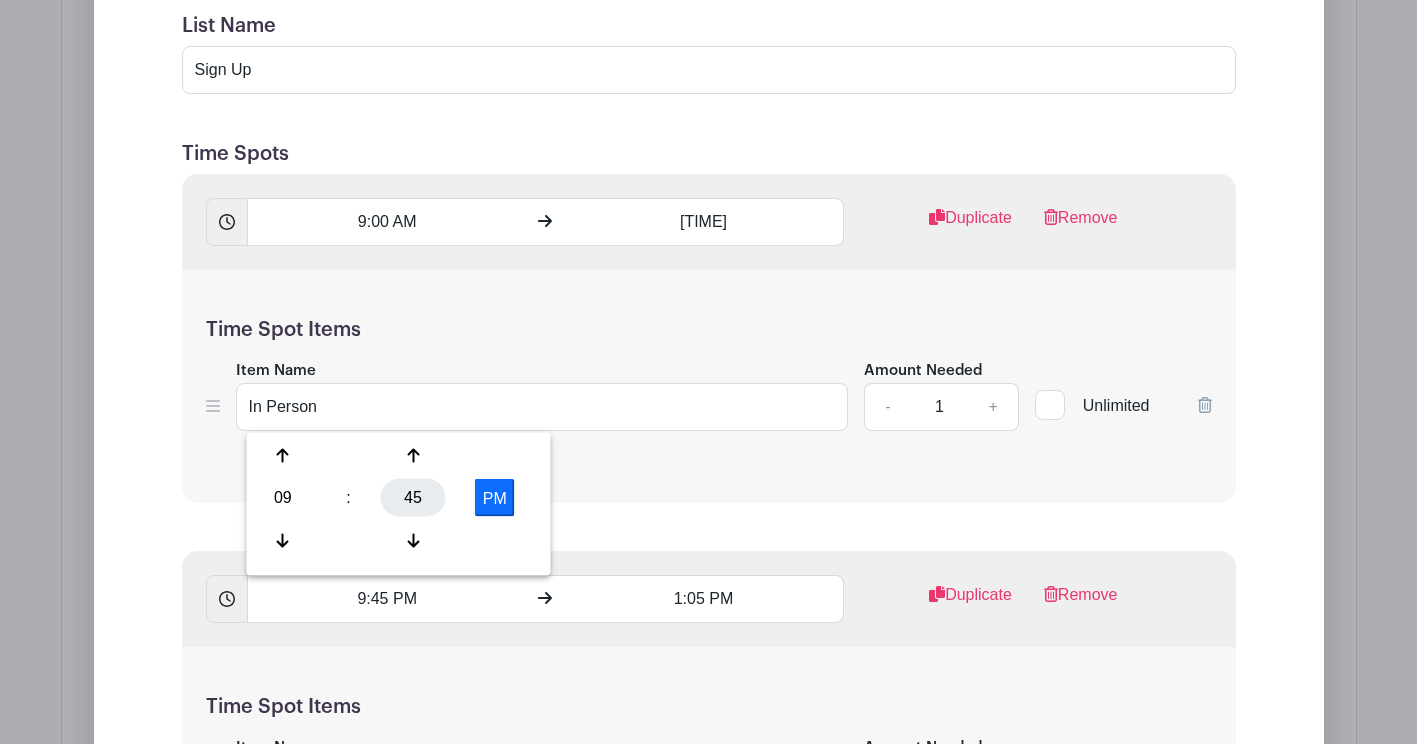click on "45" at bounding box center (413, 498) 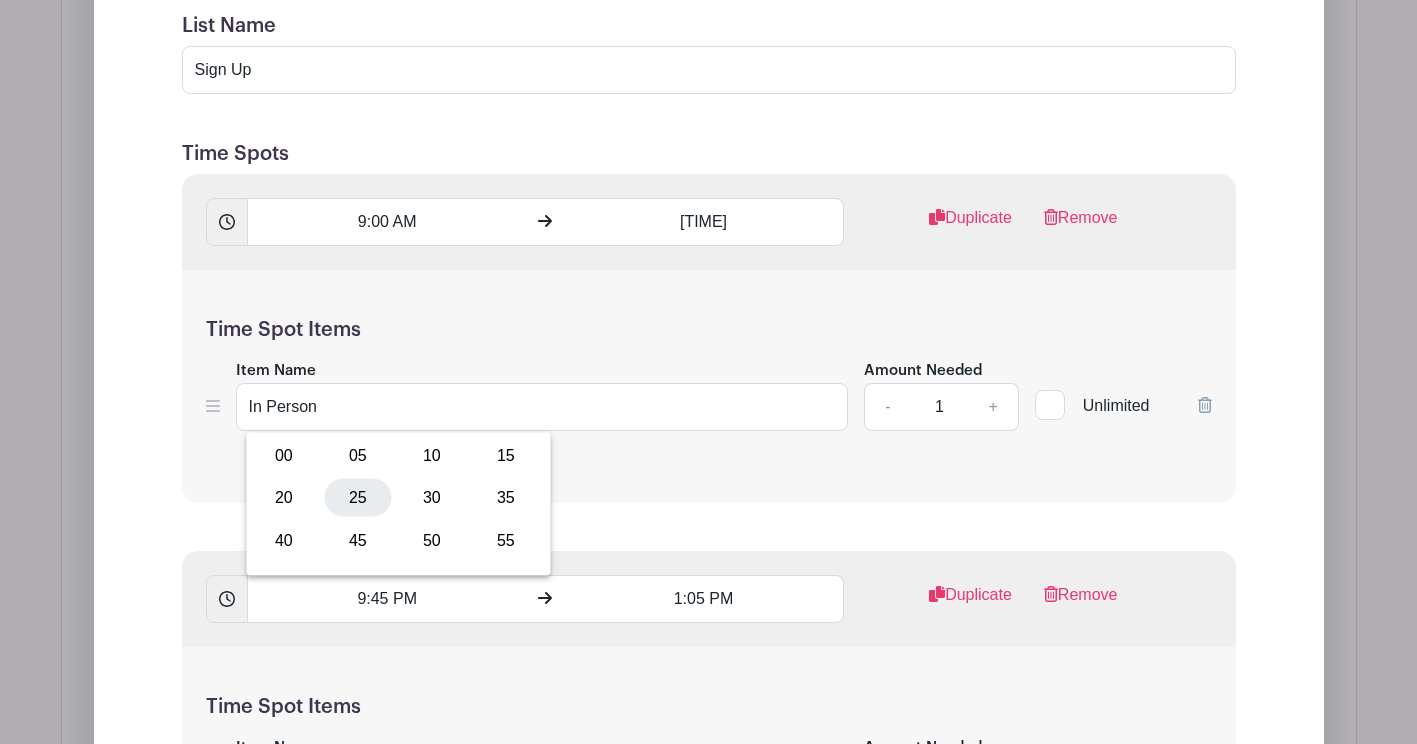 click on "25" at bounding box center (358, 498) 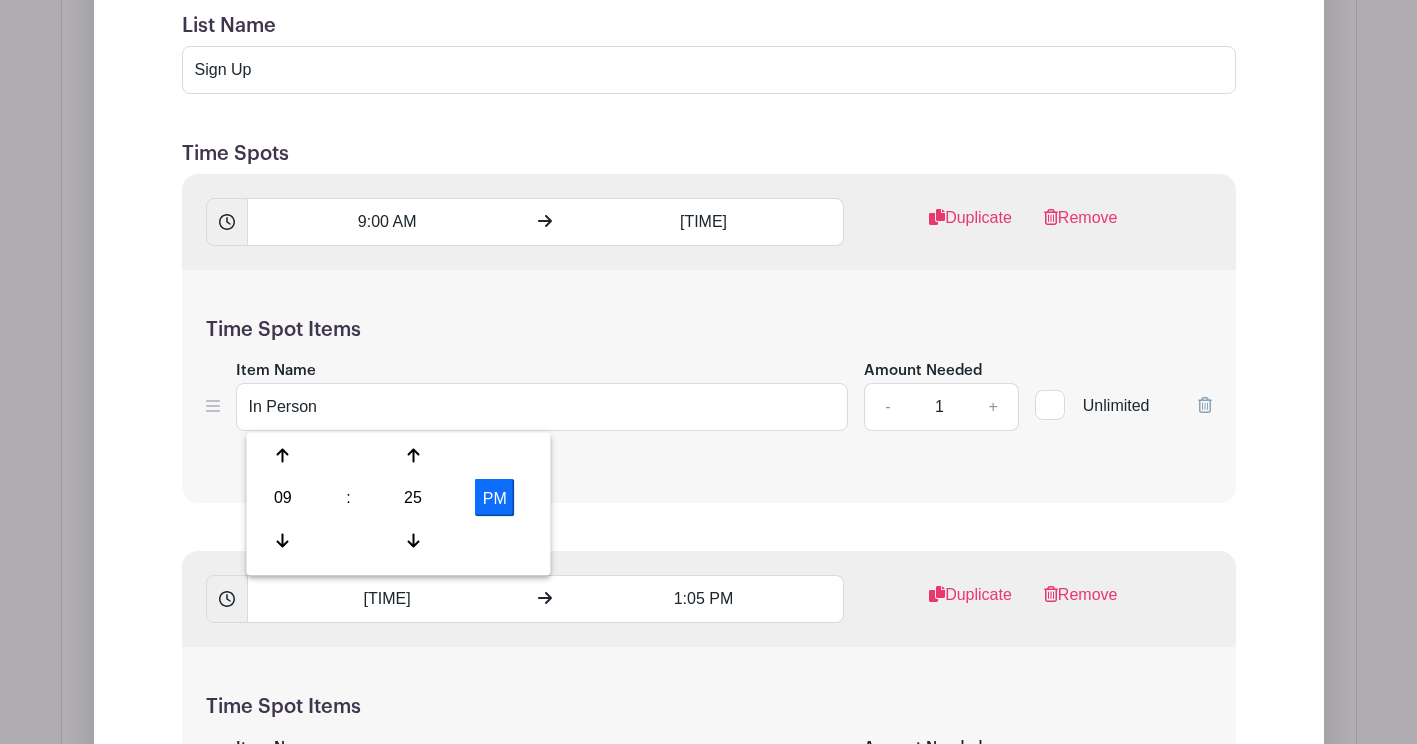 click on "PM" at bounding box center [495, 498] 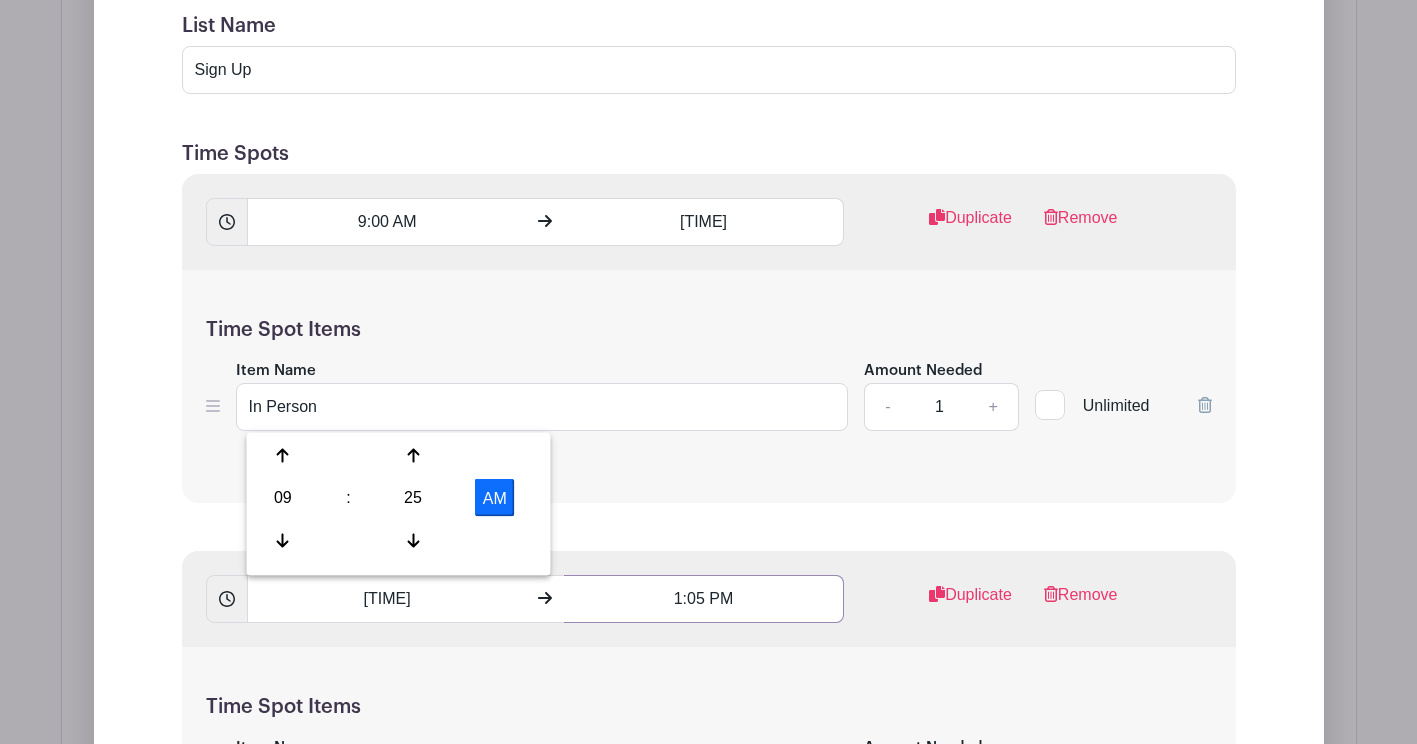 click on "1:05 PM" at bounding box center (704, 599) 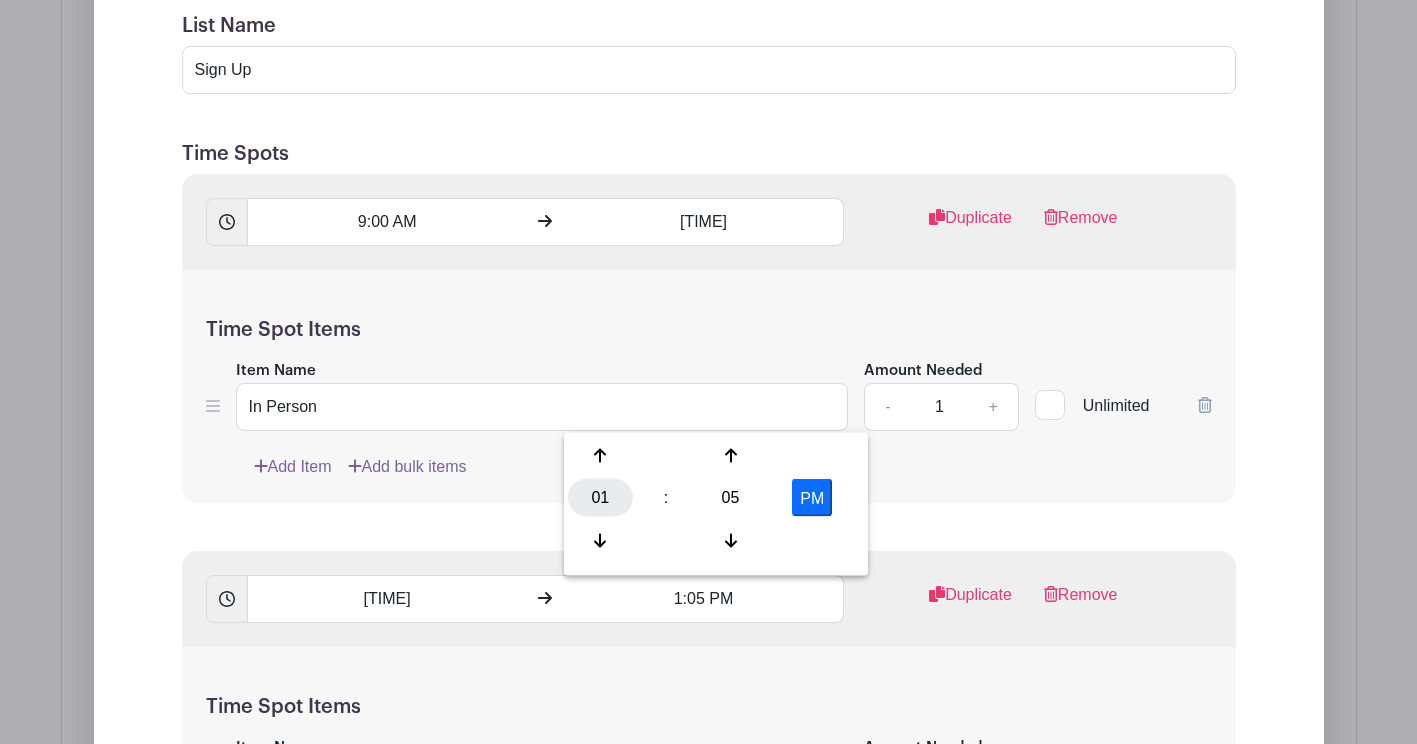 click on "01" at bounding box center [600, 498] 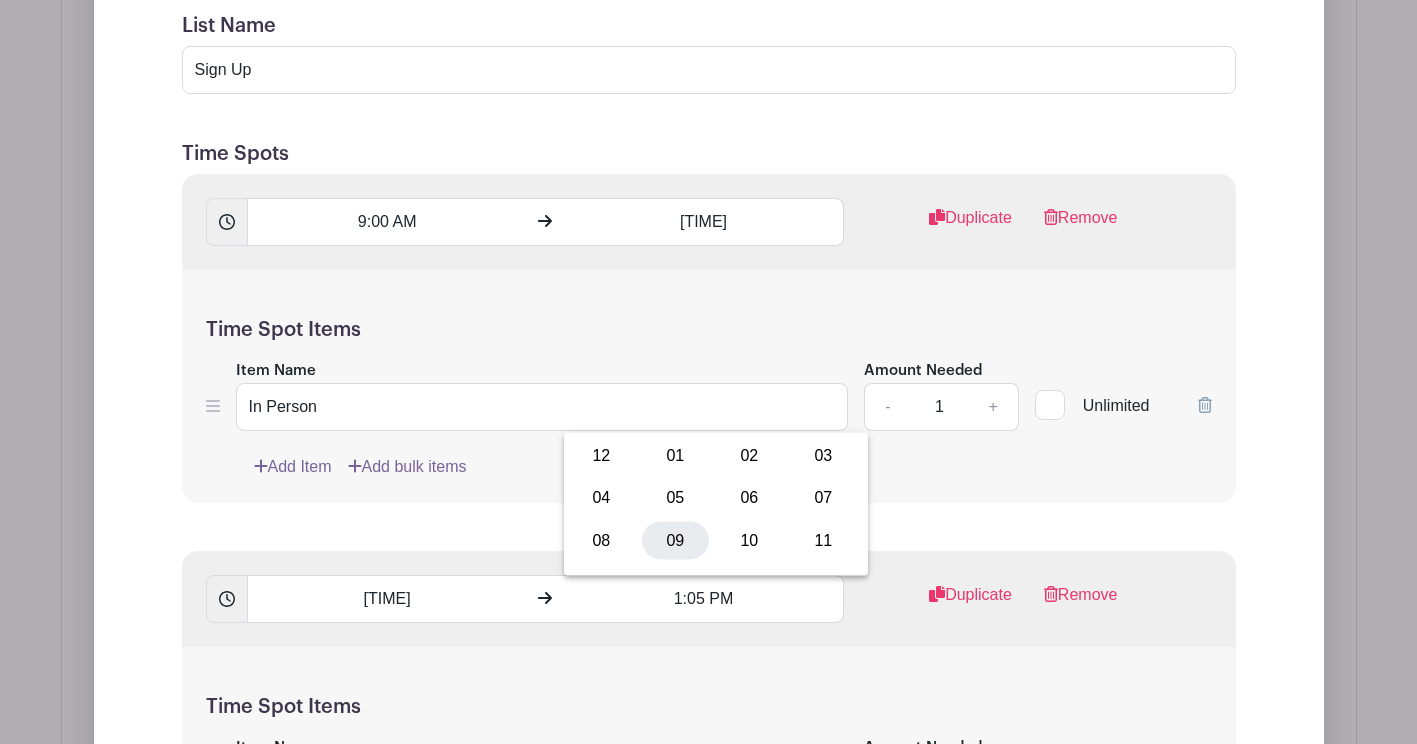 click on "09" at bounding box center [675, 540] 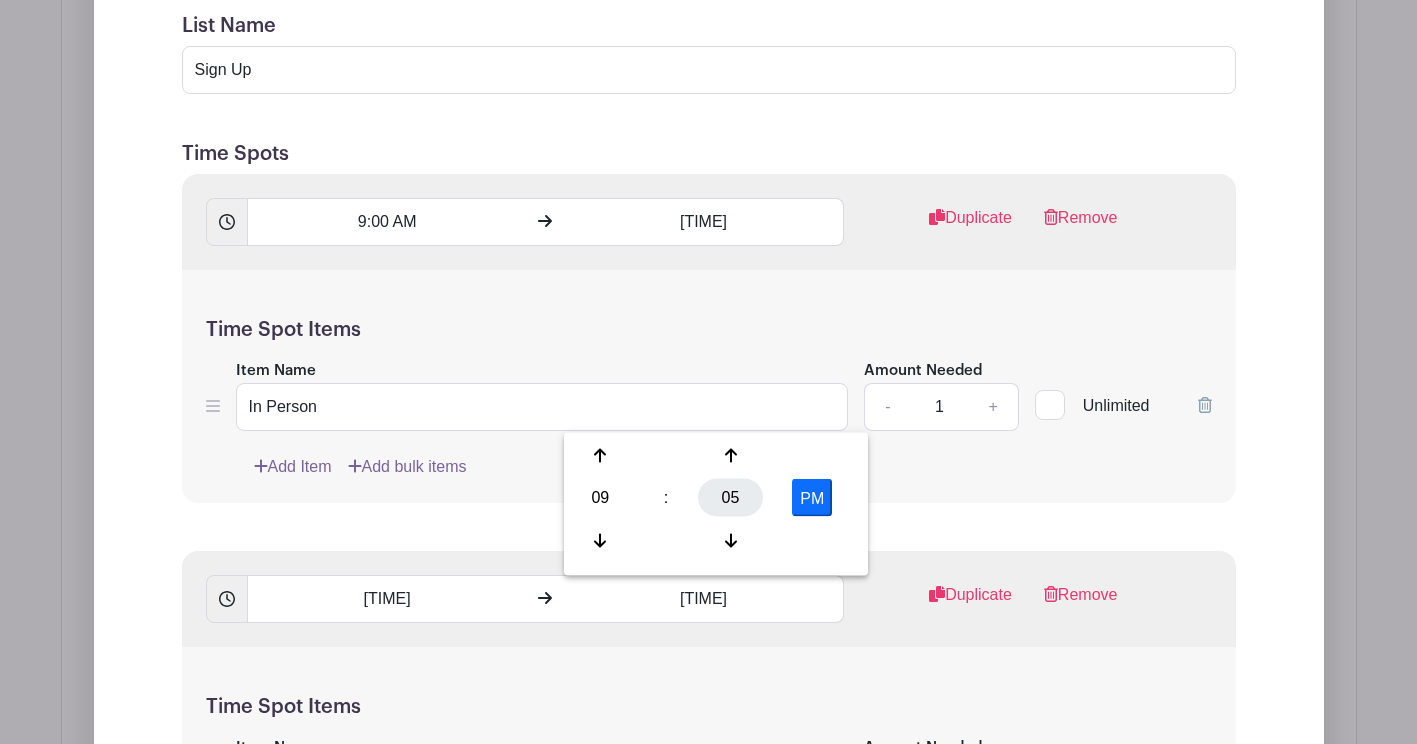 click on "05" at bounding box center (730, 498) 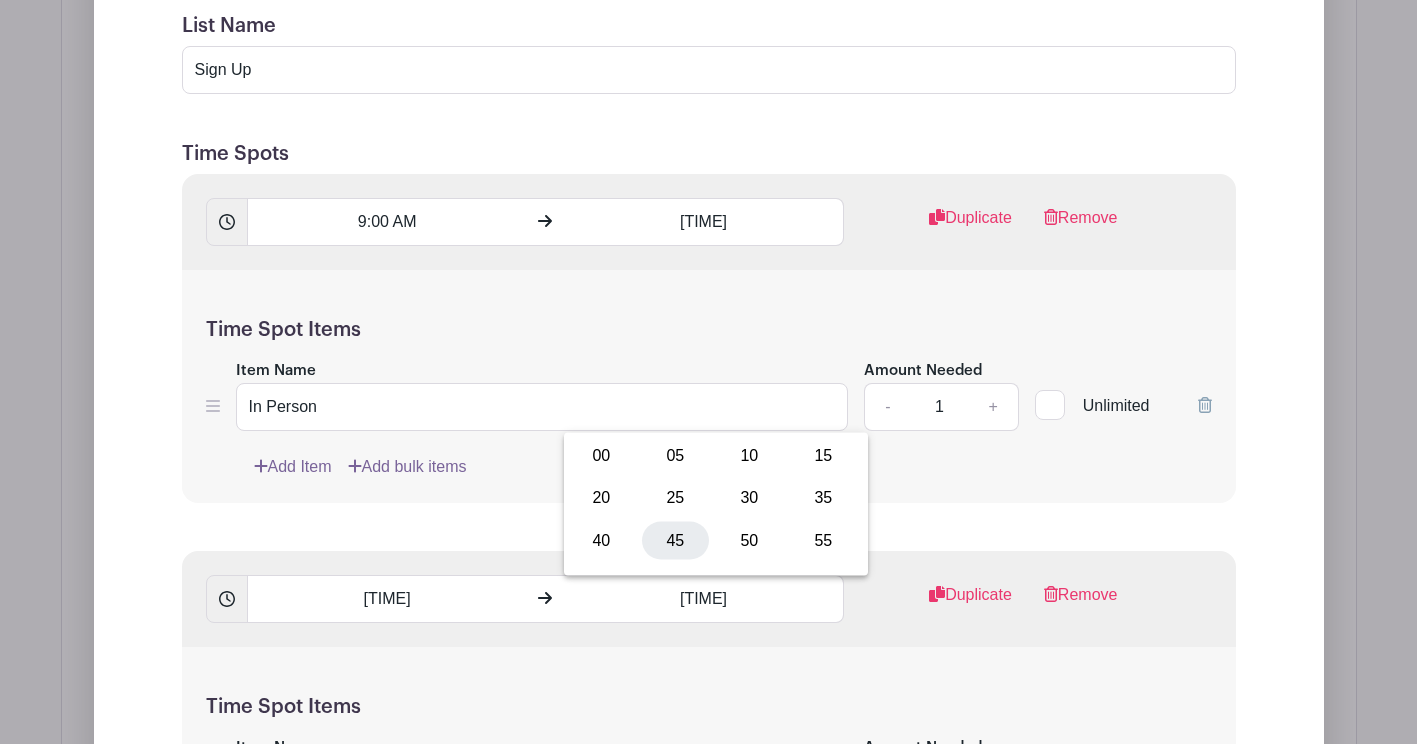 click on "45" at bounding box center (675, 540) 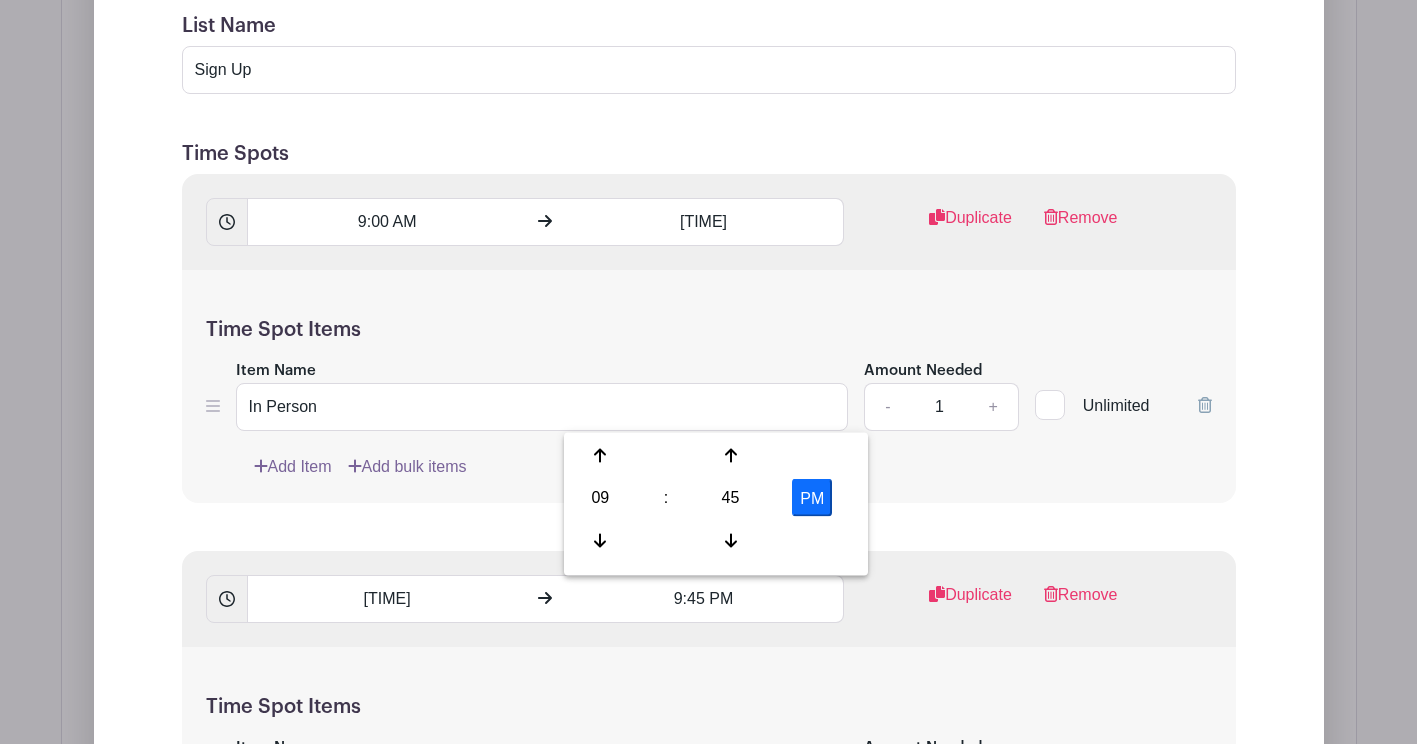 click on "PM" at bounding box center (812, 498) 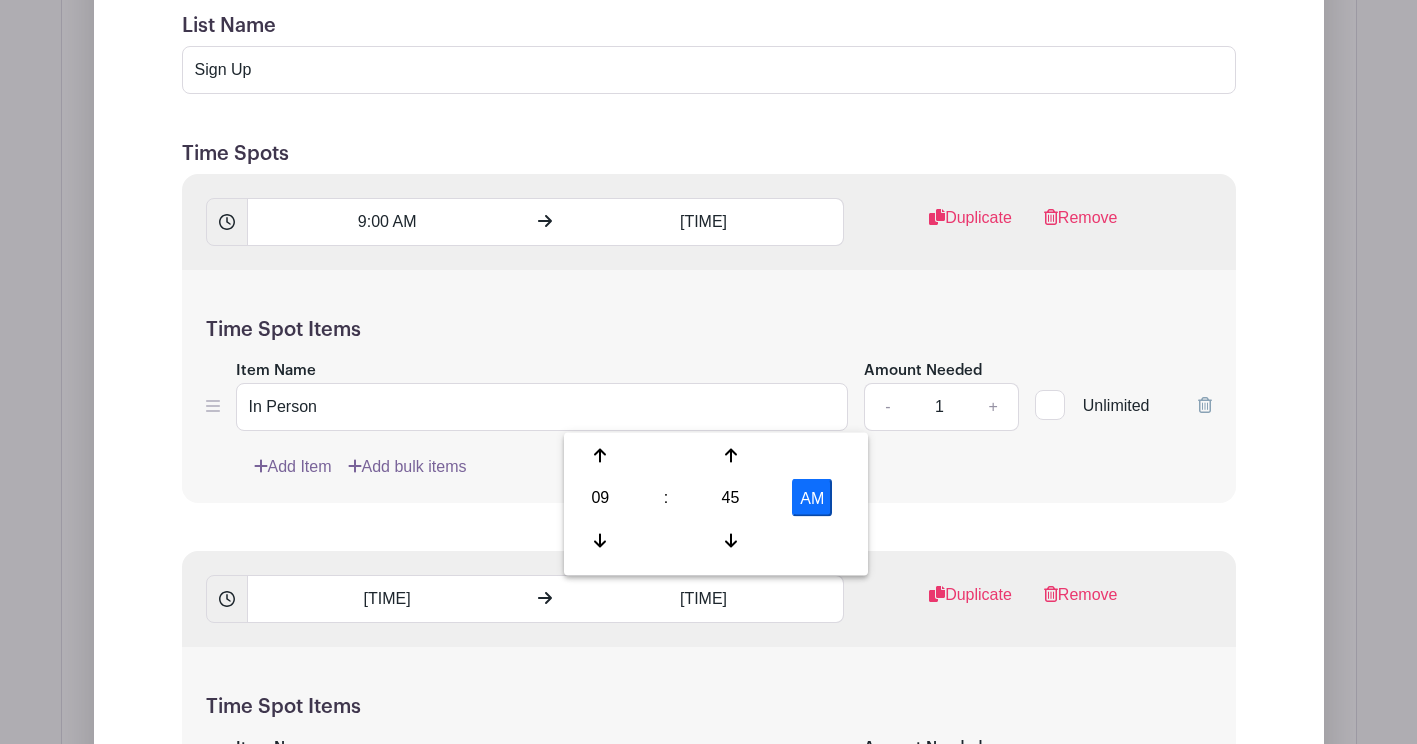 click on "List Name
Sign Up
Time Spots
9:00 AM
9:20 AM
Duplicate
Remove
Time Spot Items
Item Name
In Person
Amount Needed
-
1
+
Unlimited
Add Item
Add bulk items
-" at bounding box center (709, 1515) 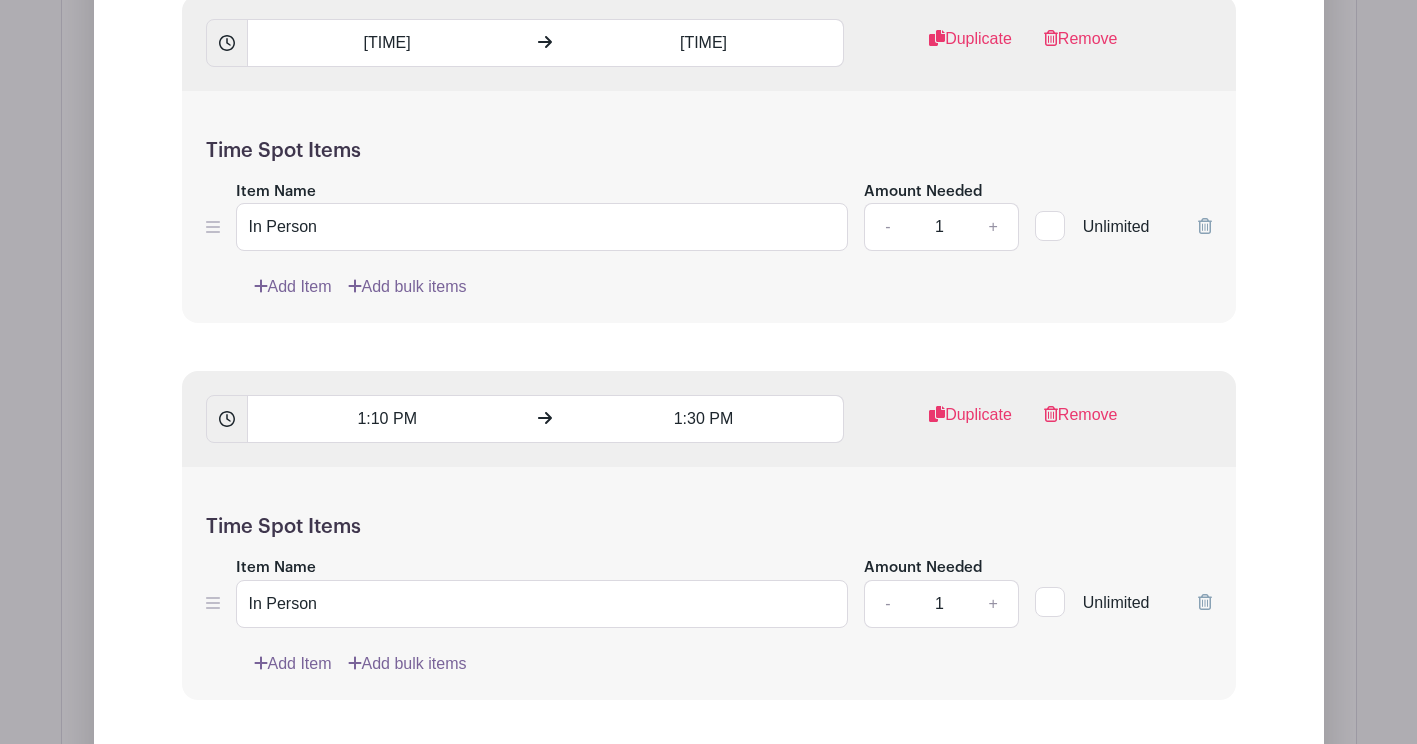 scroll, scrollTop: 2123, scrollLeft: 0, axis: vertical 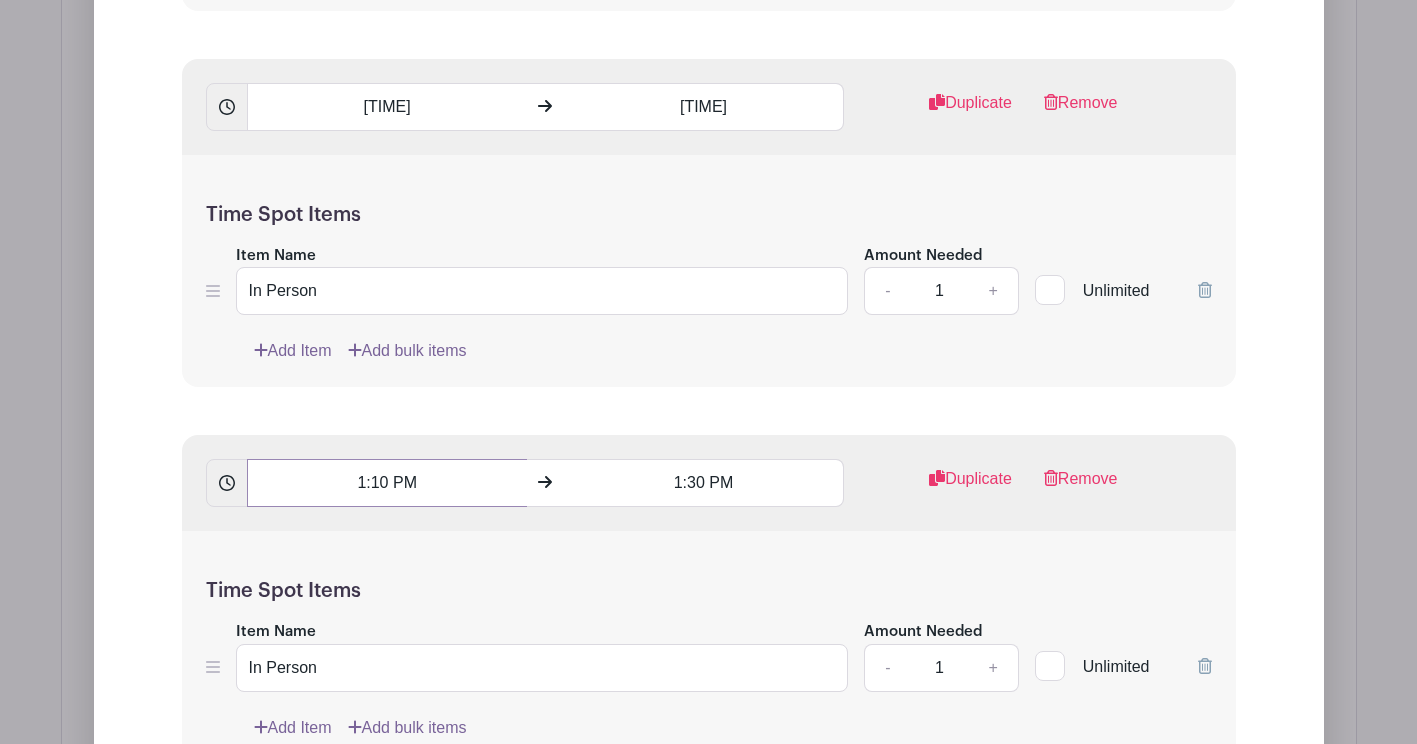 click on "1:10 PM" at bounding box center (387, 483) 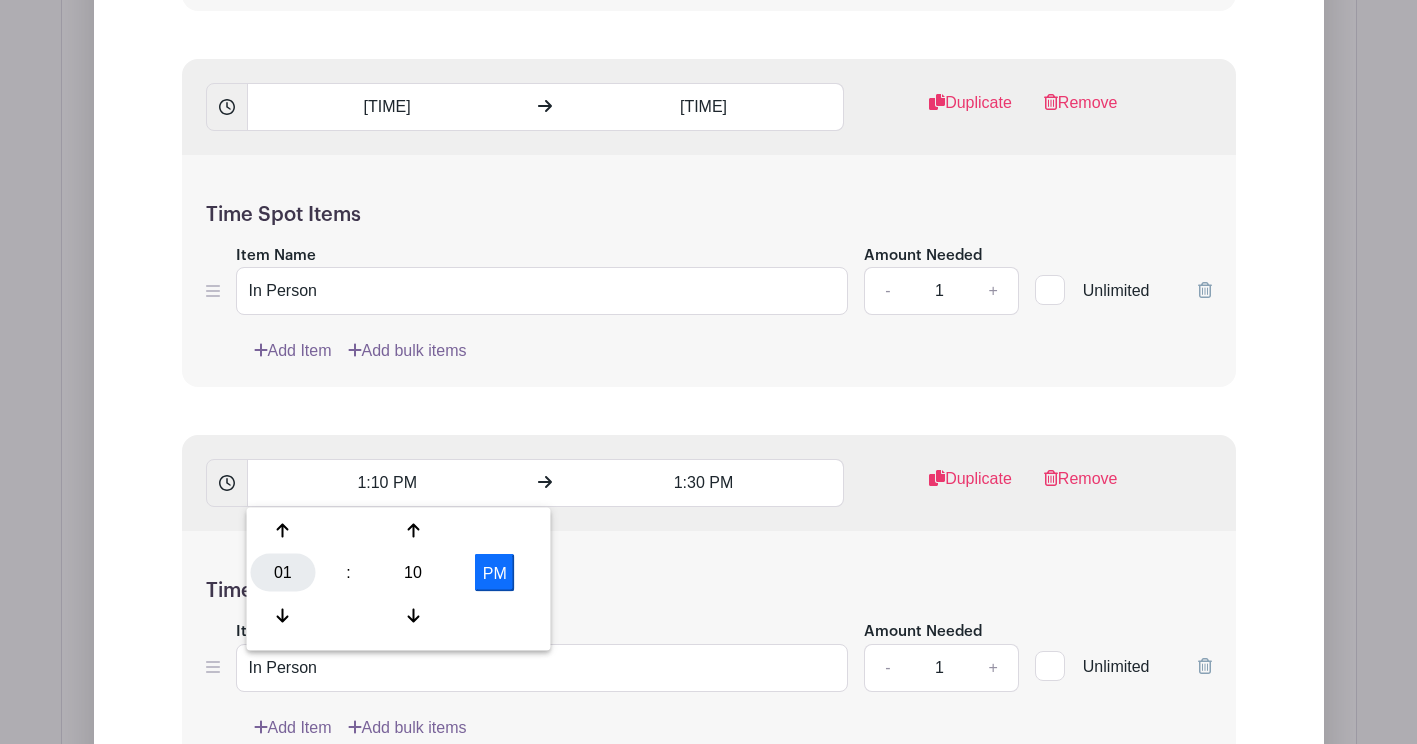 click on "01" at bounding box center (283, 573) 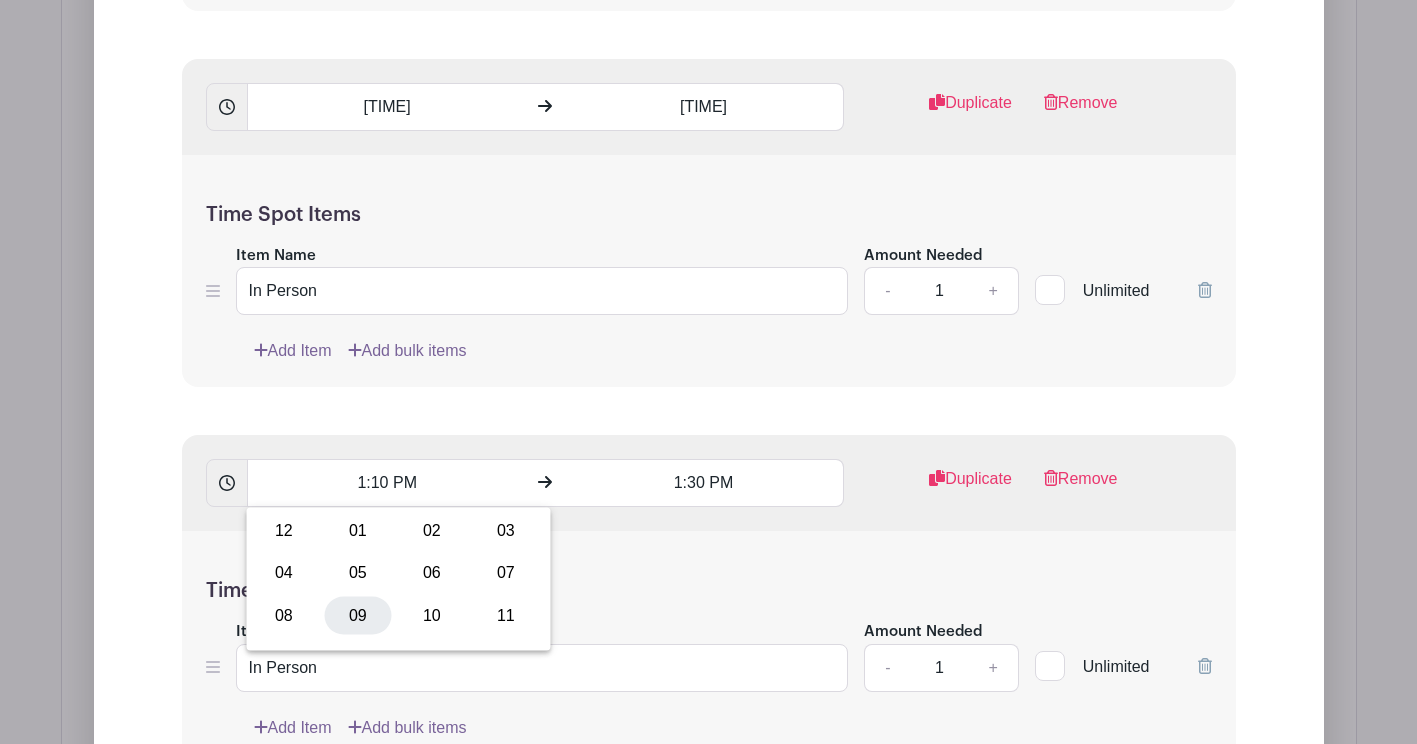 click on "09" at bounding box center (358, 615) 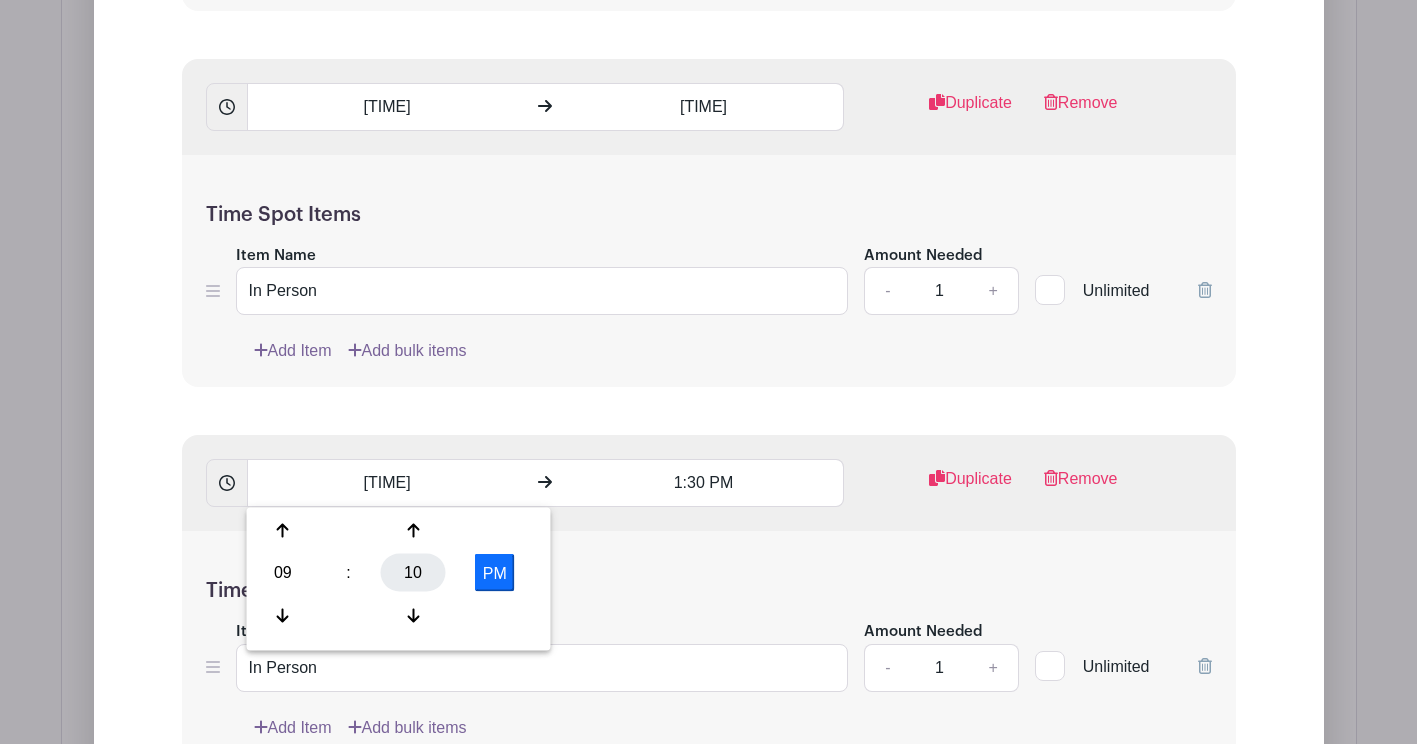 click on "10" at bounding box center [413, 573] 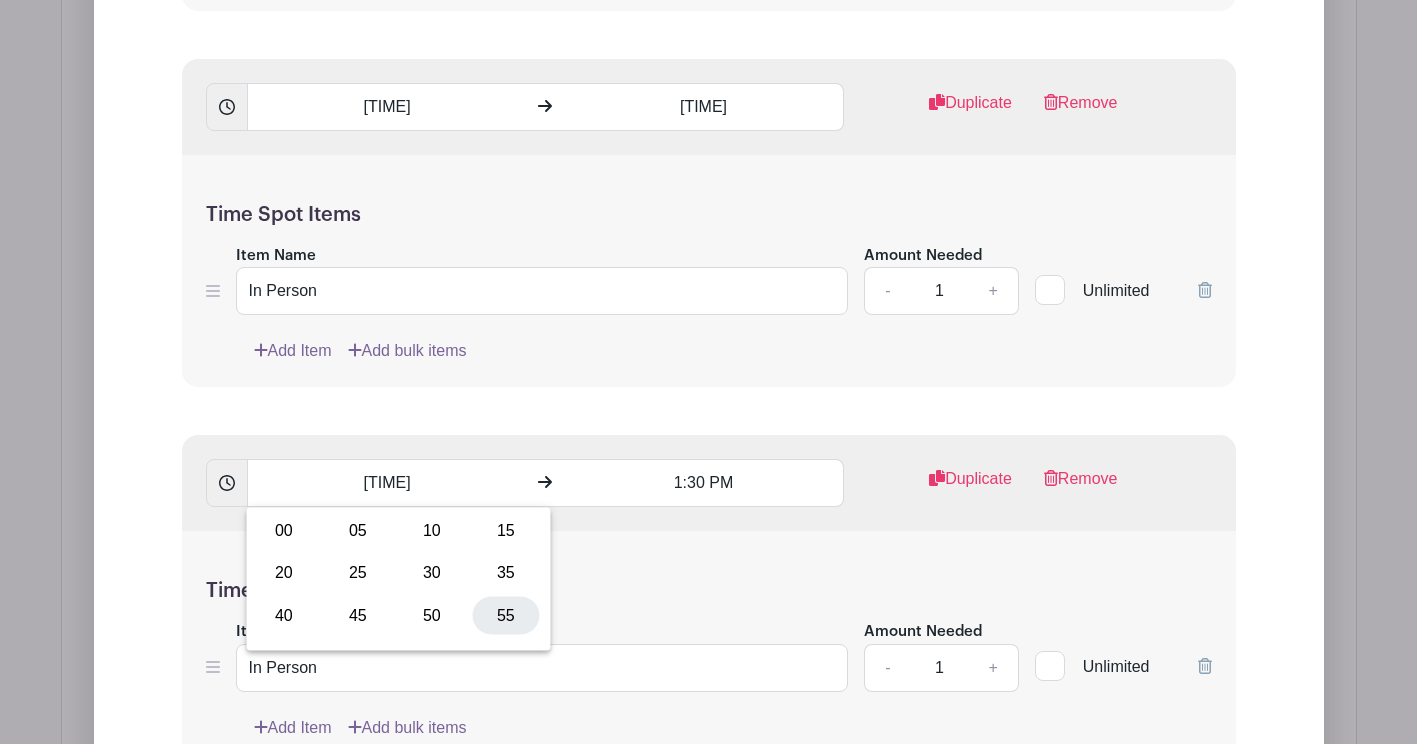 click on "55" at bounding box center [506, 615] 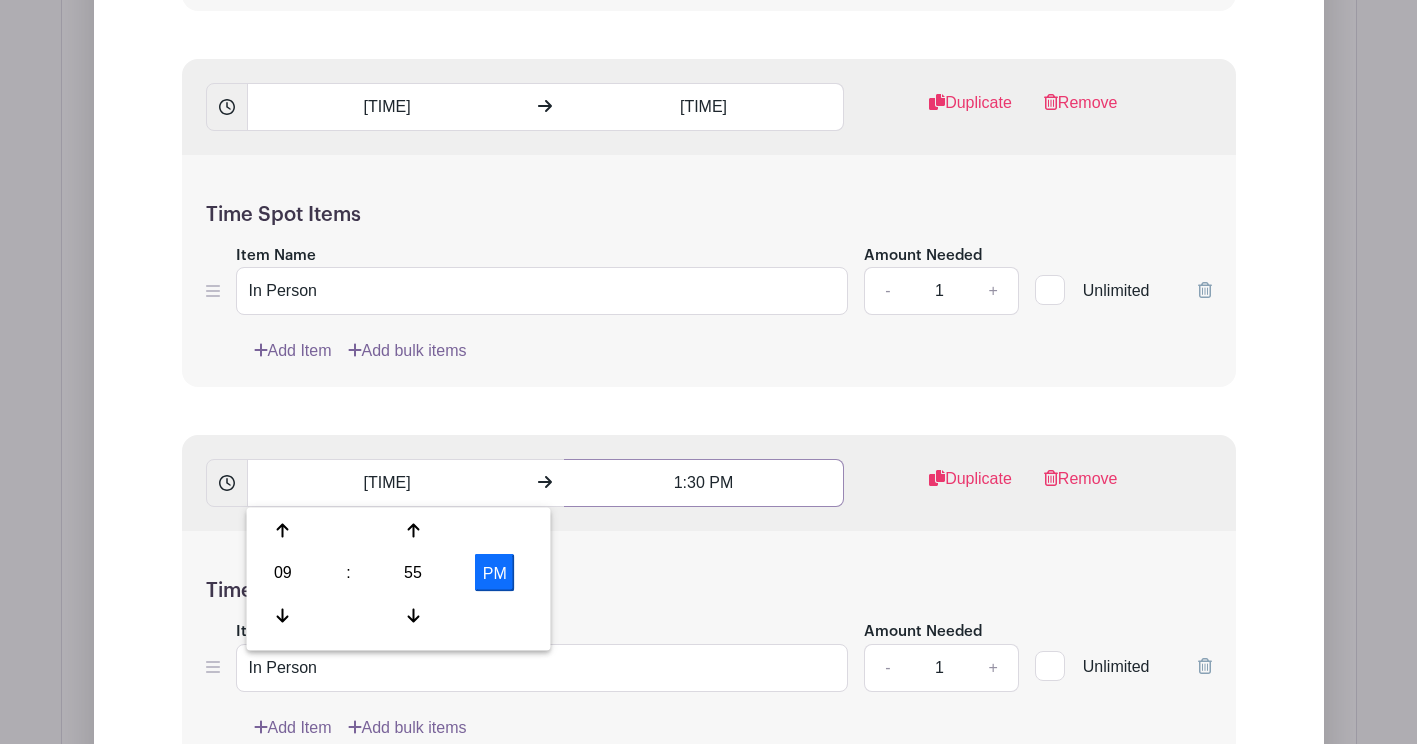 click on "1:30 PM" at bounding box center (704, 483) 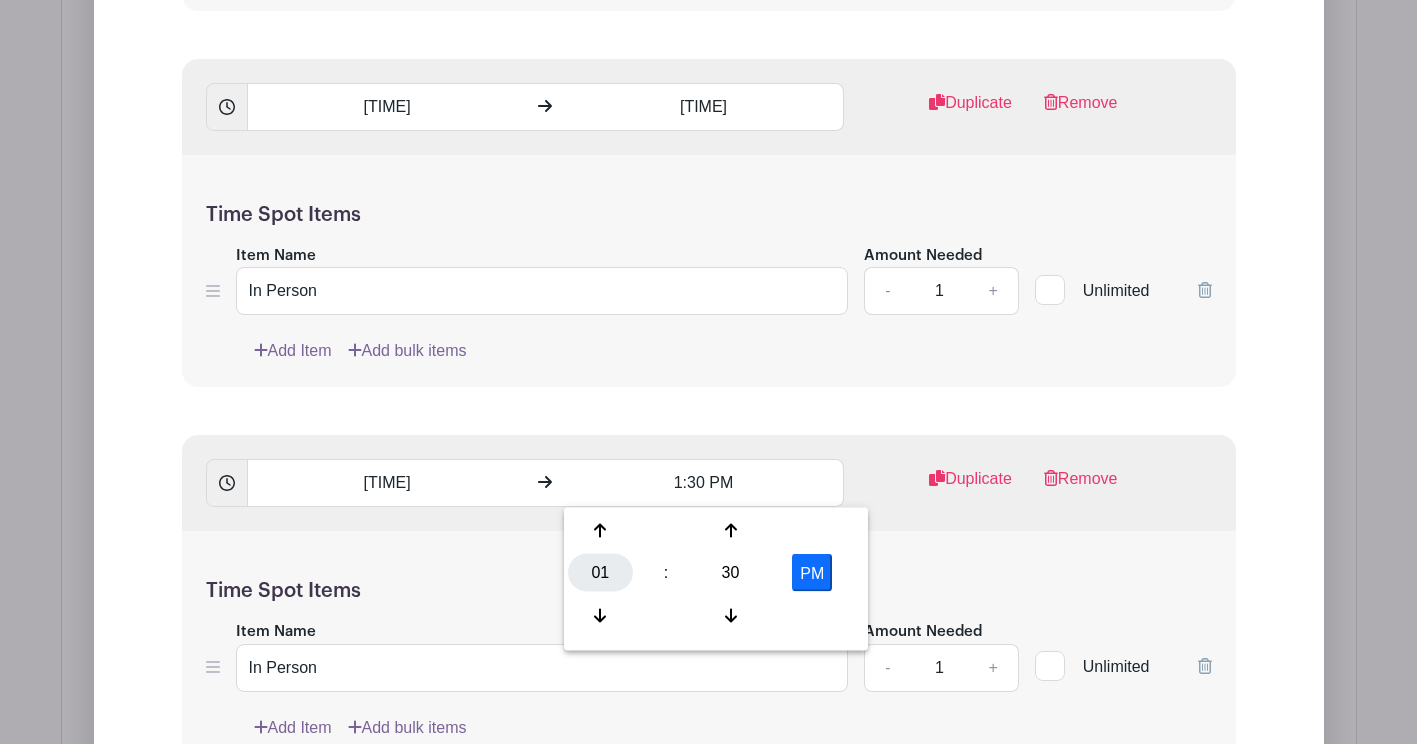 click on "01" at bounding box center [600, 573] 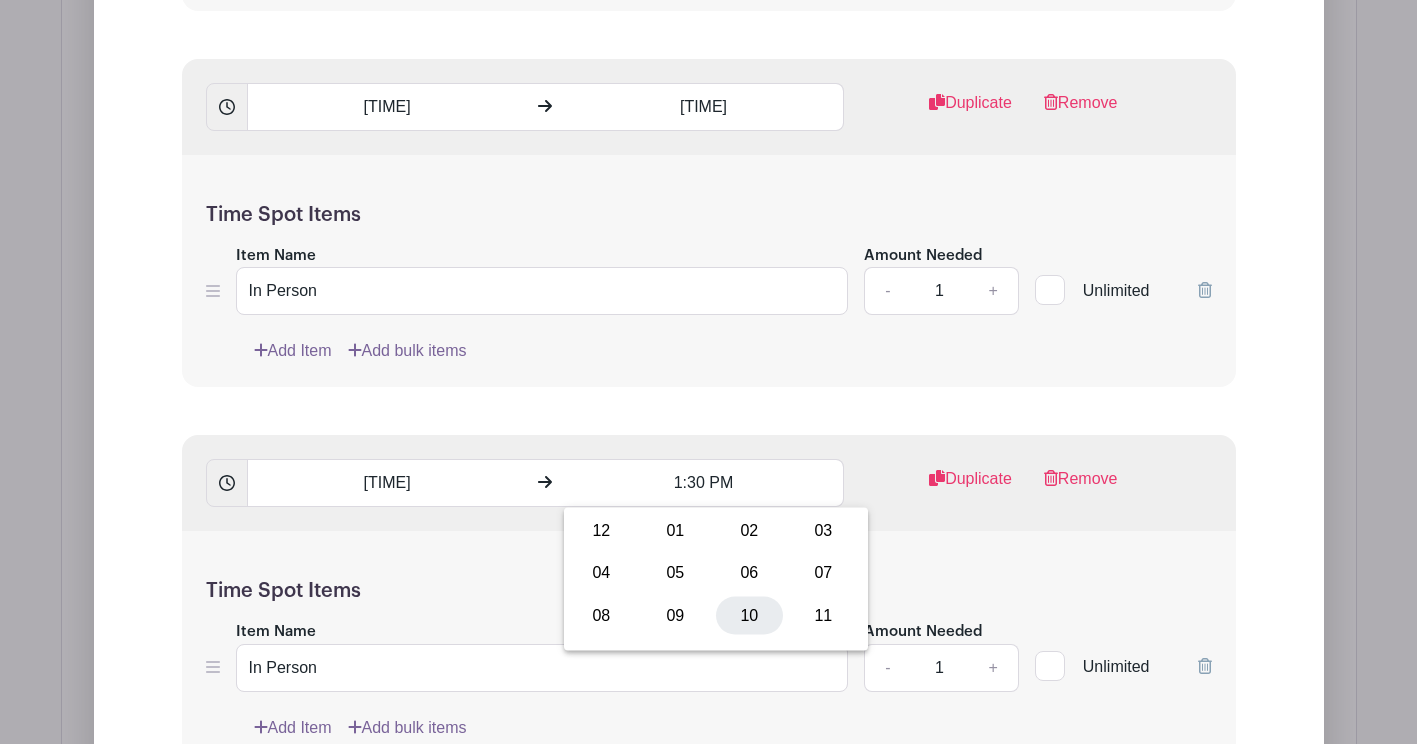 click on "10" at bounding box center [749, 615] 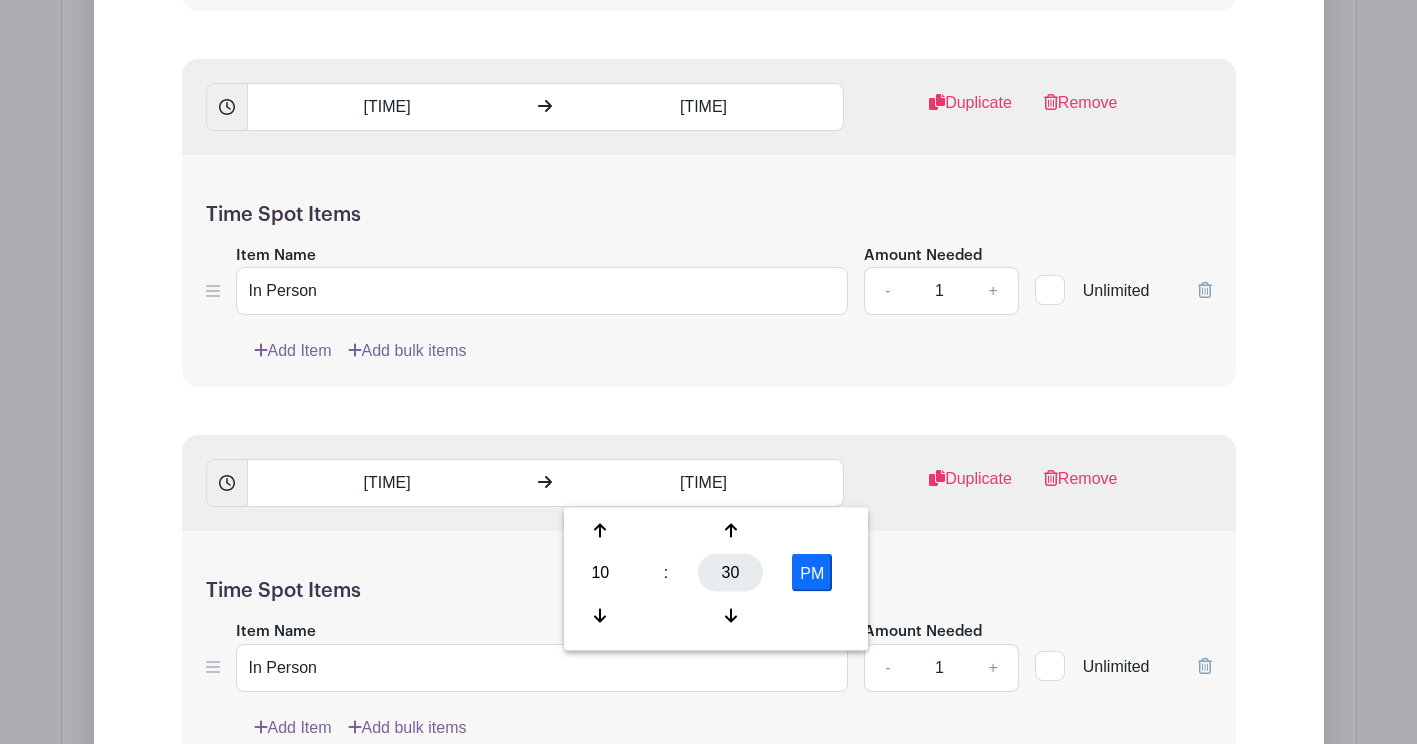 click on "30" at bounding box center (730, 573) 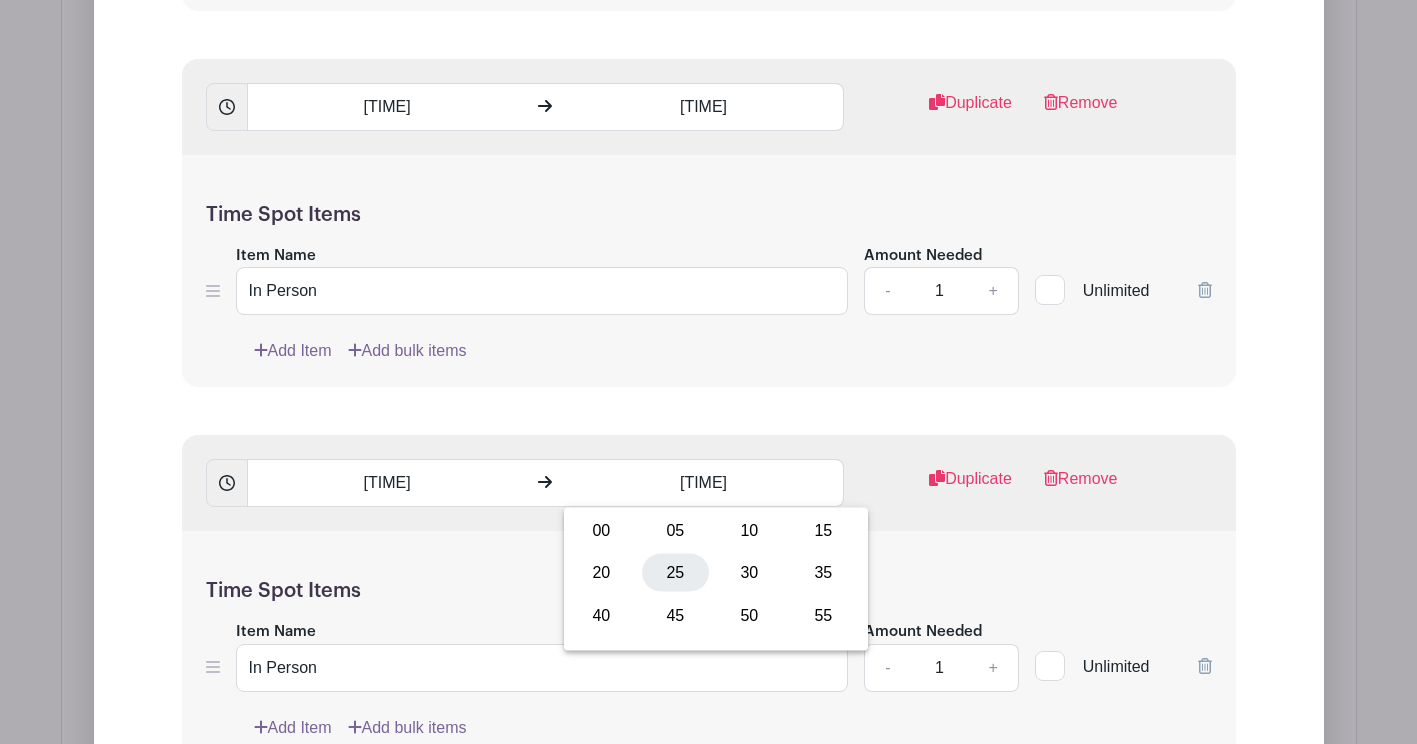 click on "25" at bounding box center [675, 573] 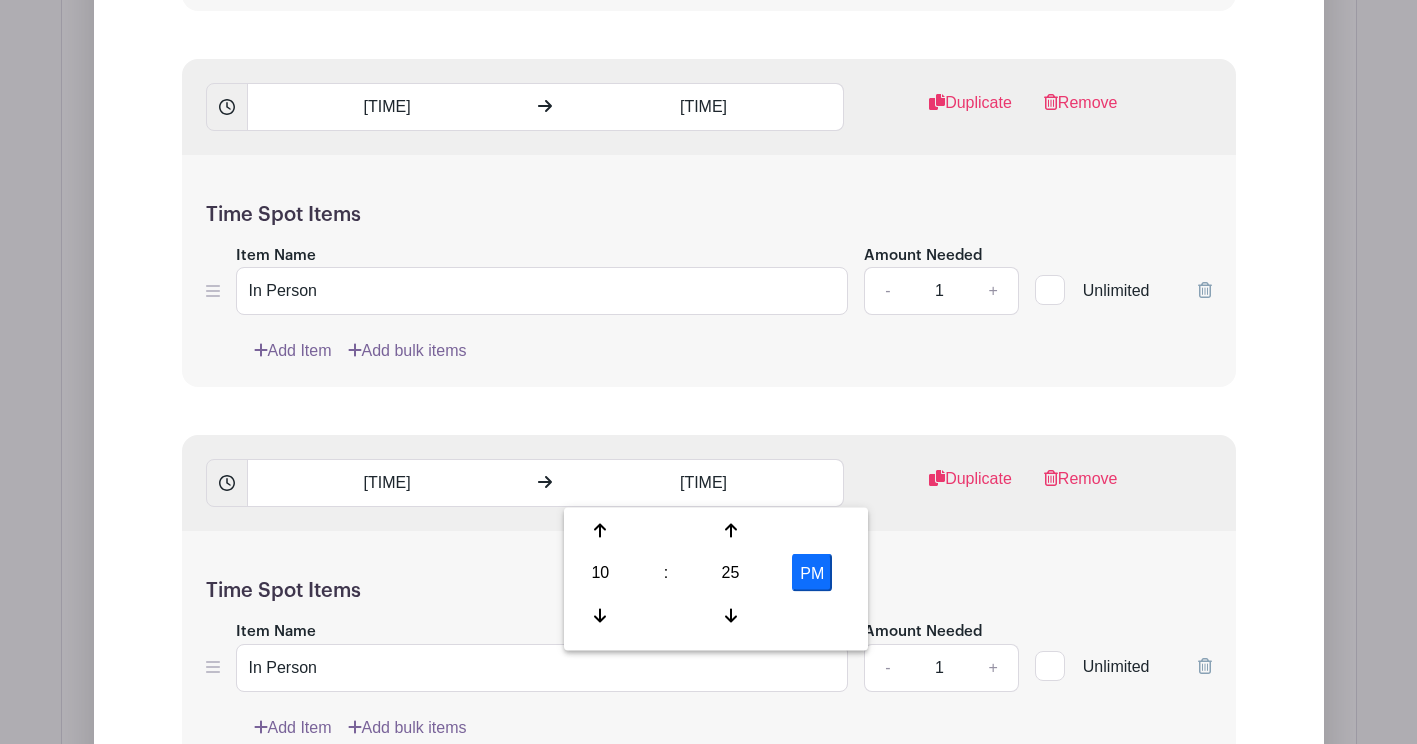 click on "PM" at bounding box center (812, 573) 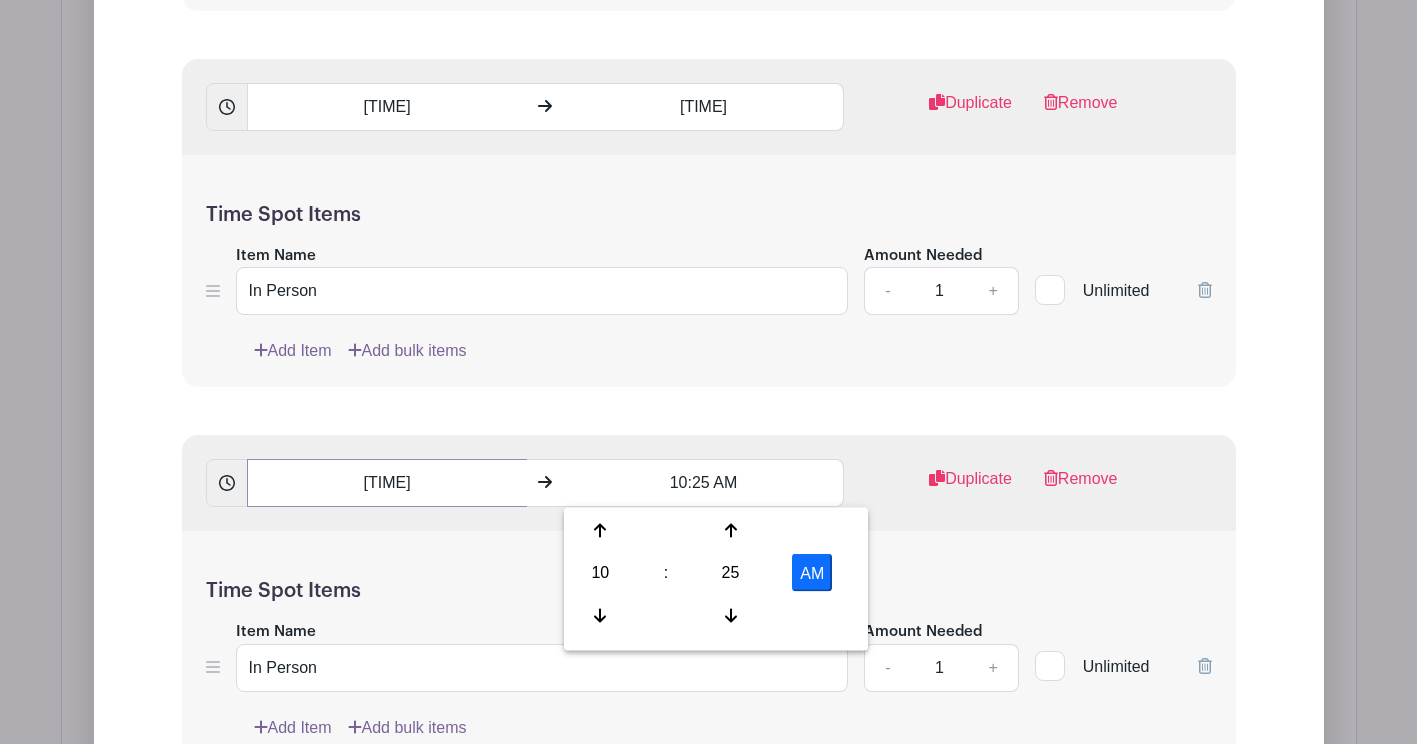 click on "[TIME]" at bounding box center [387, 483] 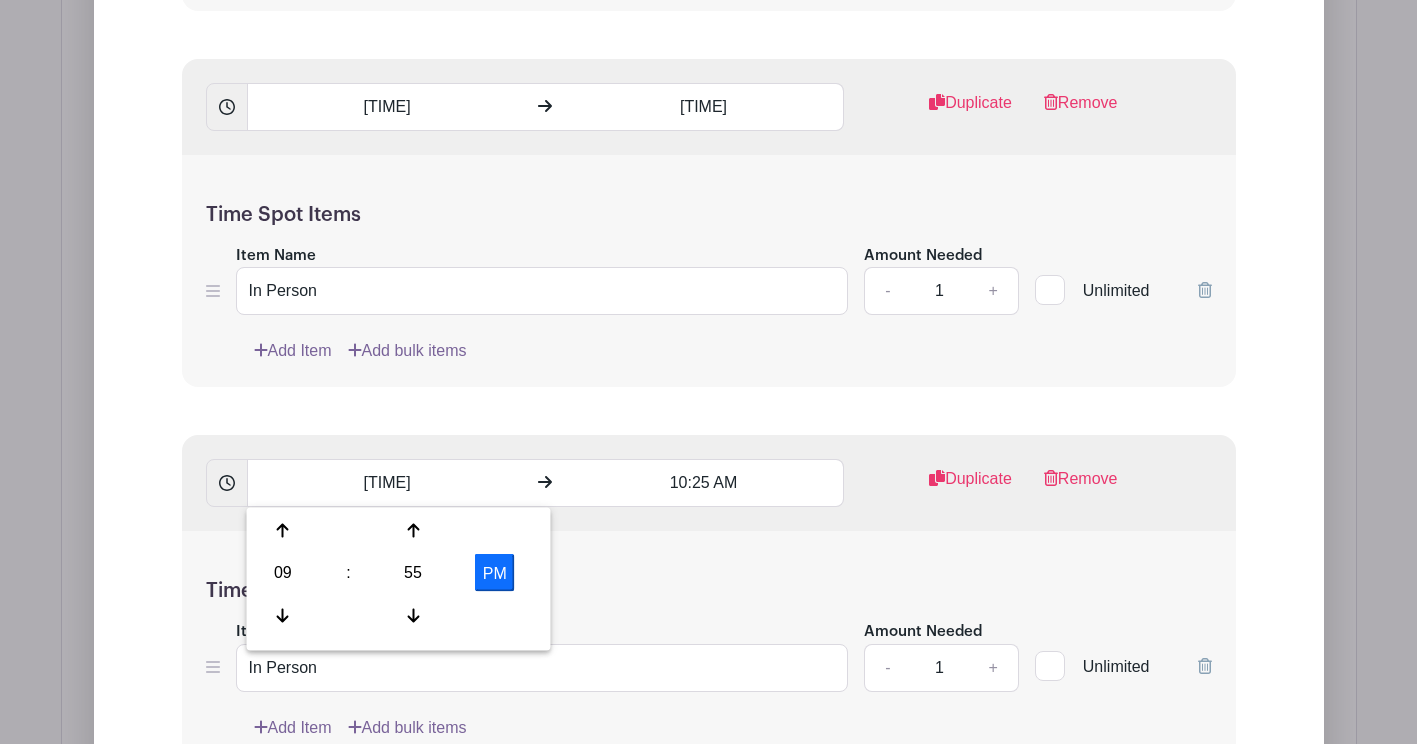 click on "PM" at bounding box center [495, 573] 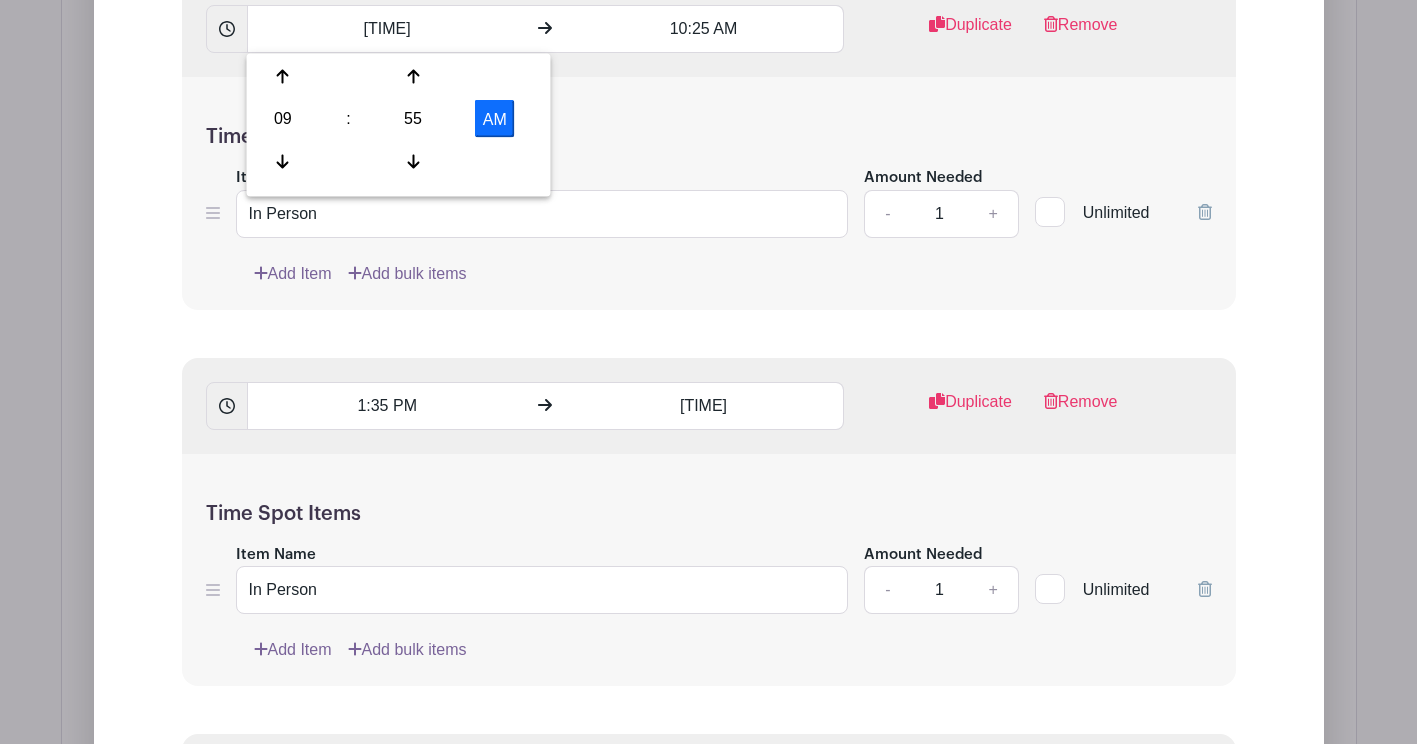 scroll, scrollTop: 2592, scrollLeft: 0, axis: vertical 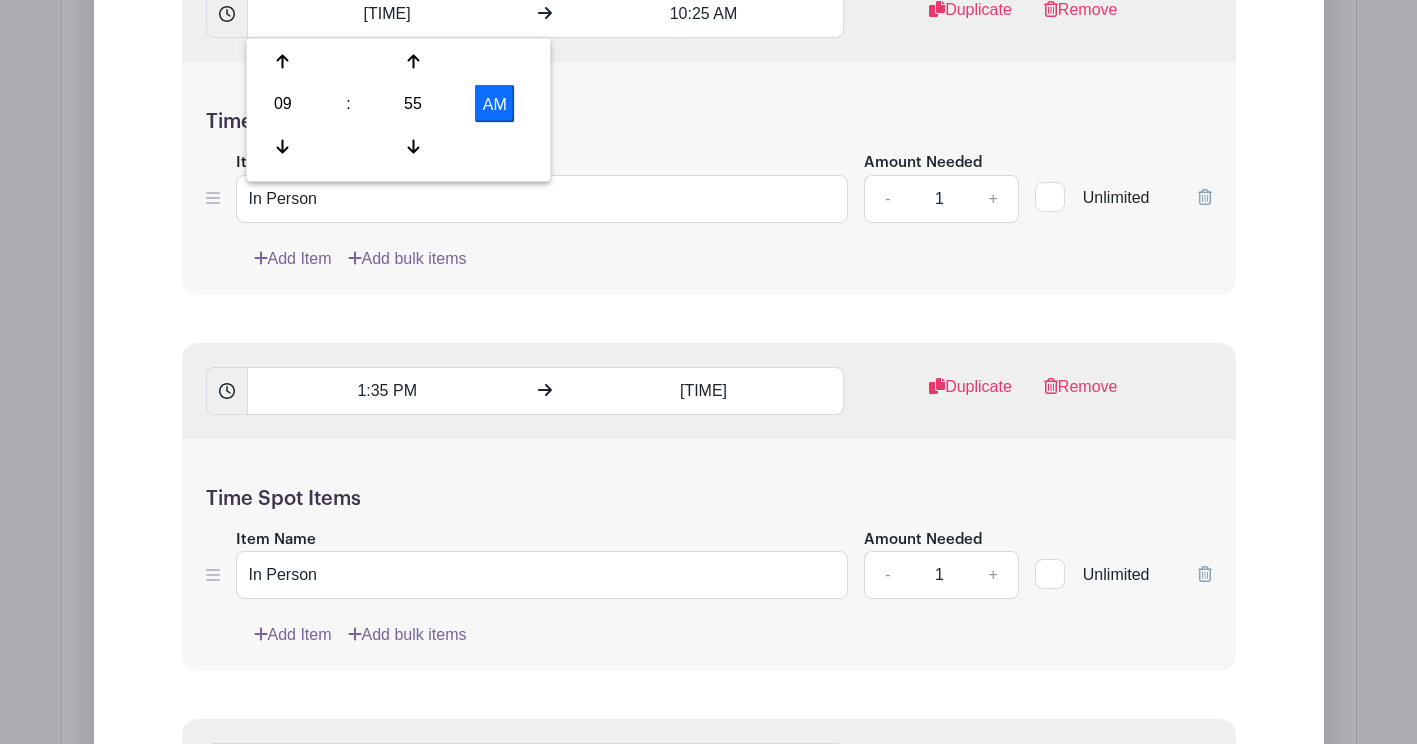 click on "List Name
Sign Up
Time Spots
9:00 AM
9:20 AM
Duplicate
Remove
Time Spot Items
Item Name
In Person
Amount Needed
-
1
+
Unlimited
Add Item
Add bulk items
-" at bounding box center [709, 554] 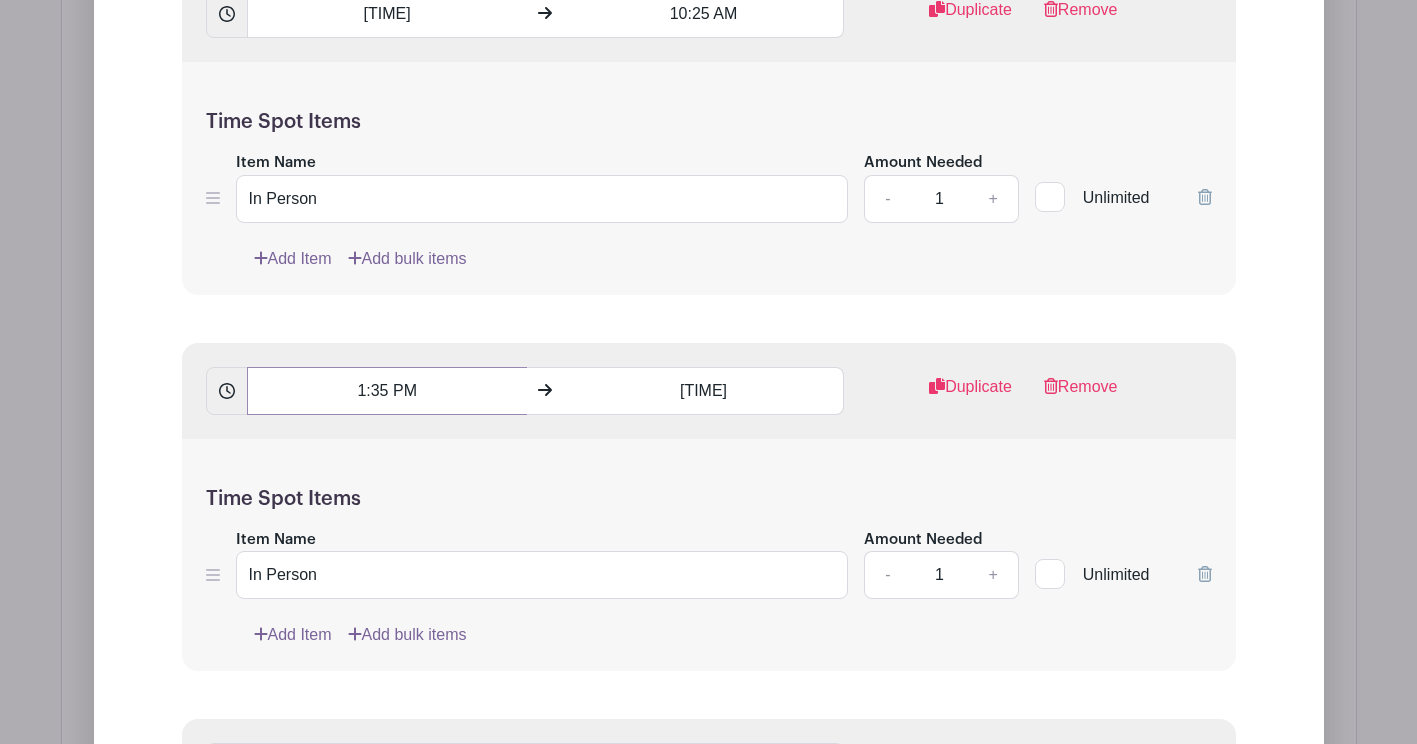 click on "1:35 PM" at bounding box center [387, 391] 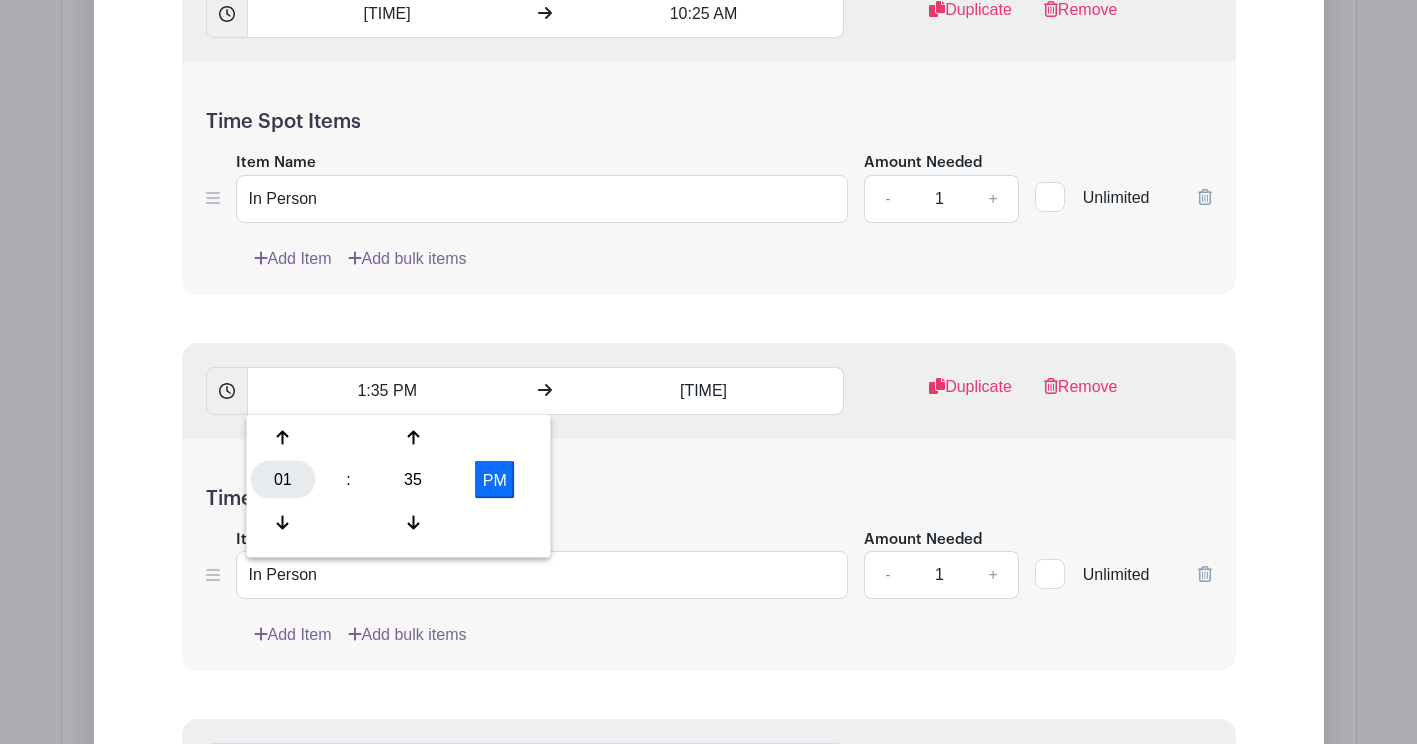click on "01" at bounding box center (283, 480) 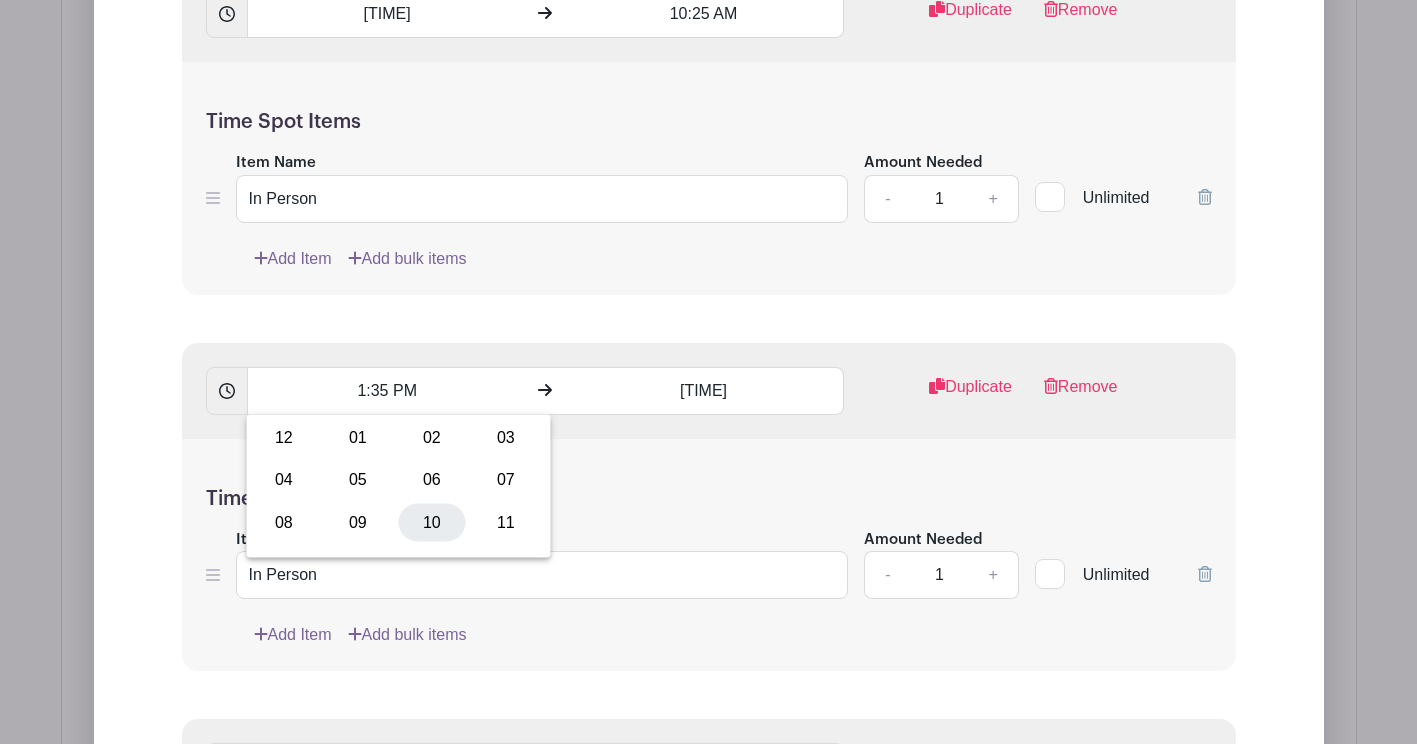 click on "10" at bounding box center (432, 522) 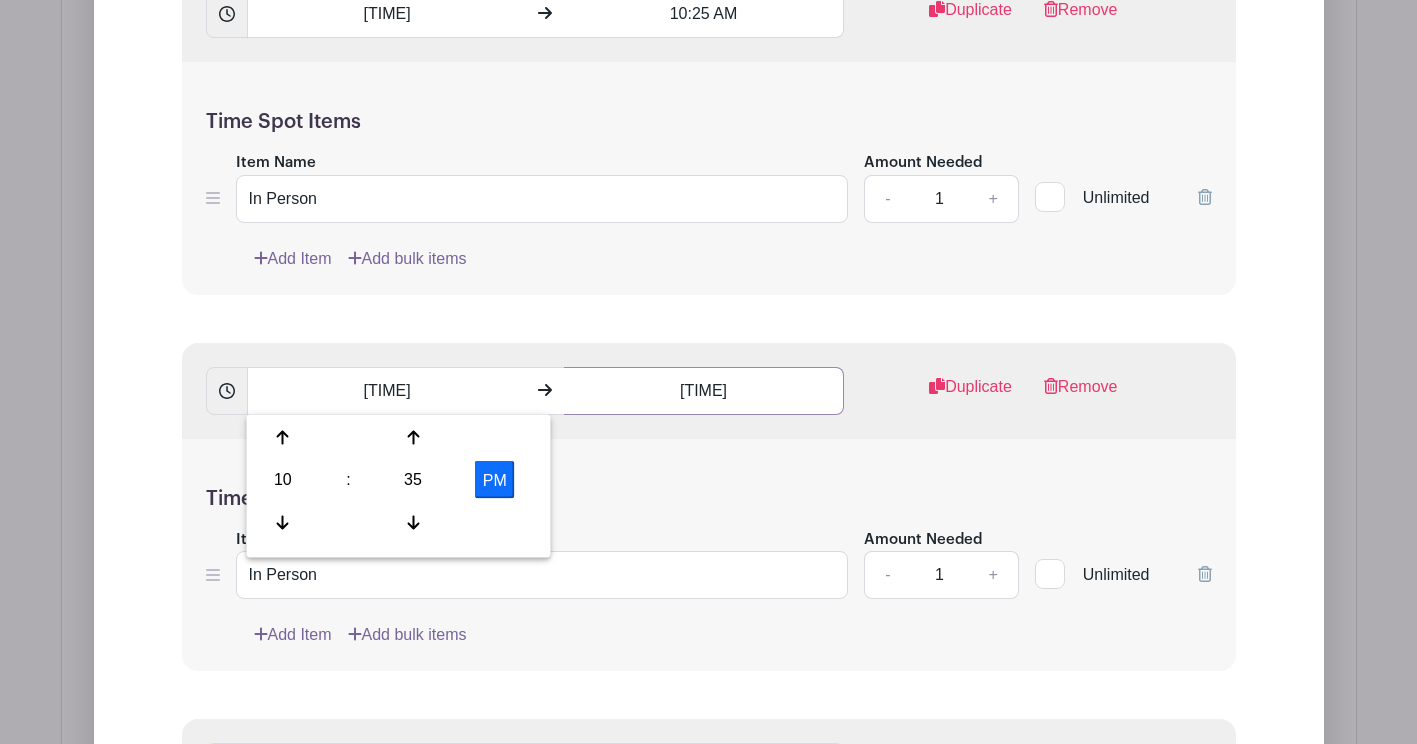 click on "[TIME]" at bounding box center [704, 391] 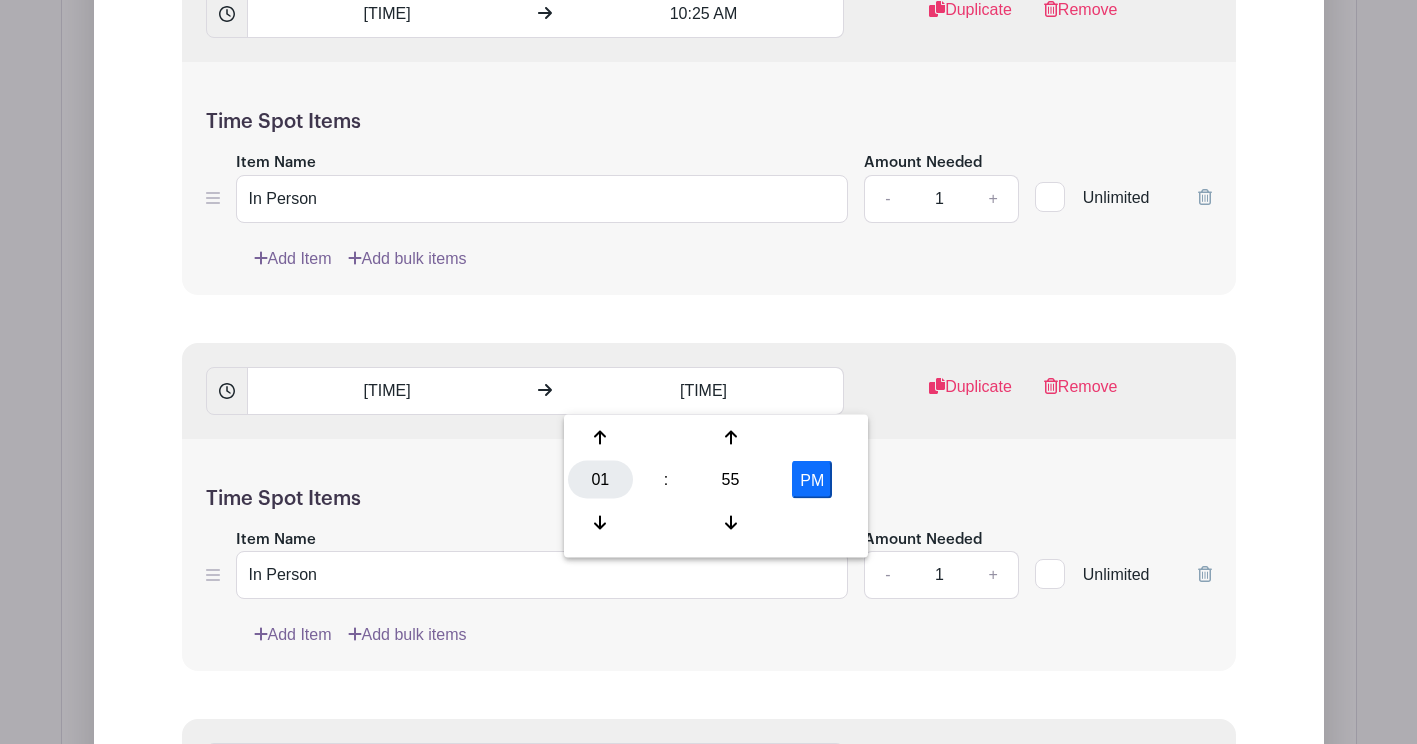 click on "01" at bounding box center (600, 480) 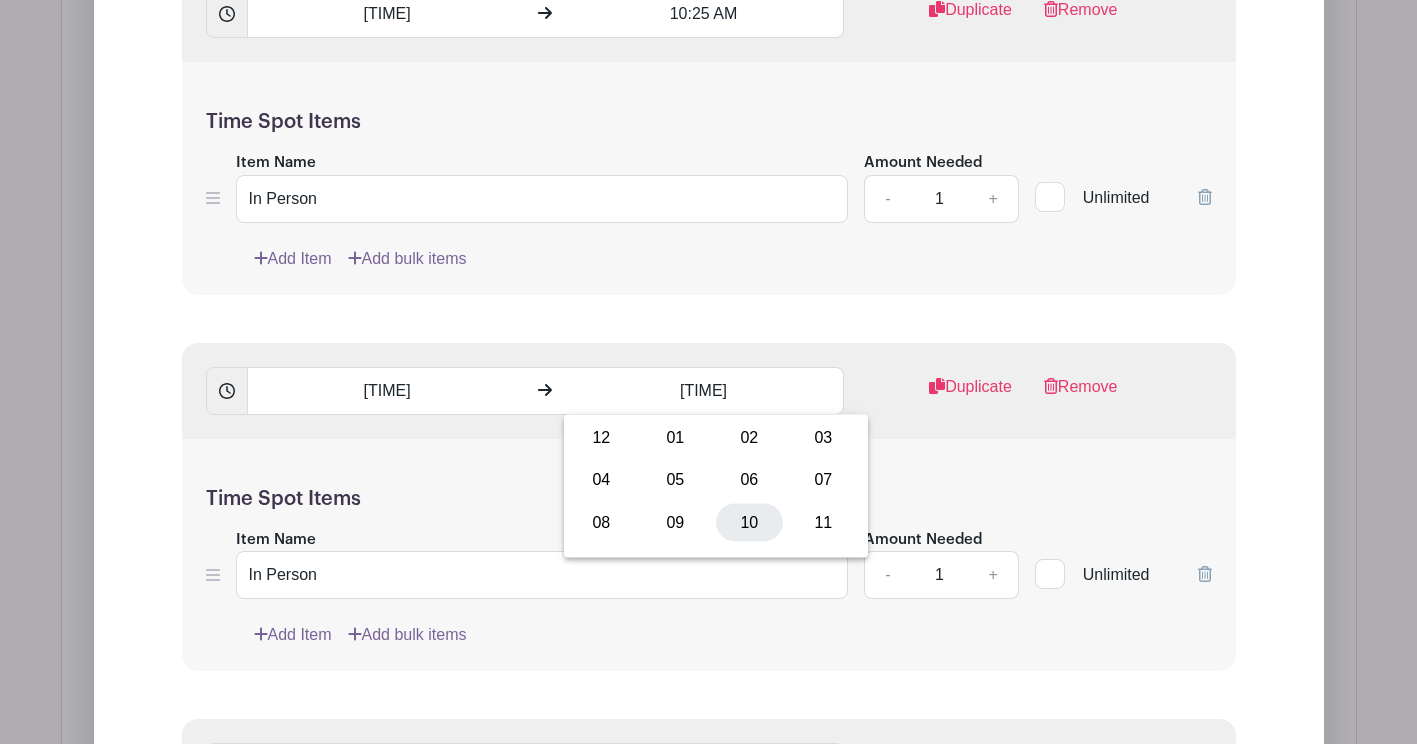 click on "10" at bounding box center (749, 522) 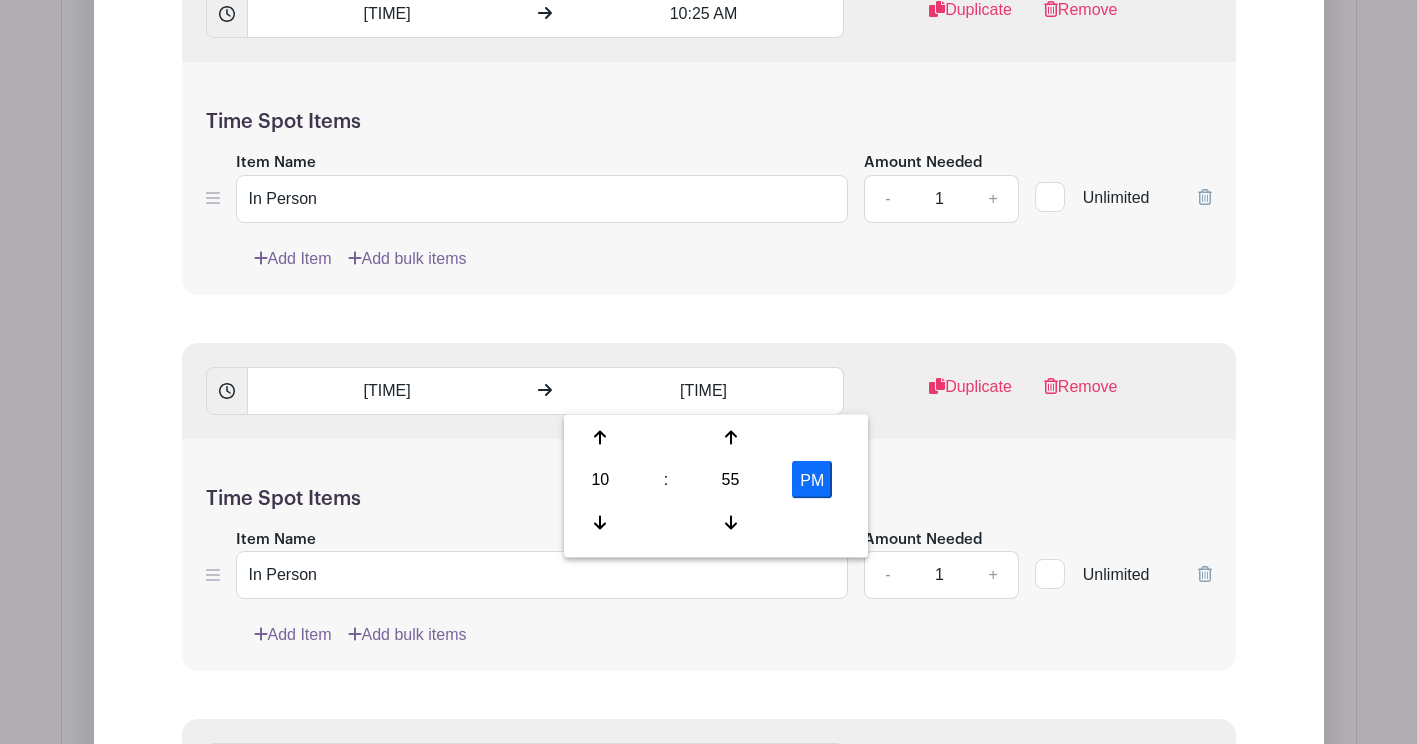 click on "PM" at bounding box center (812, 480) 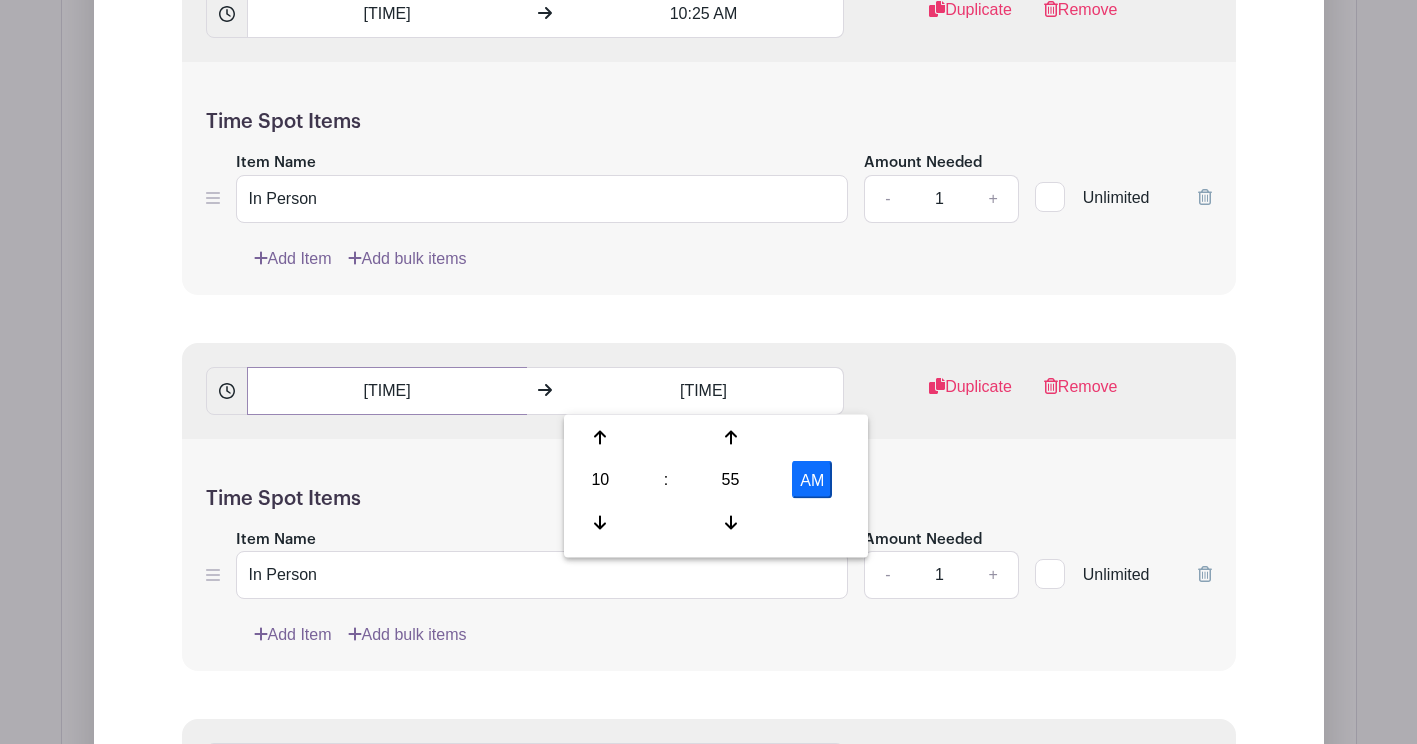click on "[TIME]" at bounding box center (387, 391) 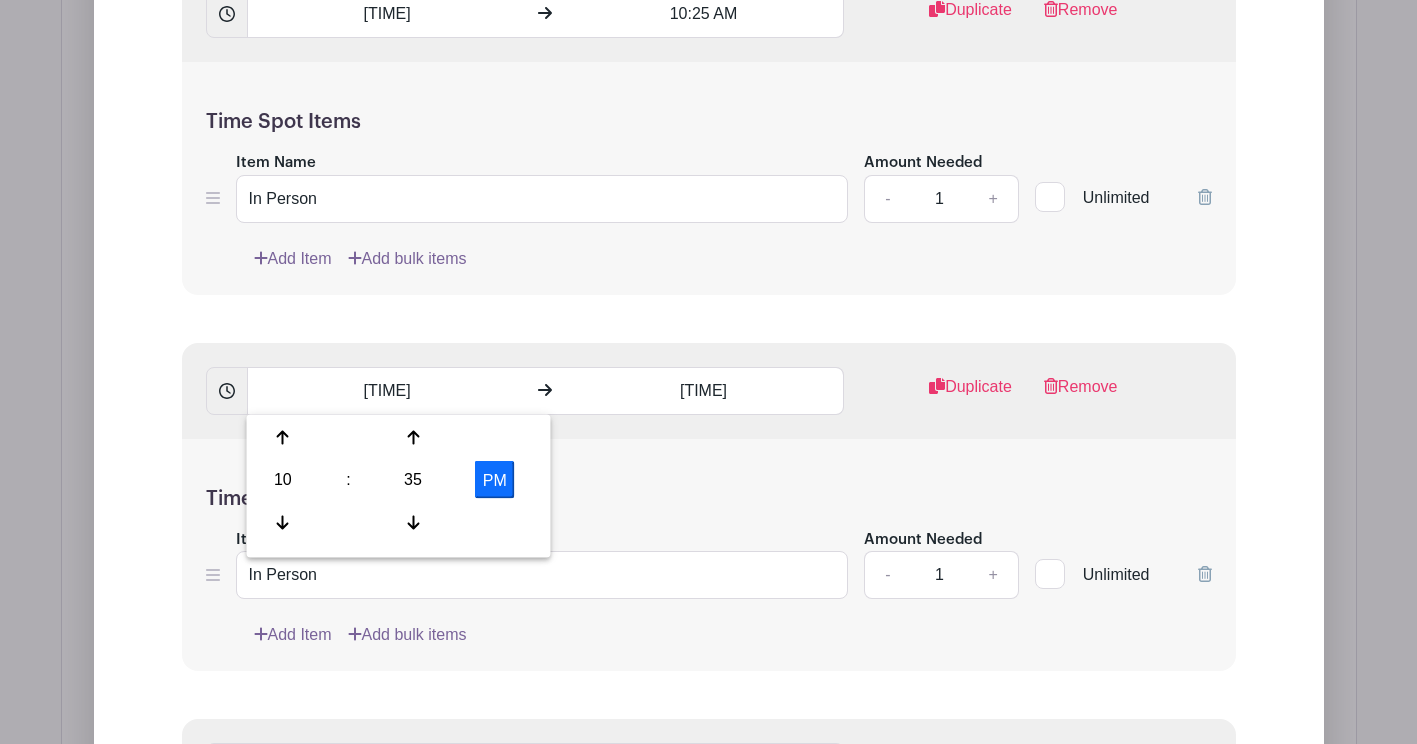 click on "PM" at bounding box center (495, 480) 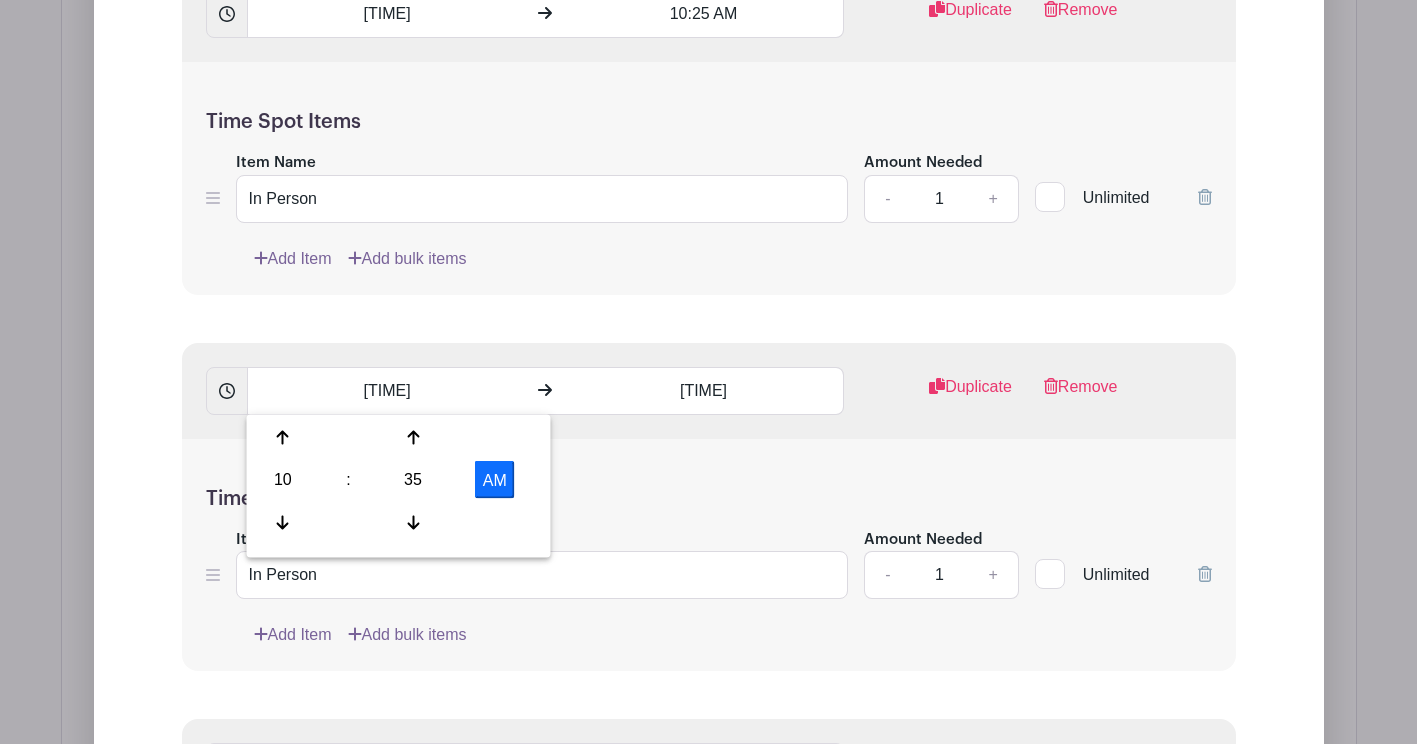 click on "Time Spot Items" at bounding box center (709, 499) 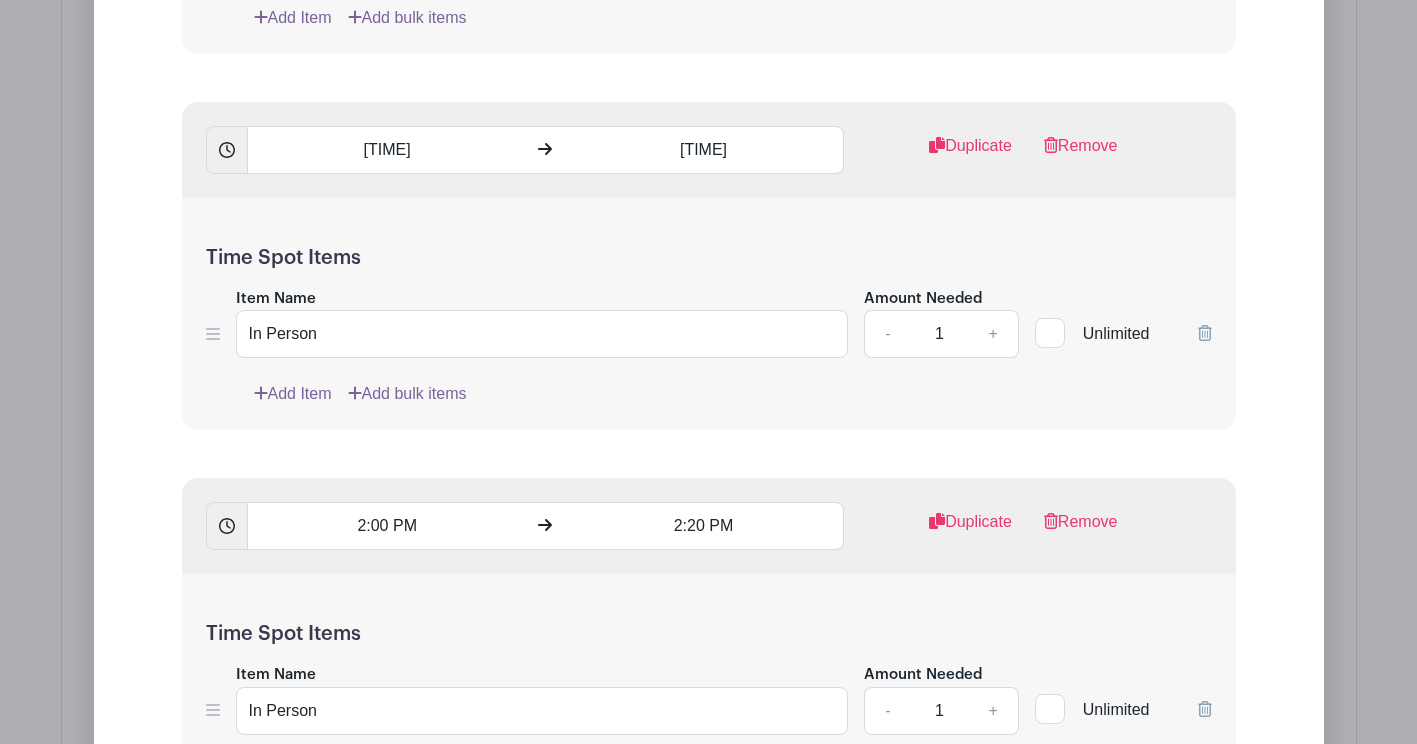 scroll, scrollTop: 2829, scrollLeft: 0, axis: vertical 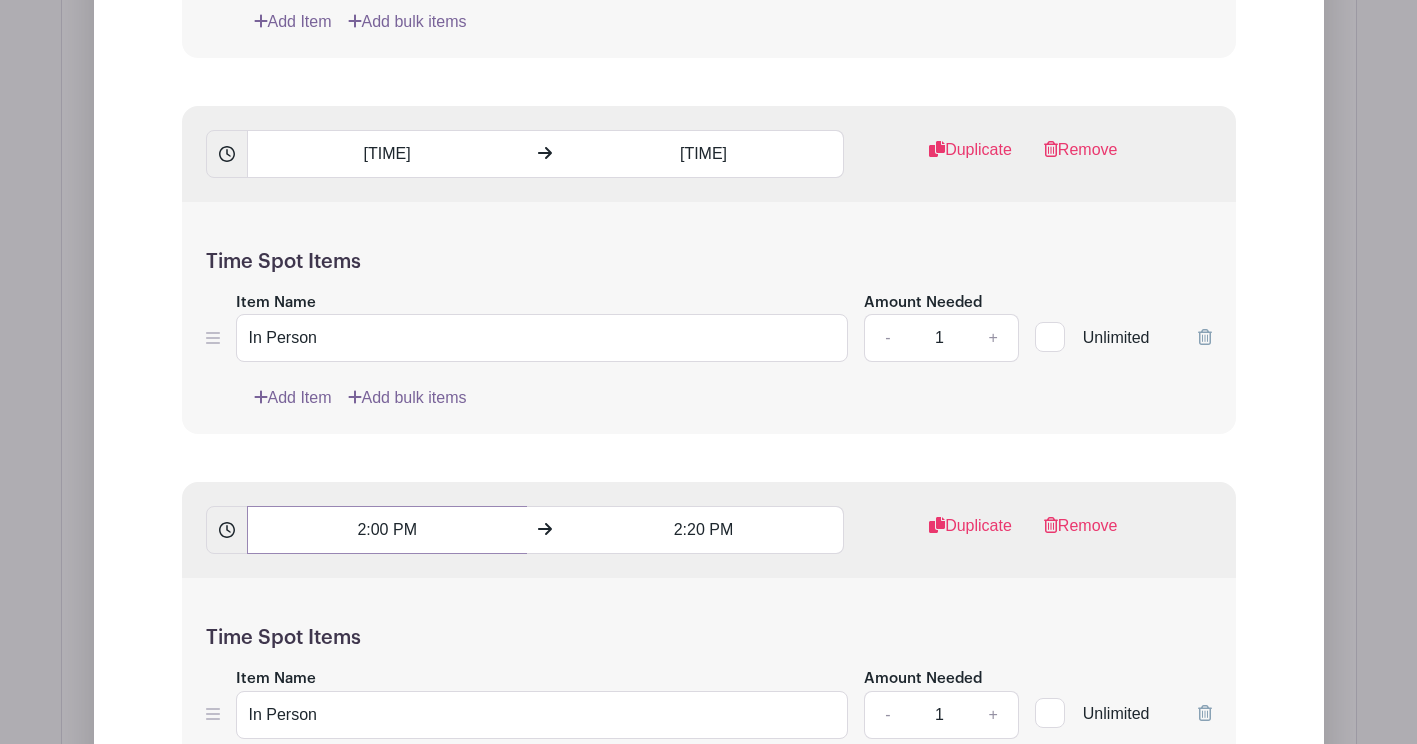 click on "2:00 PM" at bounding box center [387, 530] 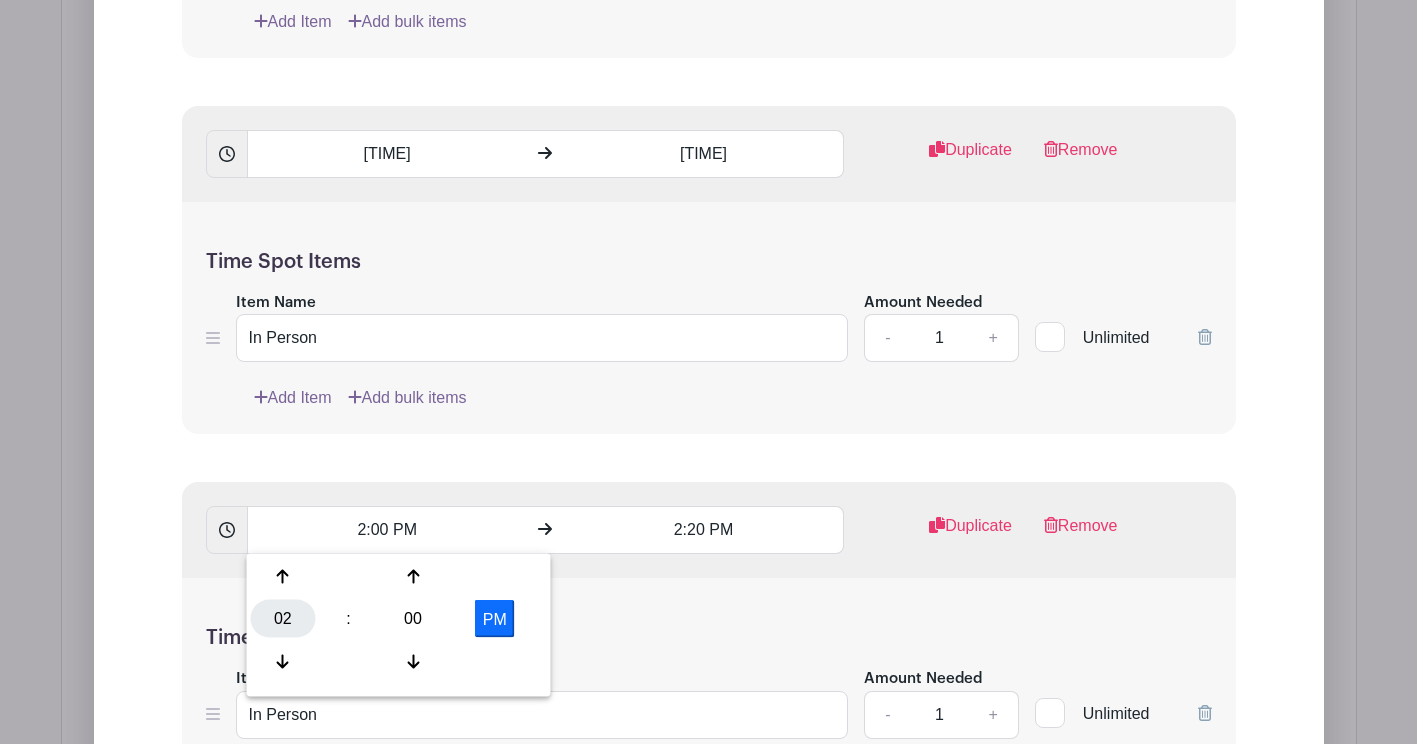 click on "02" at bounding box center [283, 619] 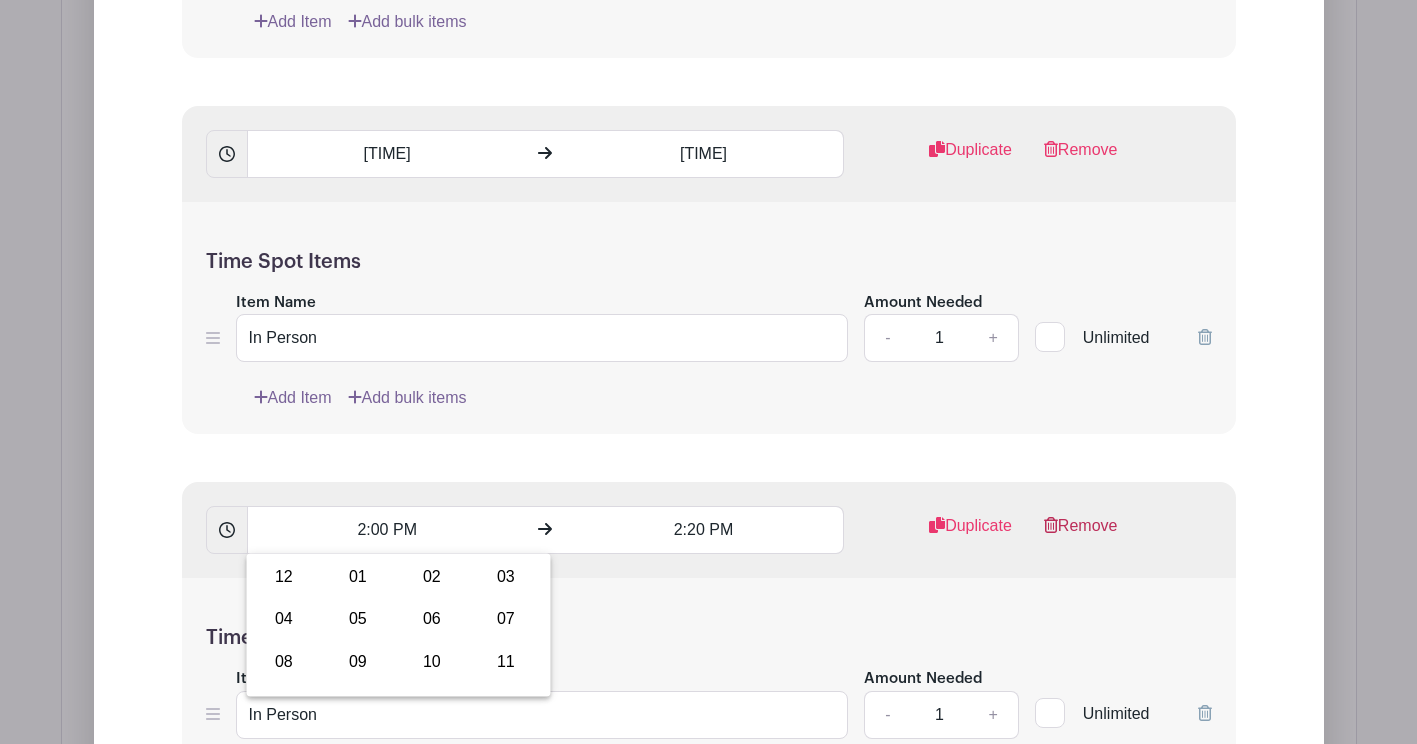 click on "Remove" at bounding box center [1081, 534] 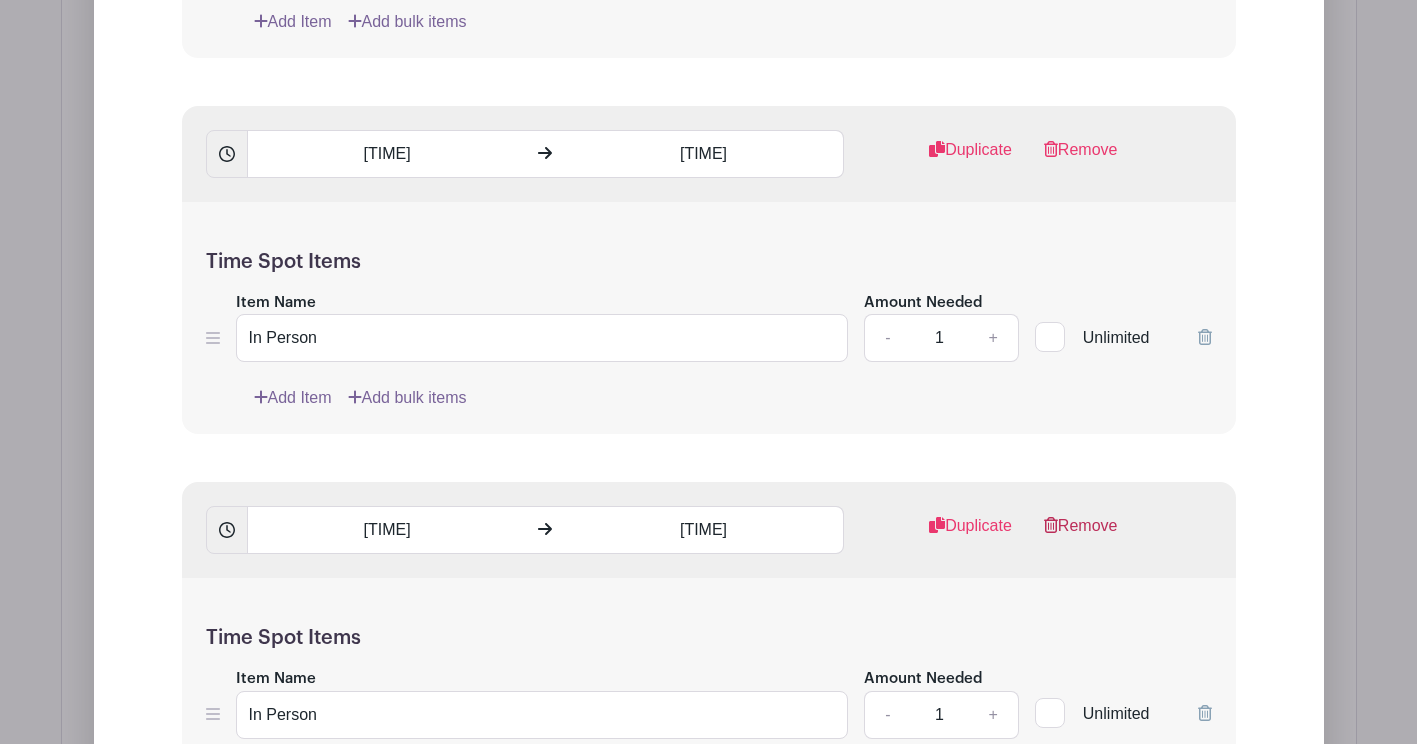 click on "Remove" at bounding box center [1081, 534] 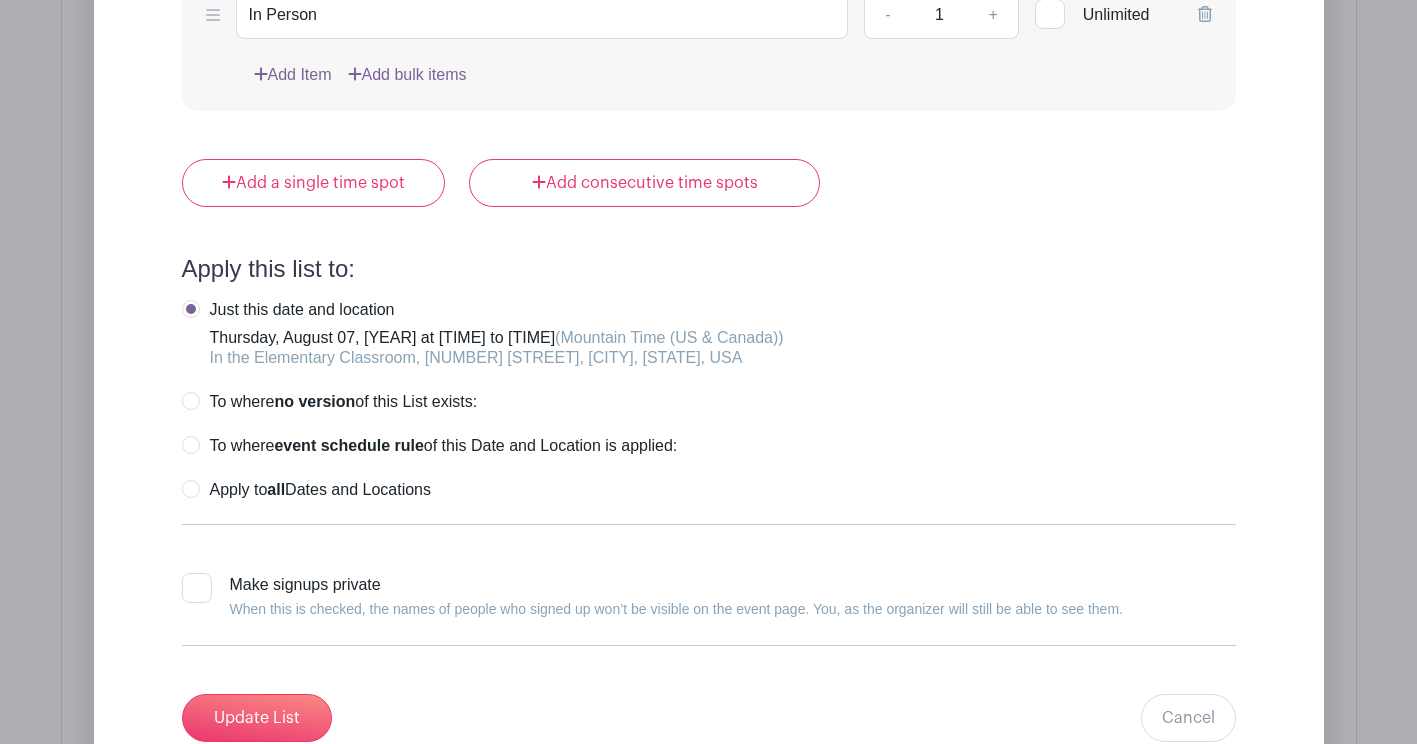 scroll, scrollTop: 3149, scrollLeft: 0, axis: vertical 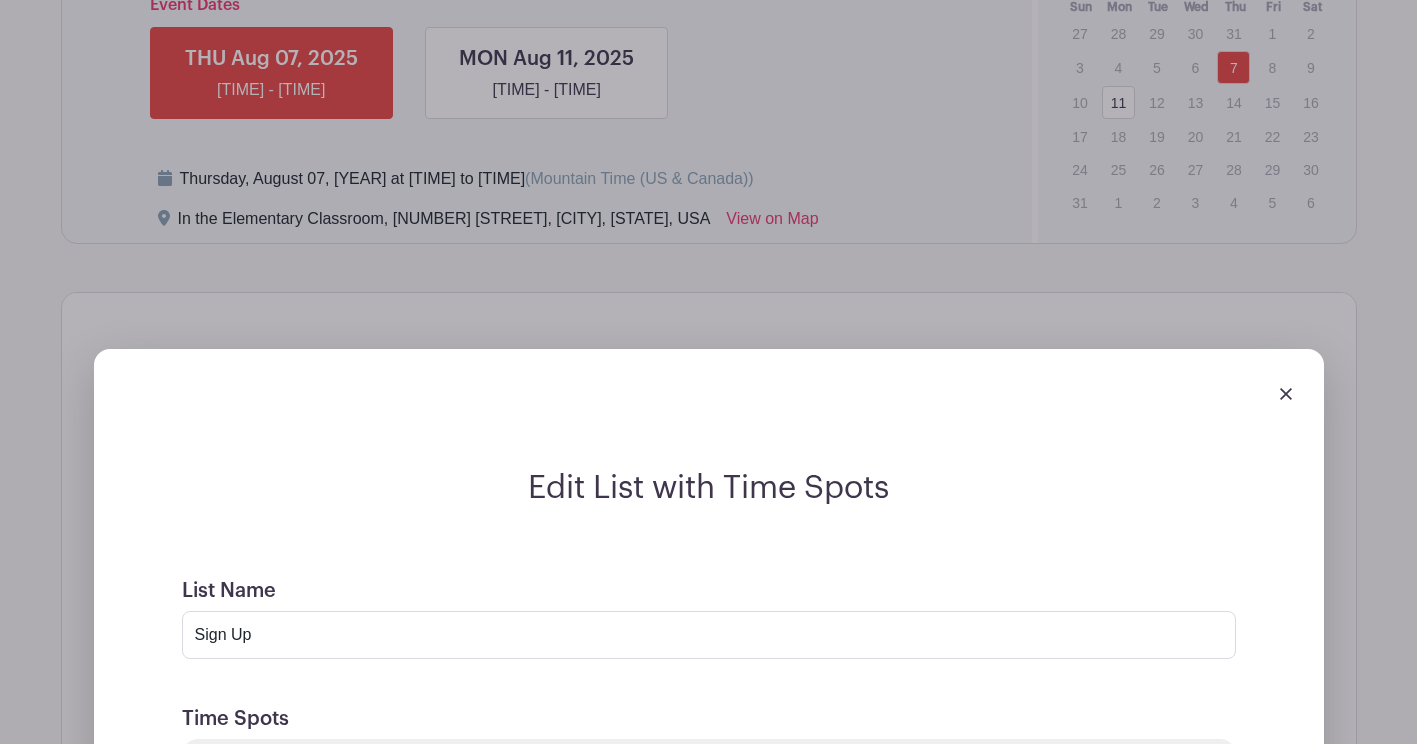 click at bounding box center (1286, 394) 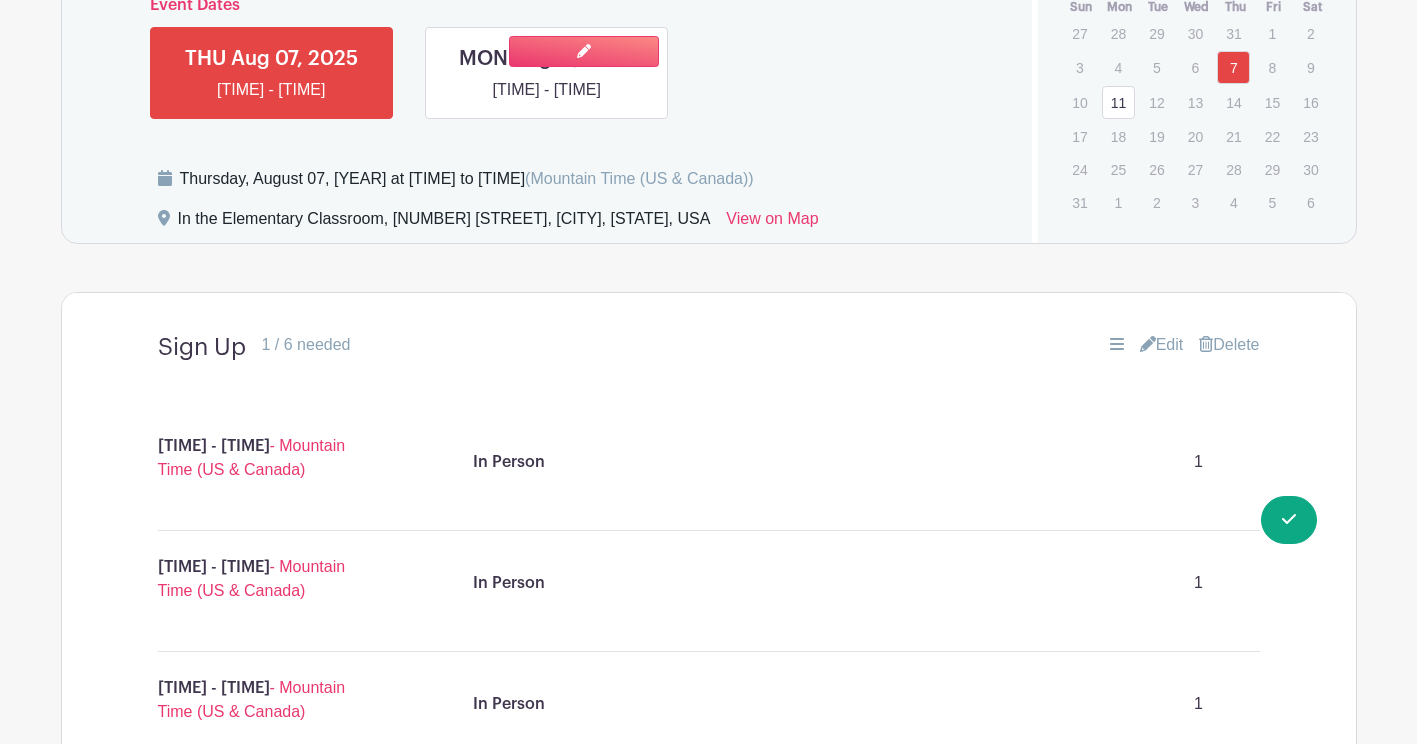click at bounding box center (547, 102) 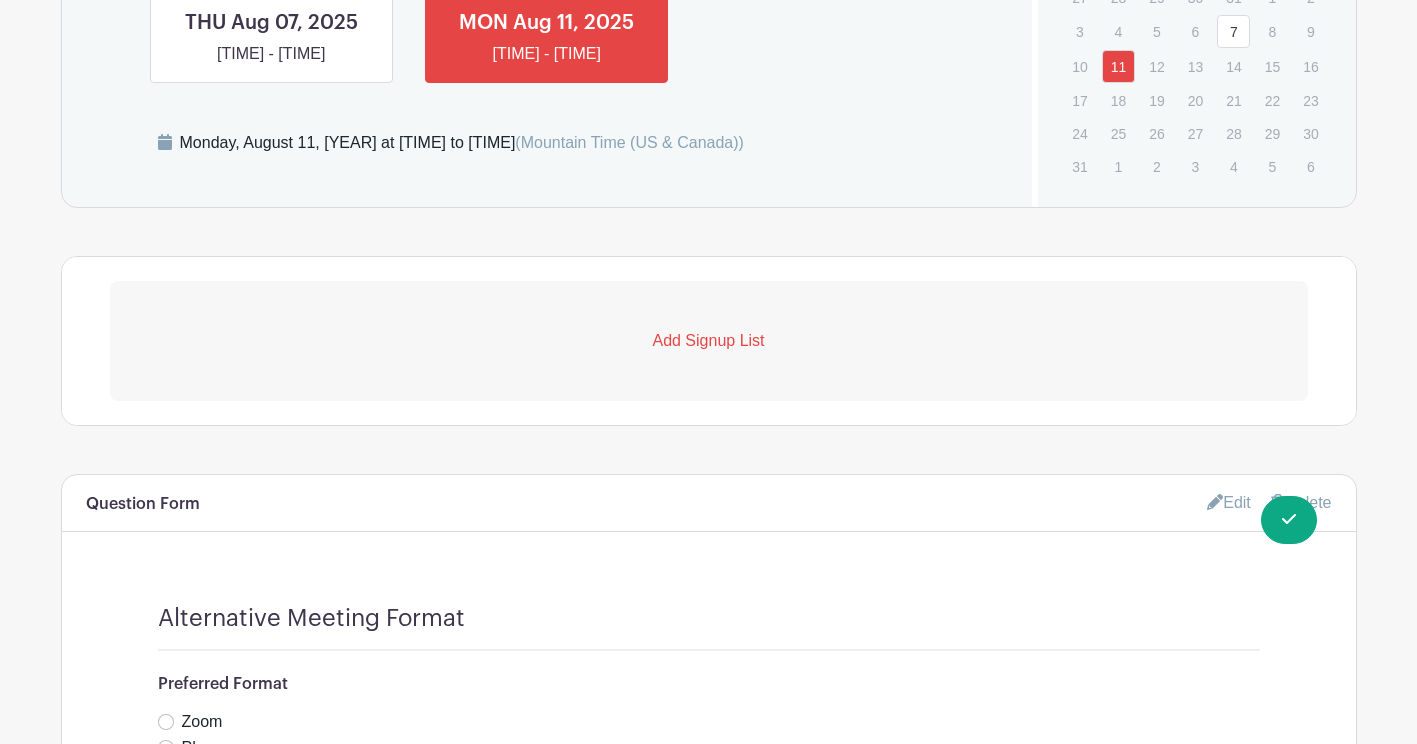 scroll, scrollTop: 1097, scrollLeft: 0, axis: vertical 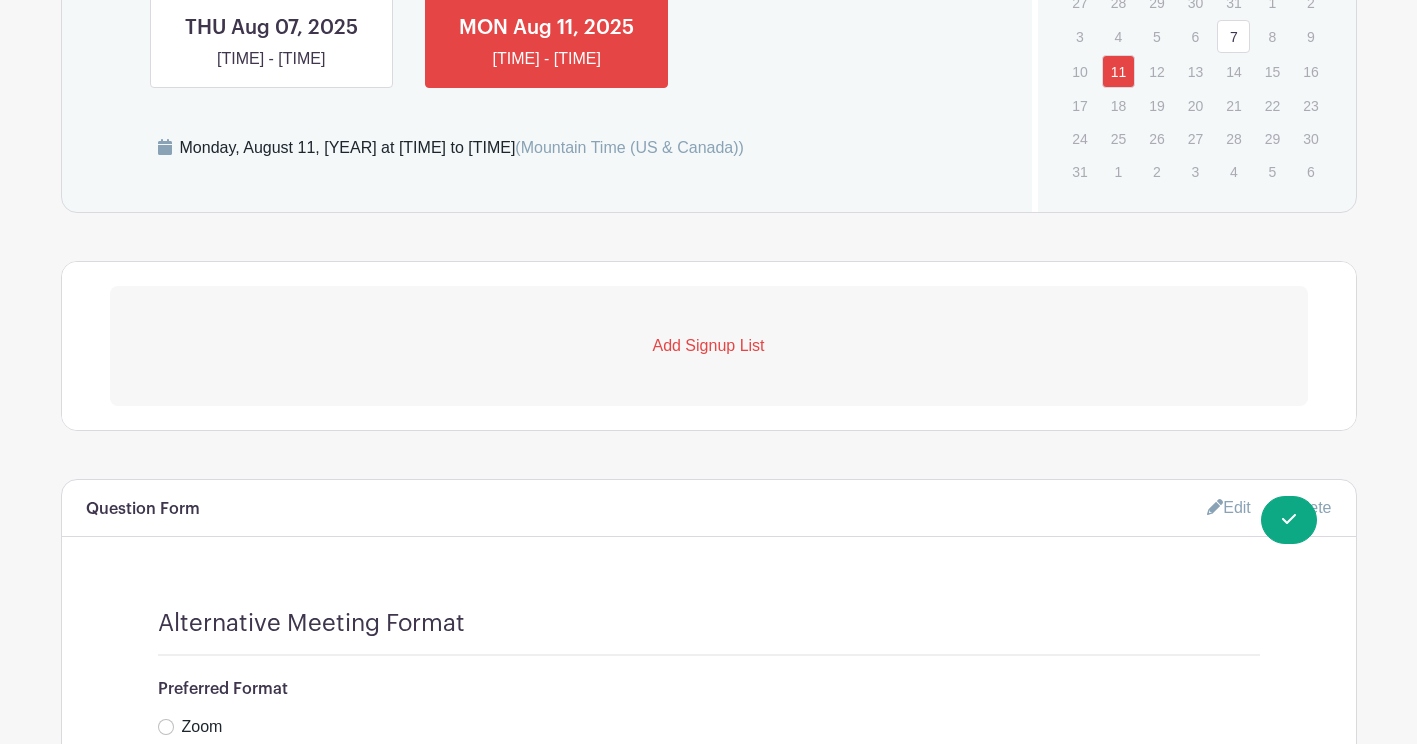click on "Add Signup List" at bounding box center [709, 346] 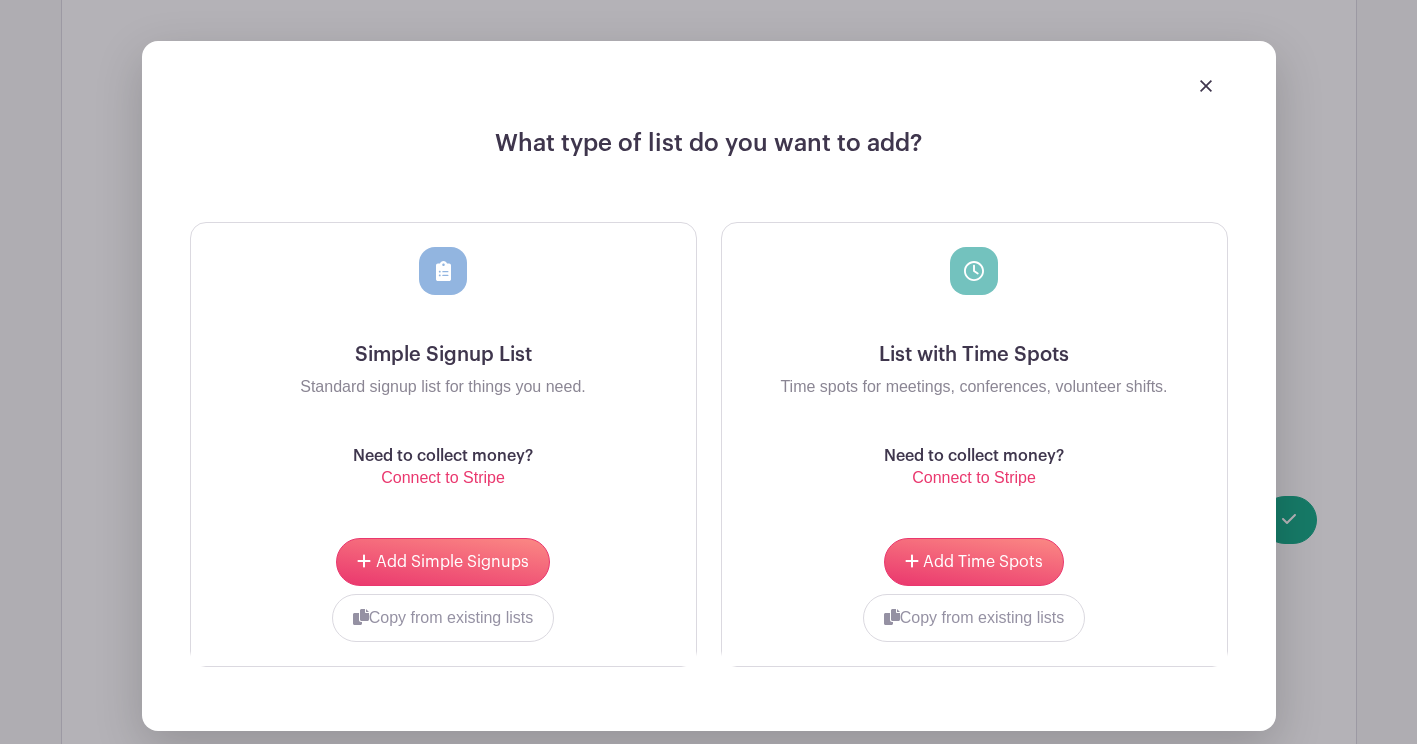 scroll, scrollTop: 1402, scrollLeft: 0, axis: vertical 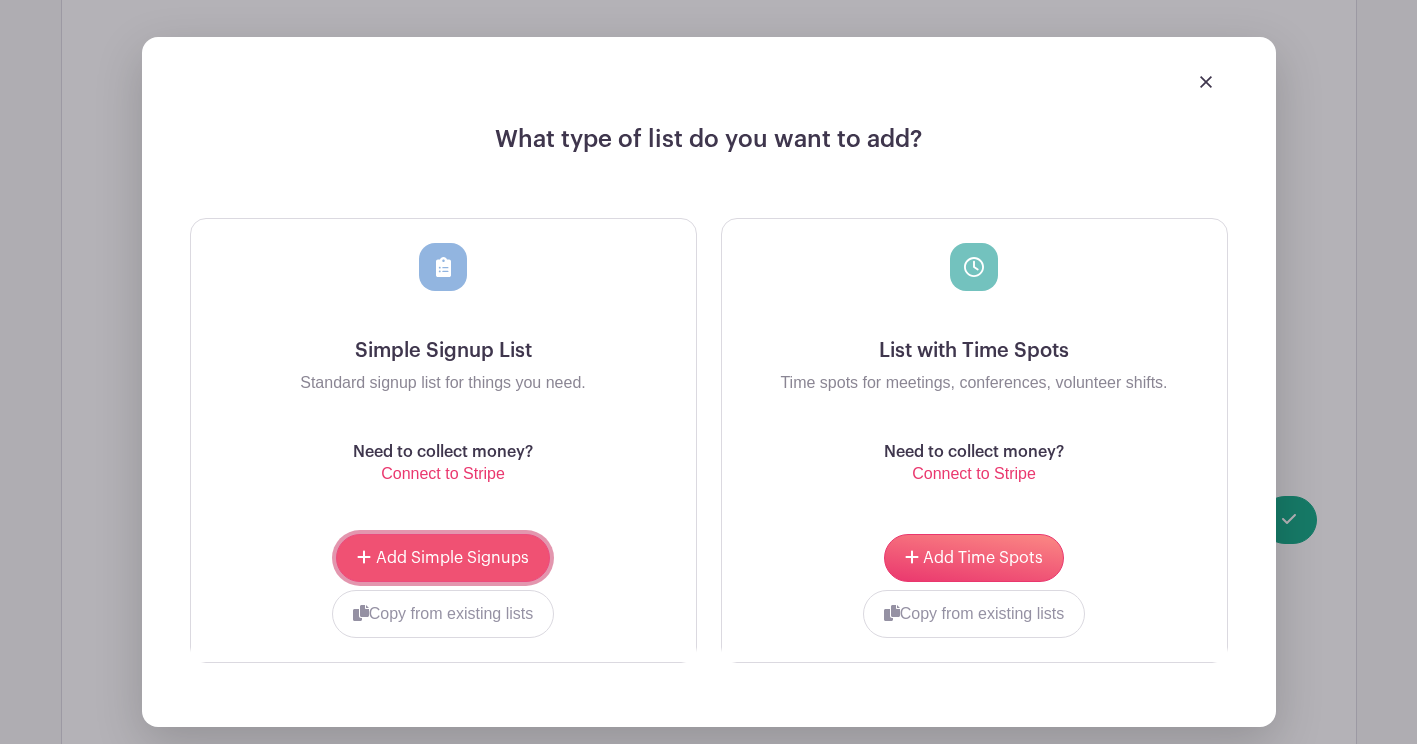 click on "Add Simple Signups" at bounding box center (452, 558) 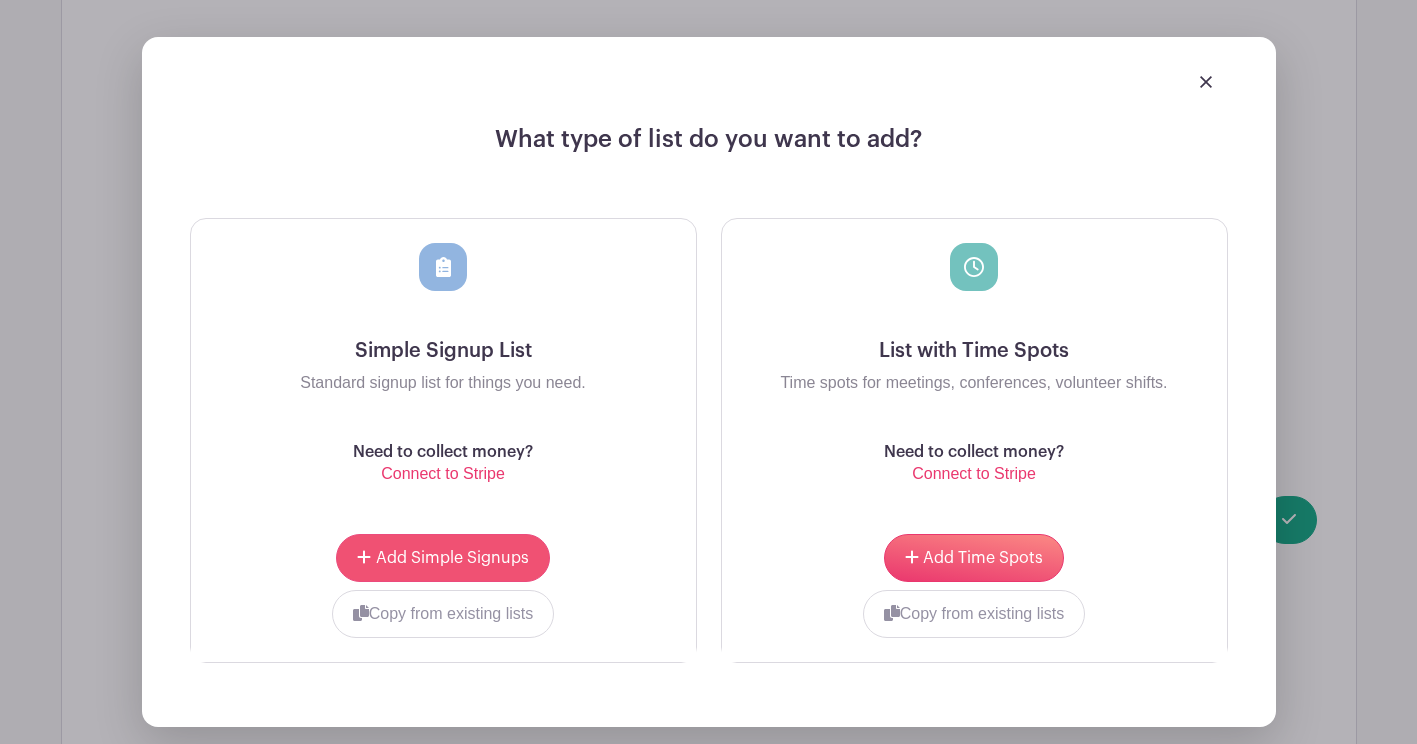 scroll, scrollTop: 1562, scrollLeft: 0, axis: vertical 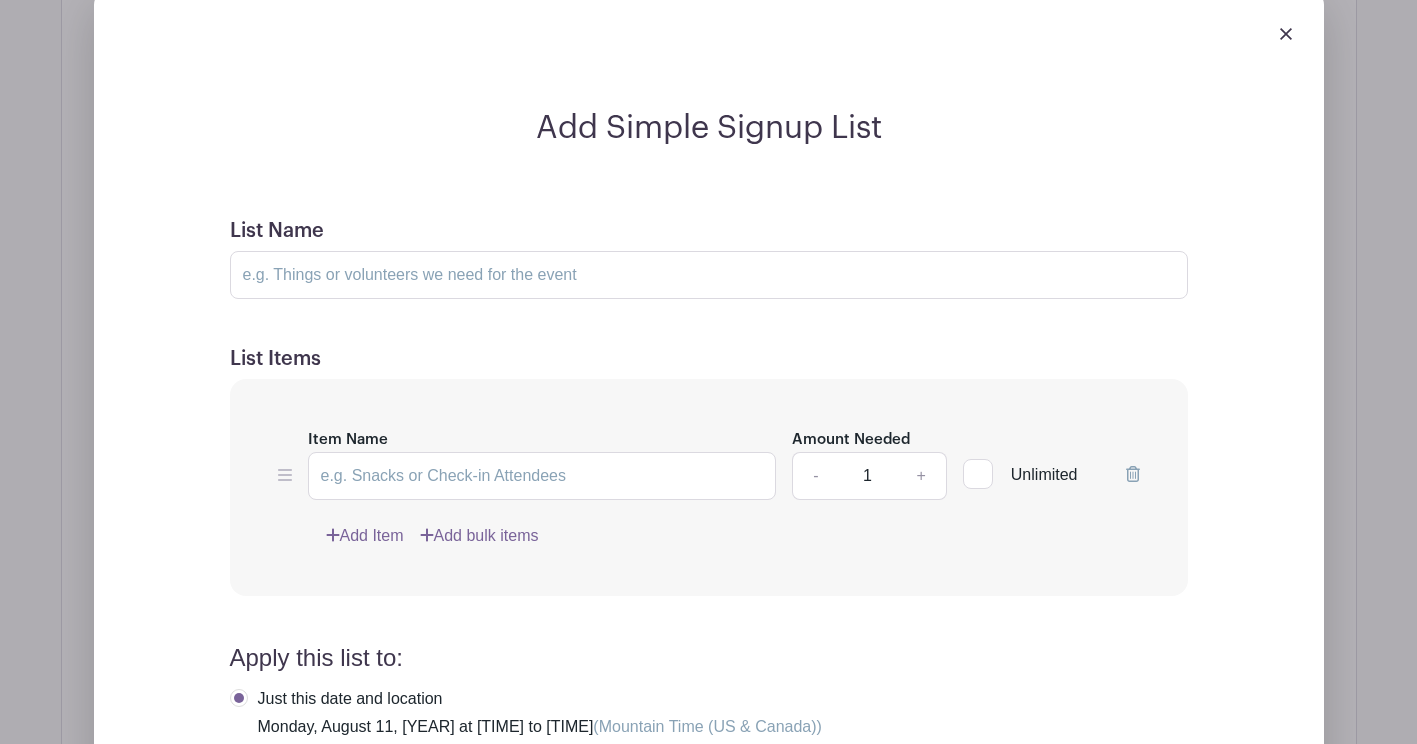 click at bounding box center [1286, 34] 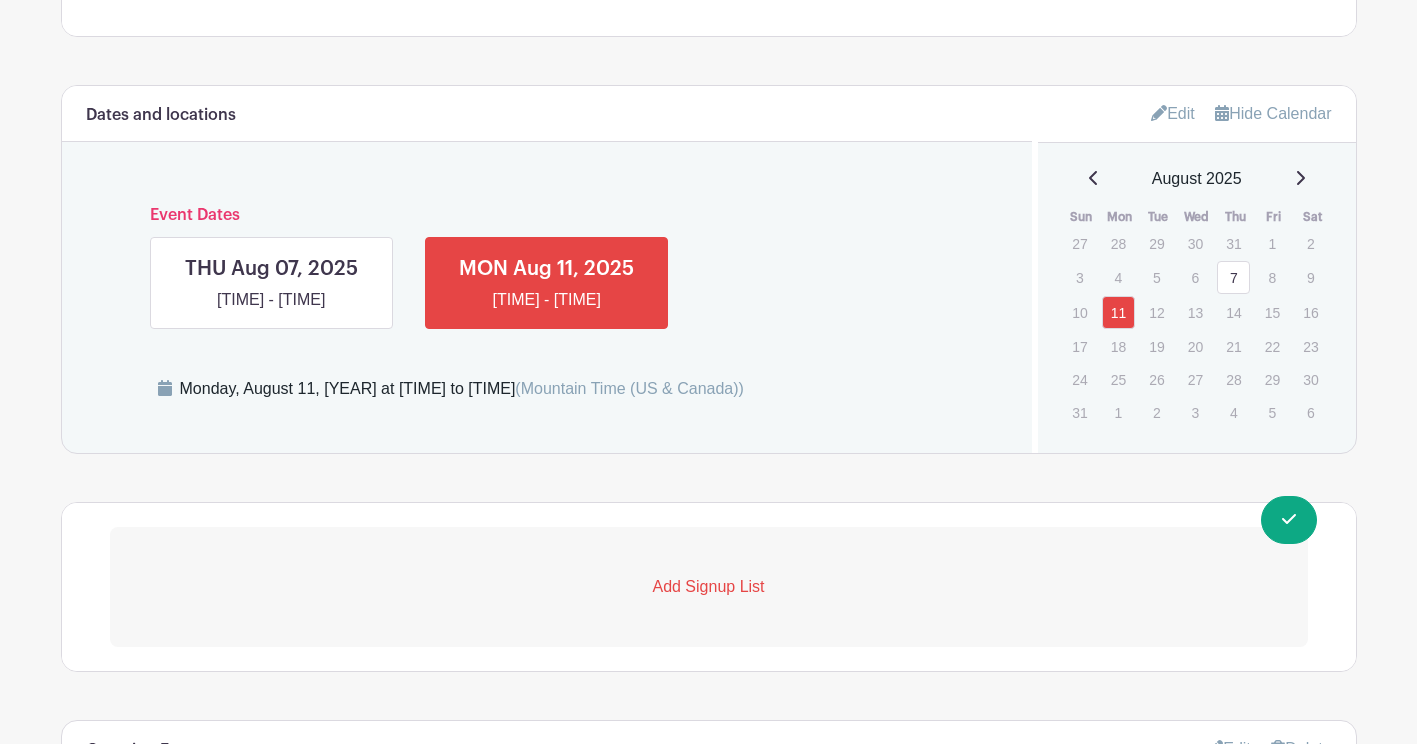 scroll, scrollTop: 1046, scrollLeft: 0, axis: vertical 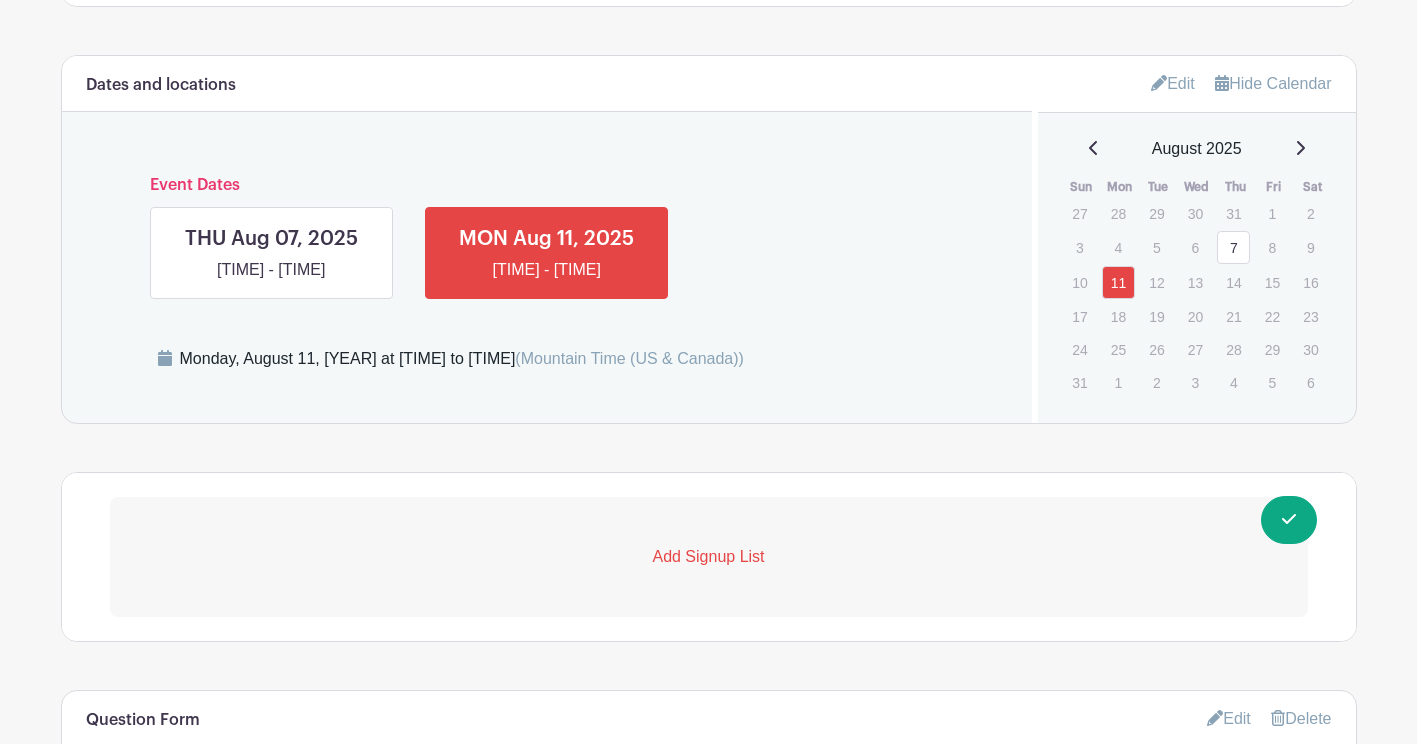 click on "Add Signup List" at bounding box center (709, 557) 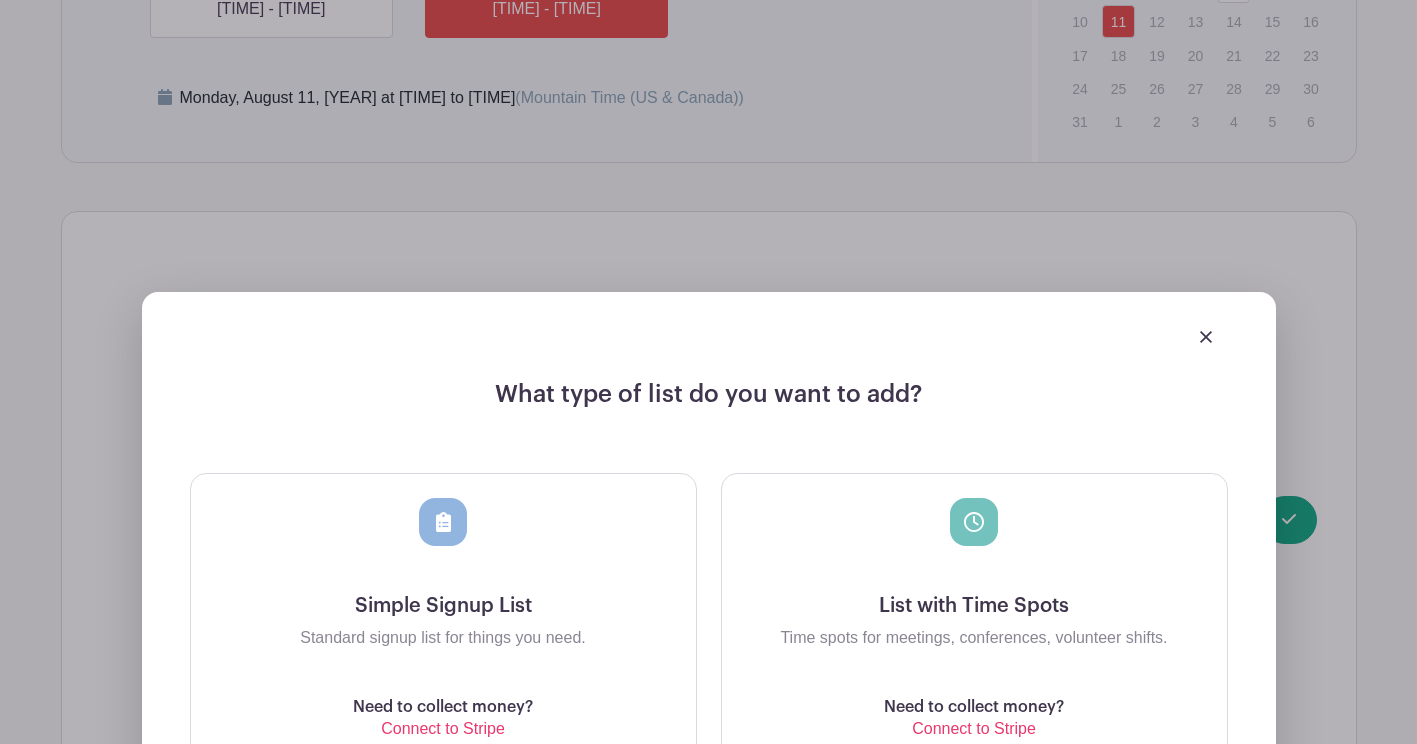 scroll, scrollTop: 1417, scrollLeft: 0, axis: vertical 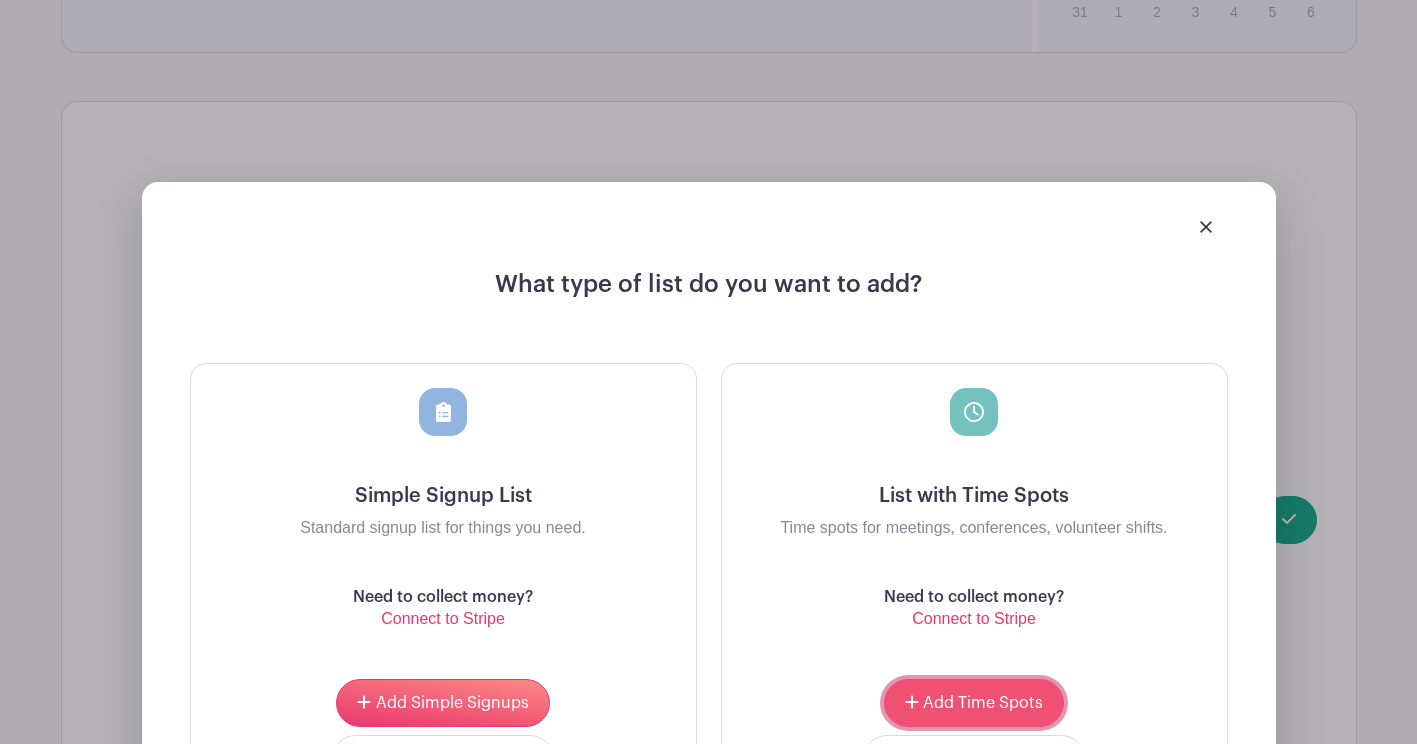 click on "Add Time Spots" at bounding box center [983, 703] 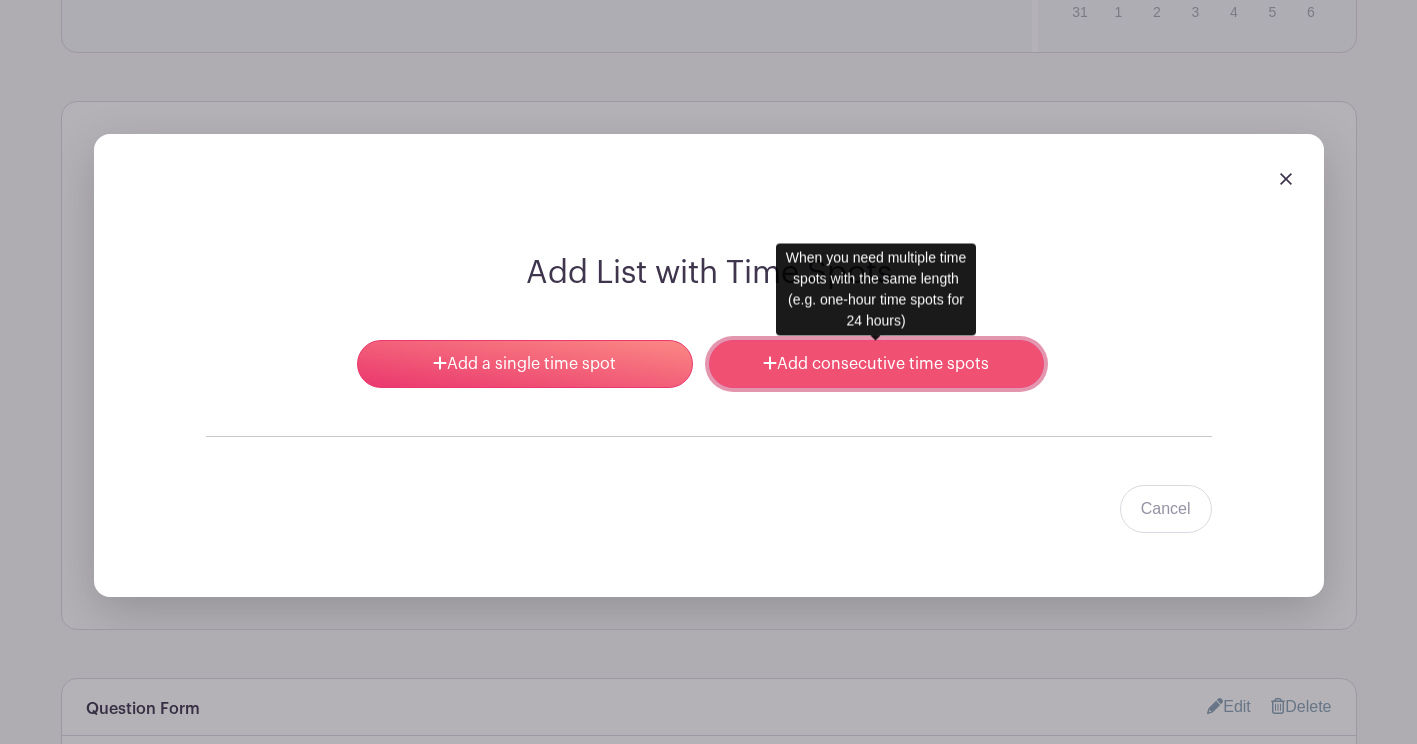 click on "Add consecutive time spots" at bounding box center [876, 364] 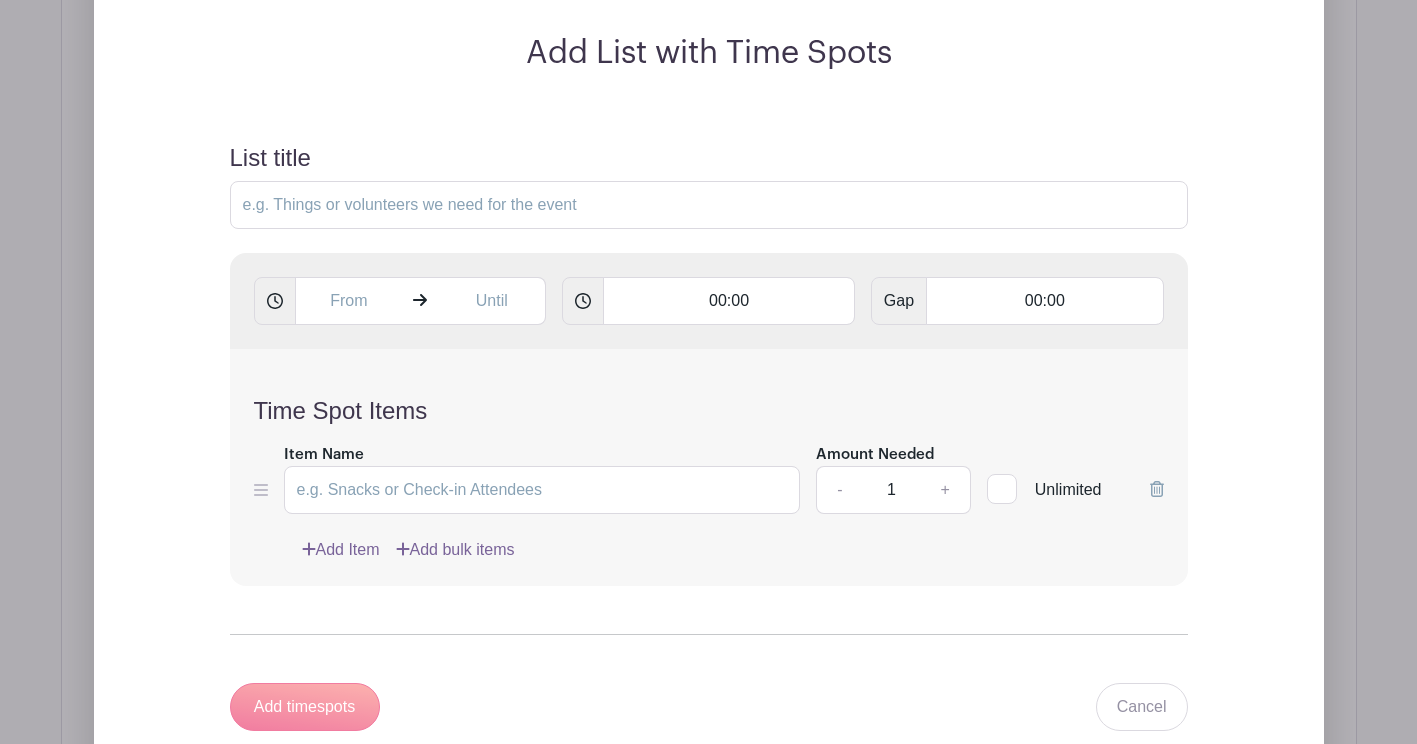 scroll, scrollTop: 1700, scrollLeft: 0, axis: vertical 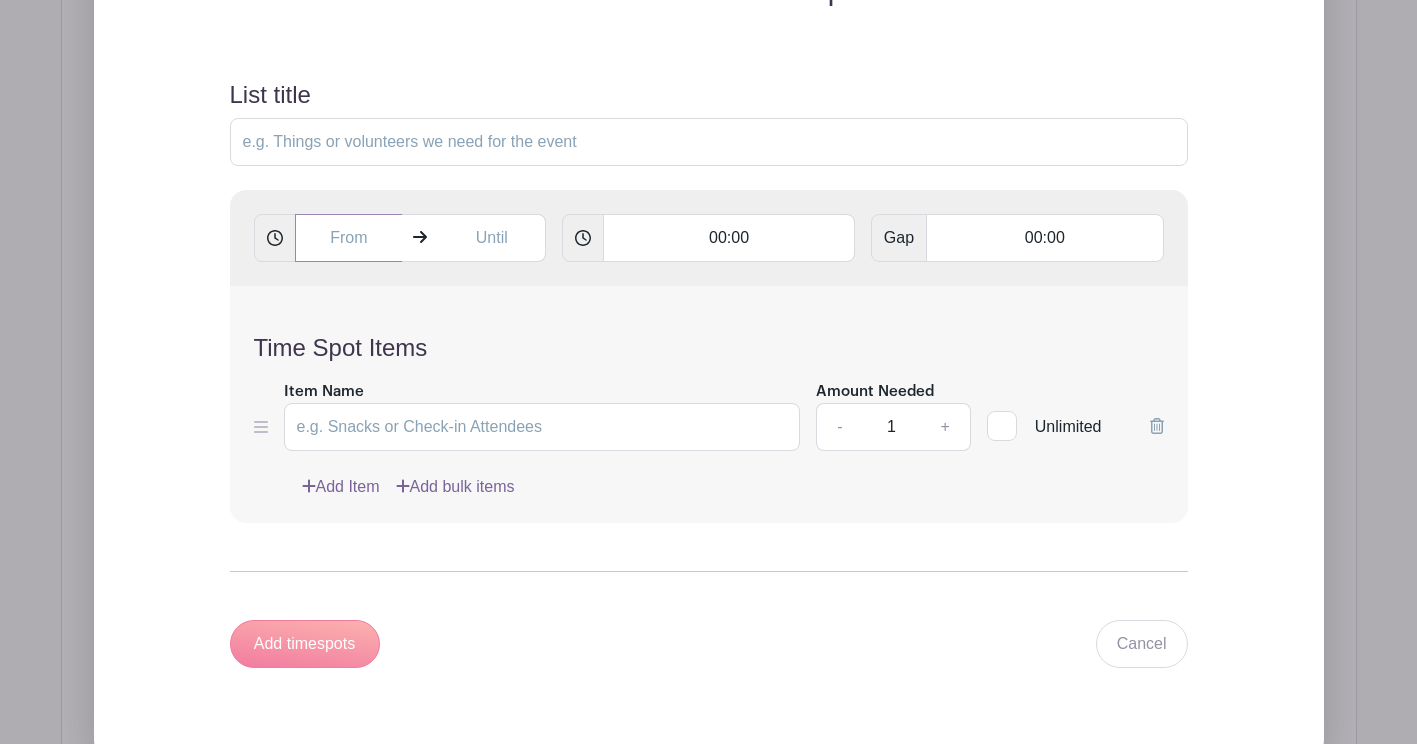 click at bounding box center [349, 238] 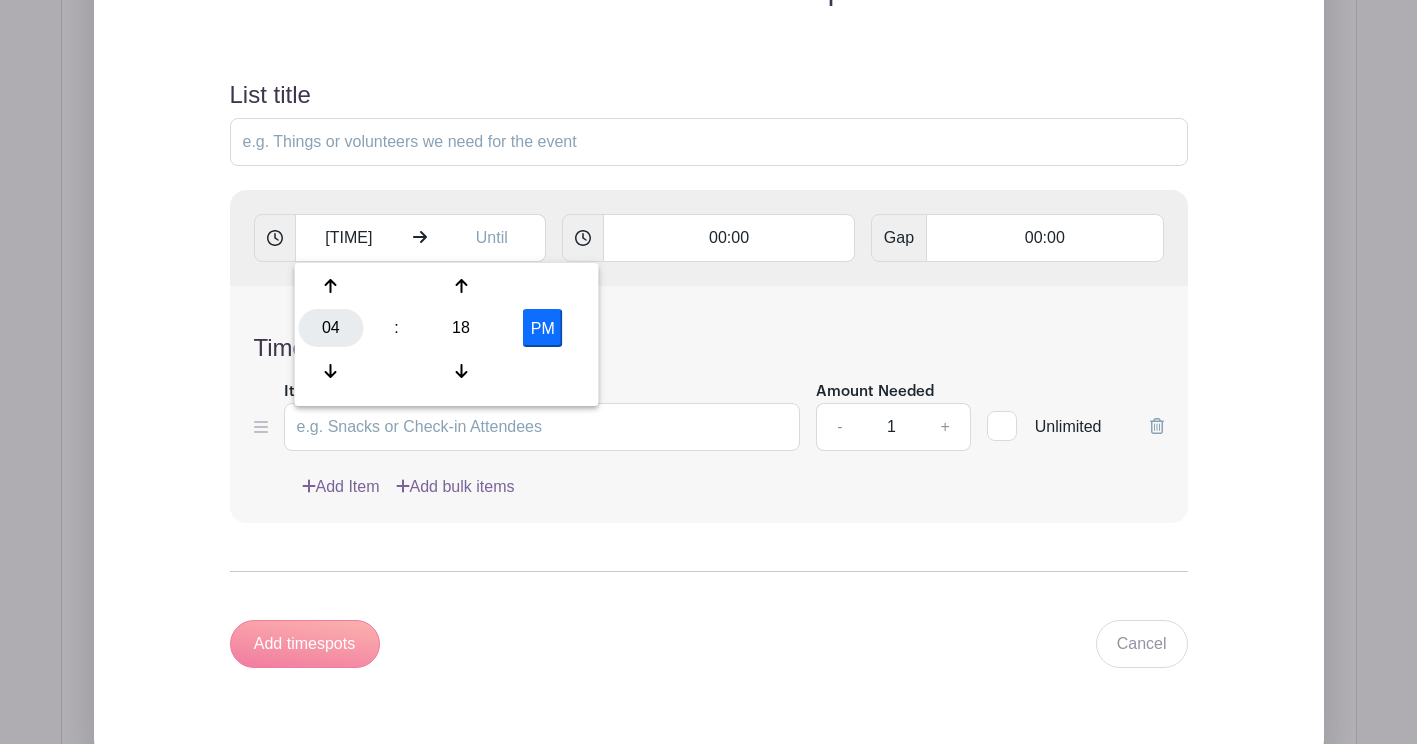 click on "04" at bounding box center [331, 328] 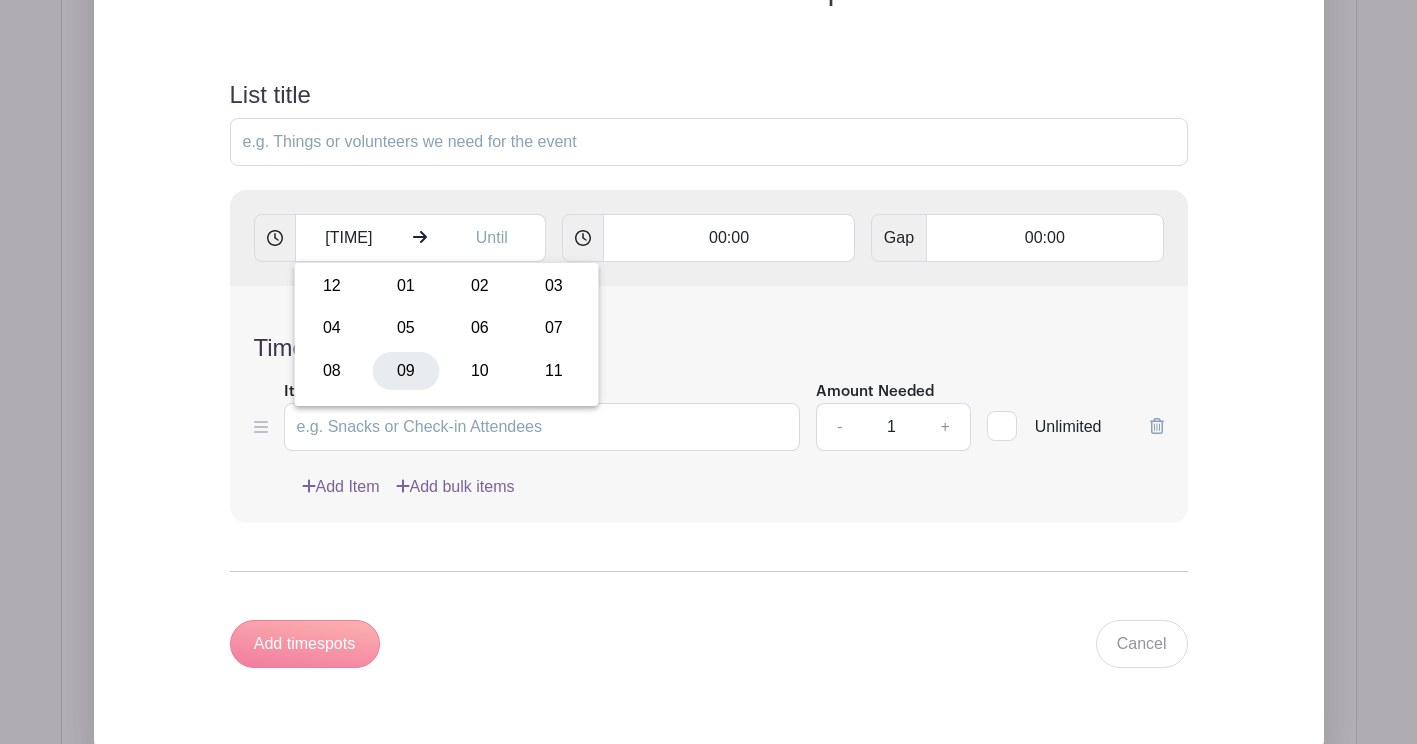 click on "09" at bounding box center (406, 371) 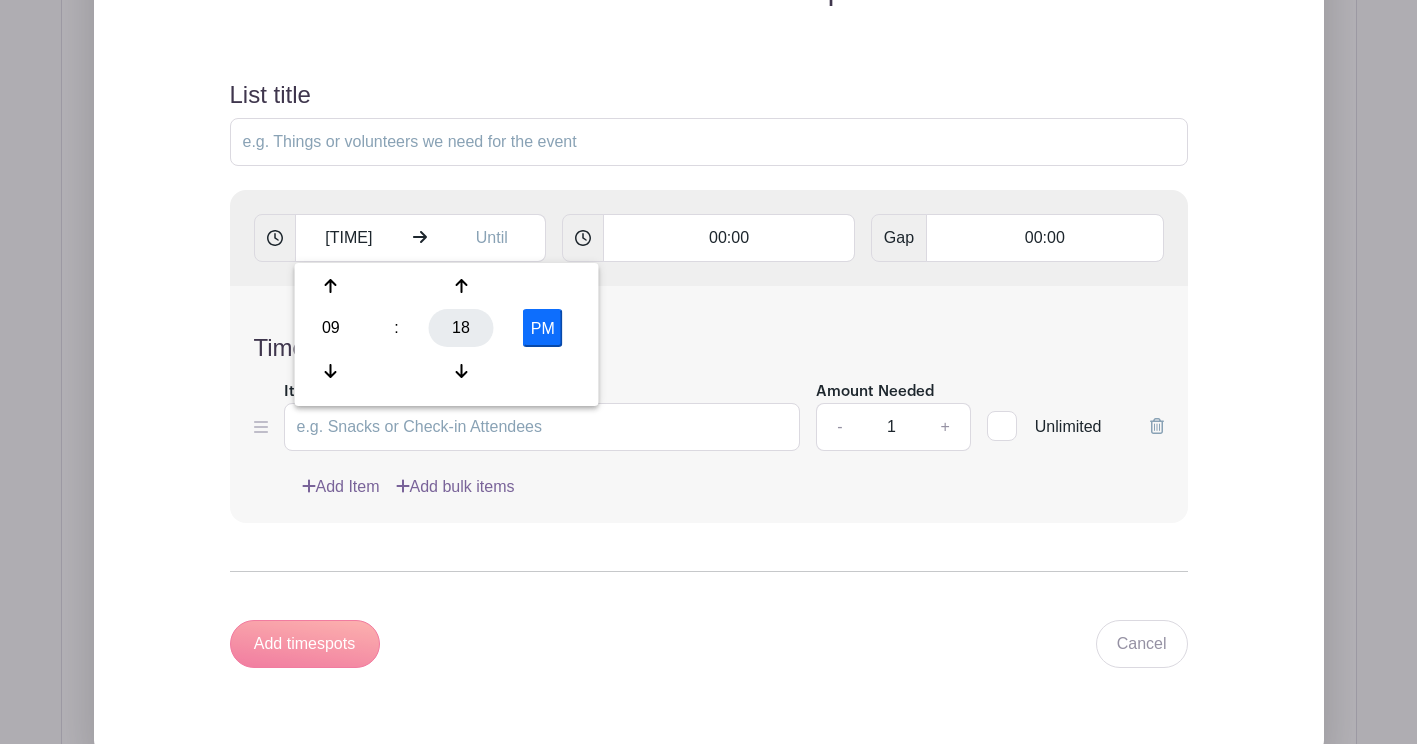 click on "18" at bounding box center [461, 328] 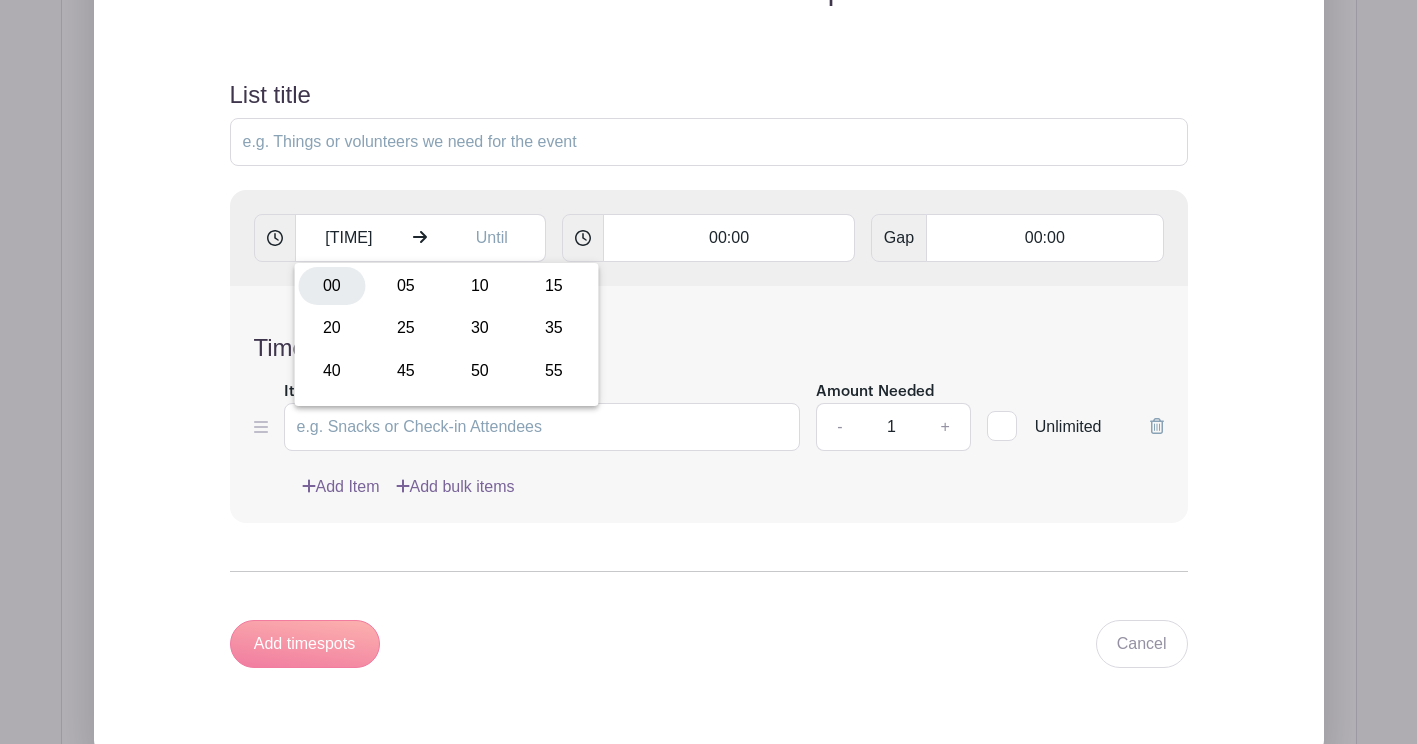 click on "00" at bounding box center (332, 286) 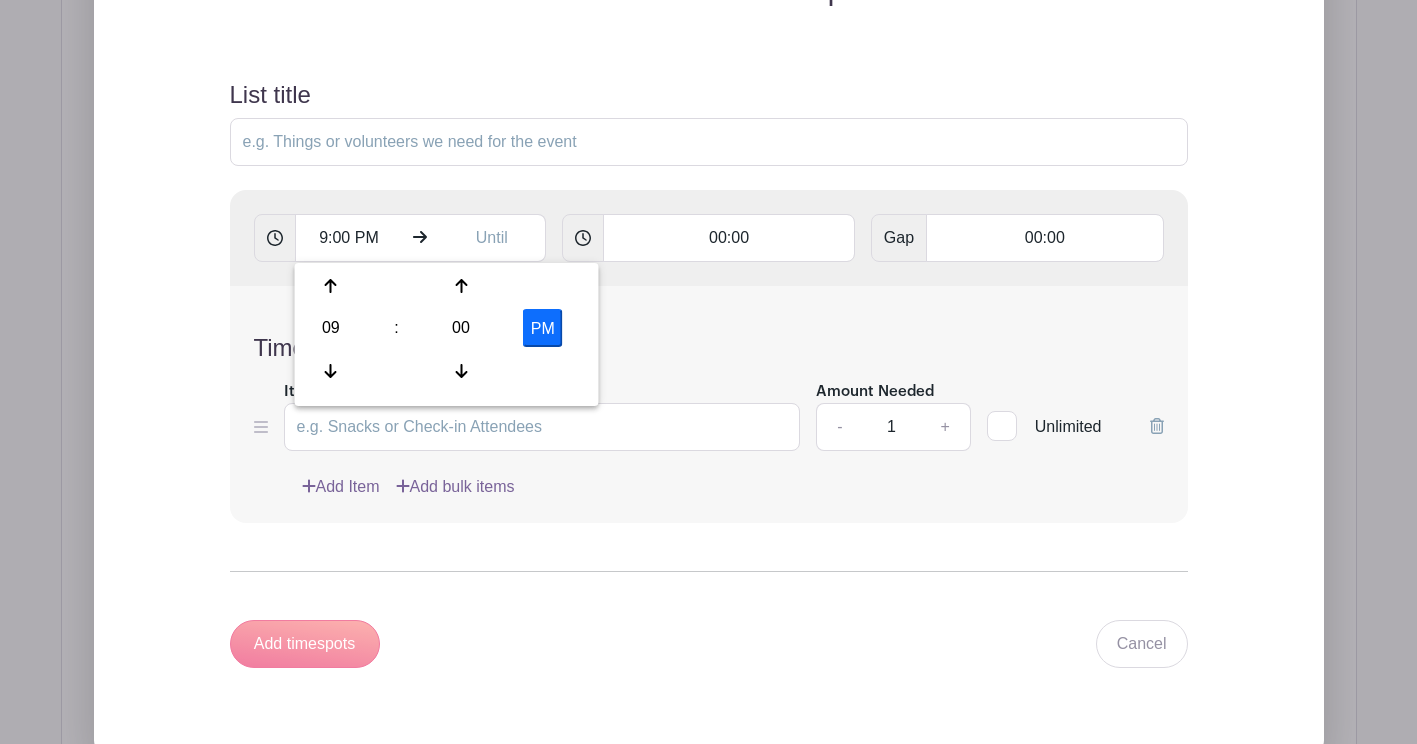 click on "PM" at bounding box center [543, 328] 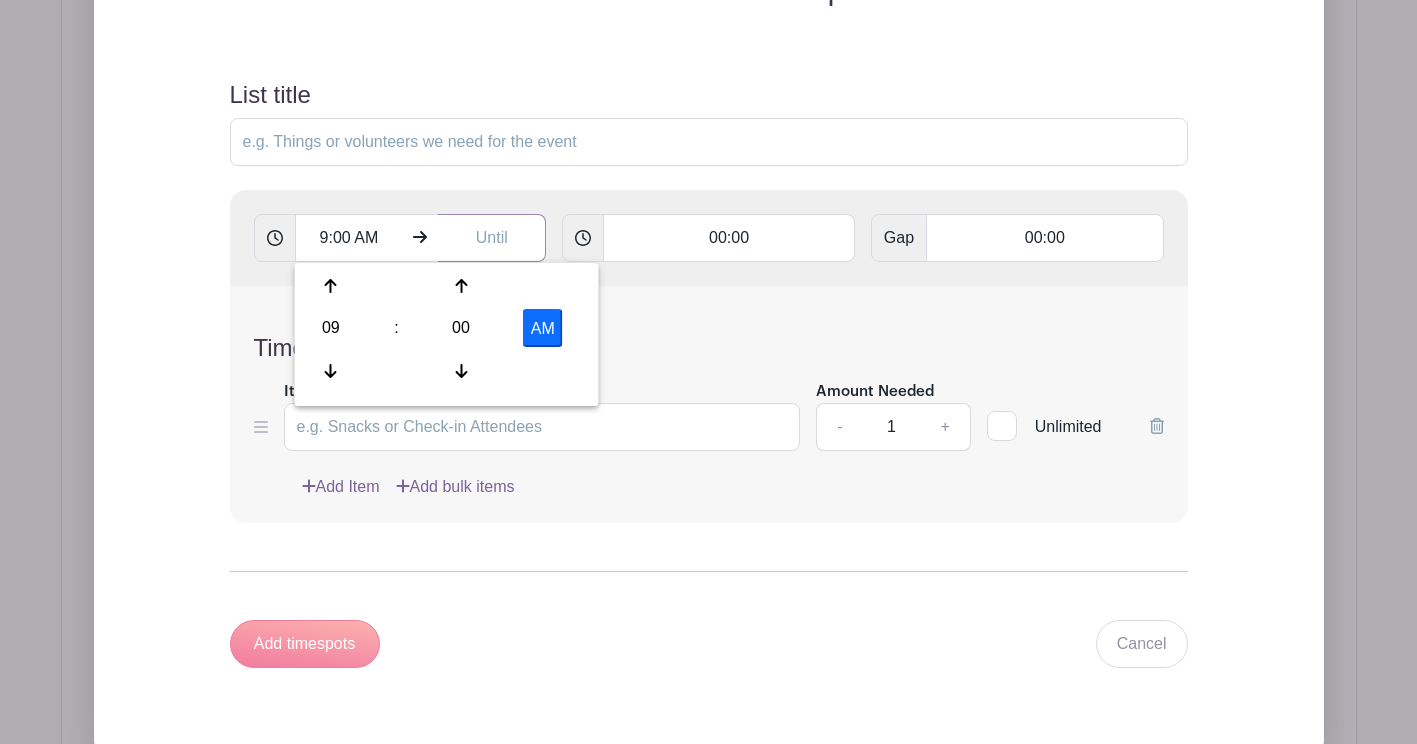 click at bounding box center (492, 238) 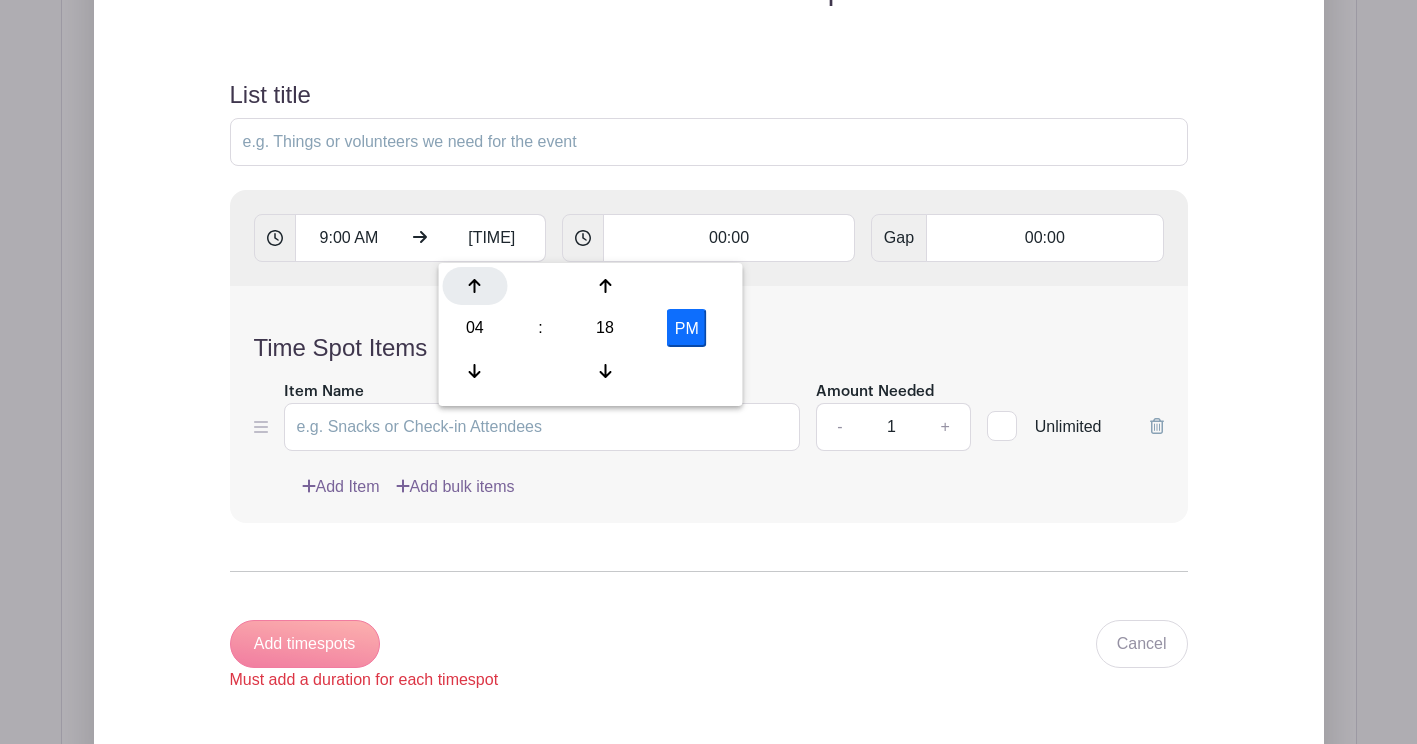 click at bounding box center (475, 286) 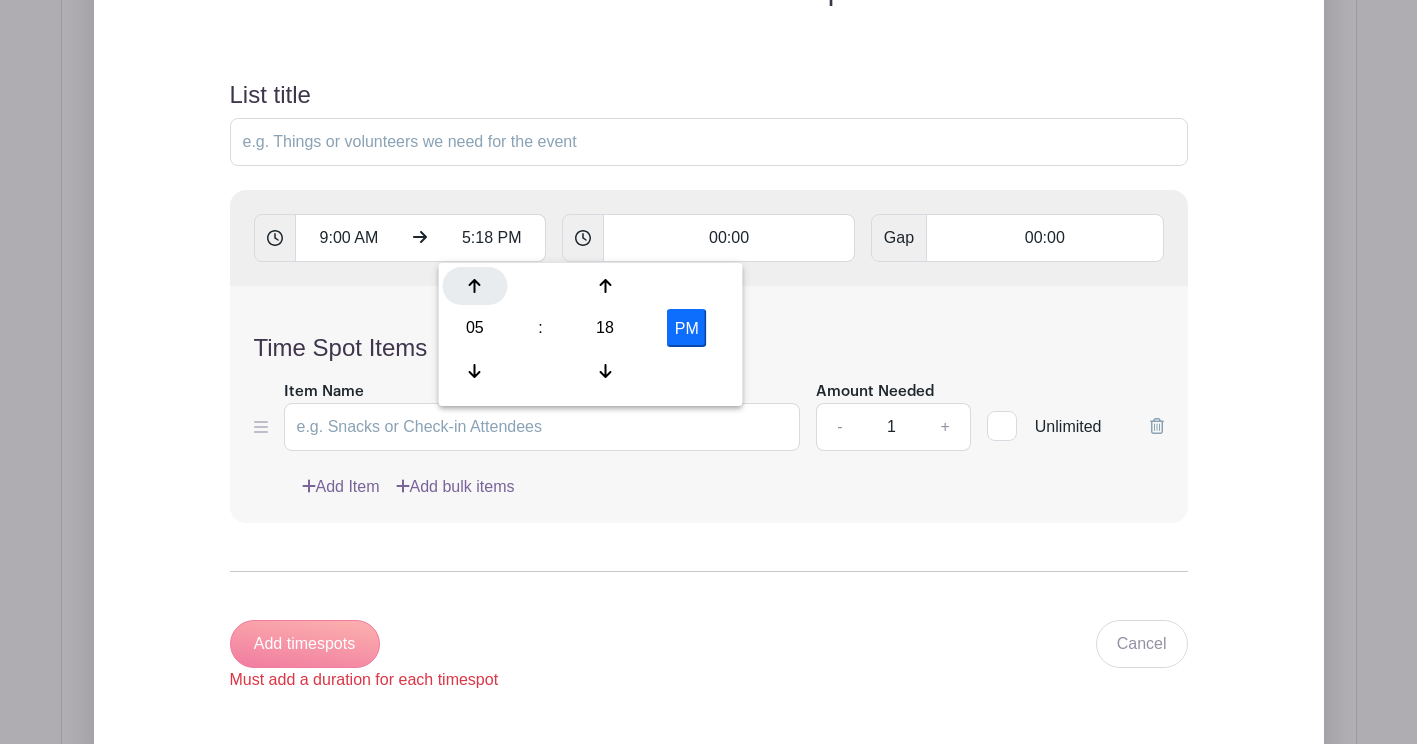 click at bounding box center [475, 286] 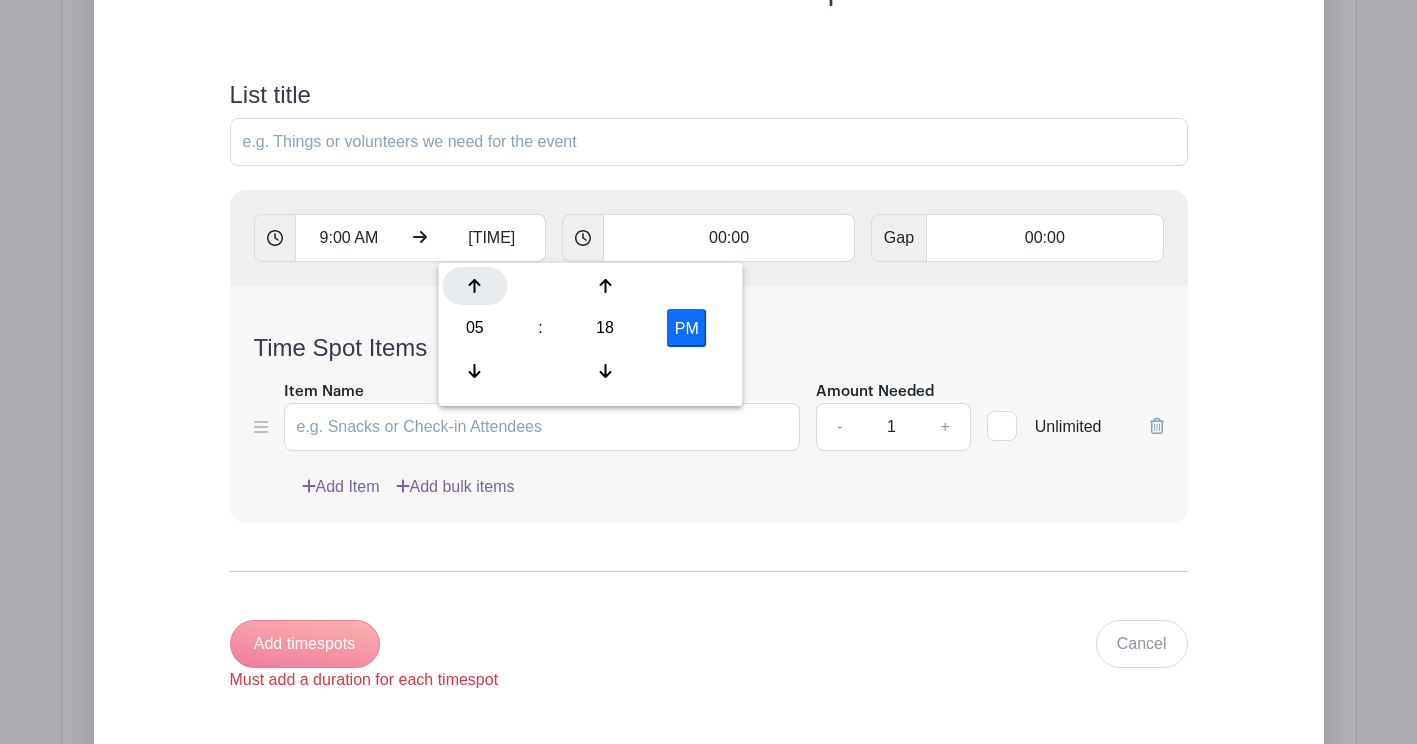 click at bounding box center [475, 286] 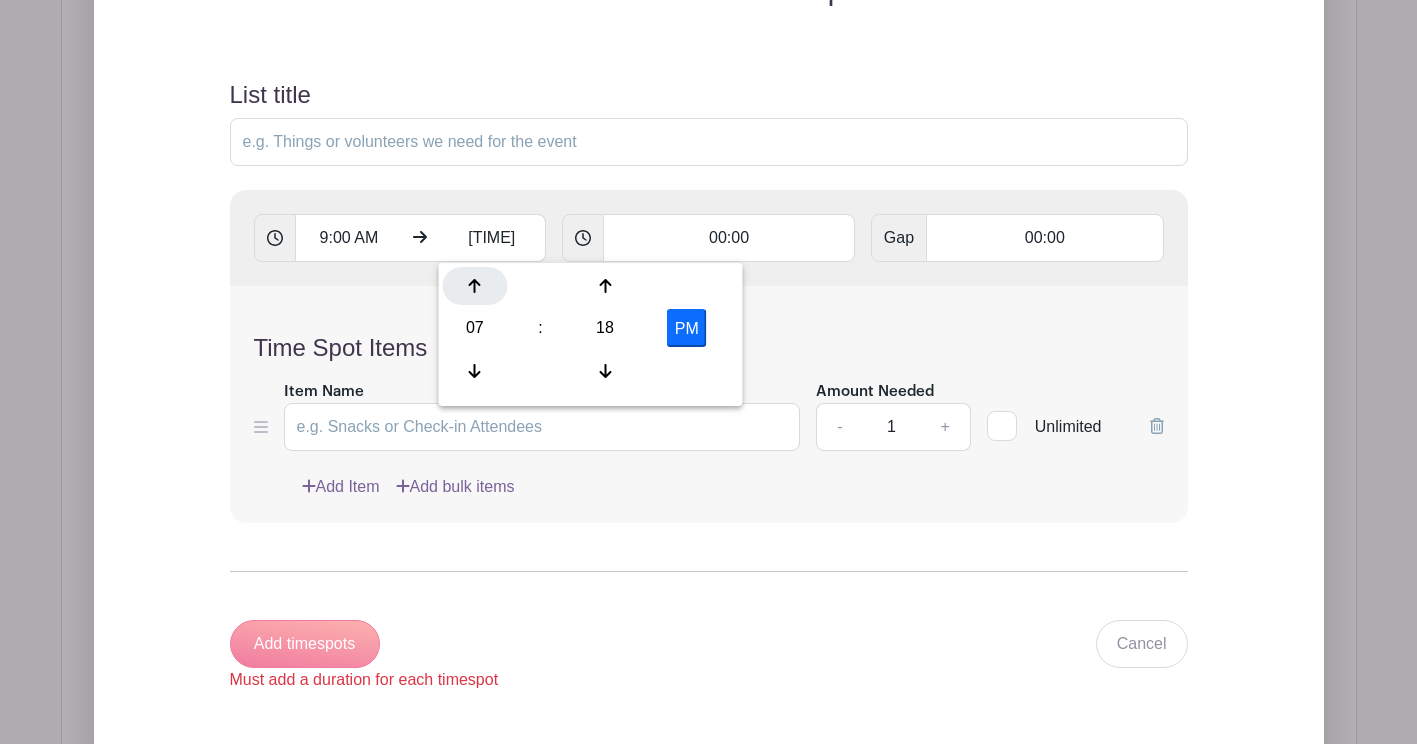 click at bounding box center [475, 286] 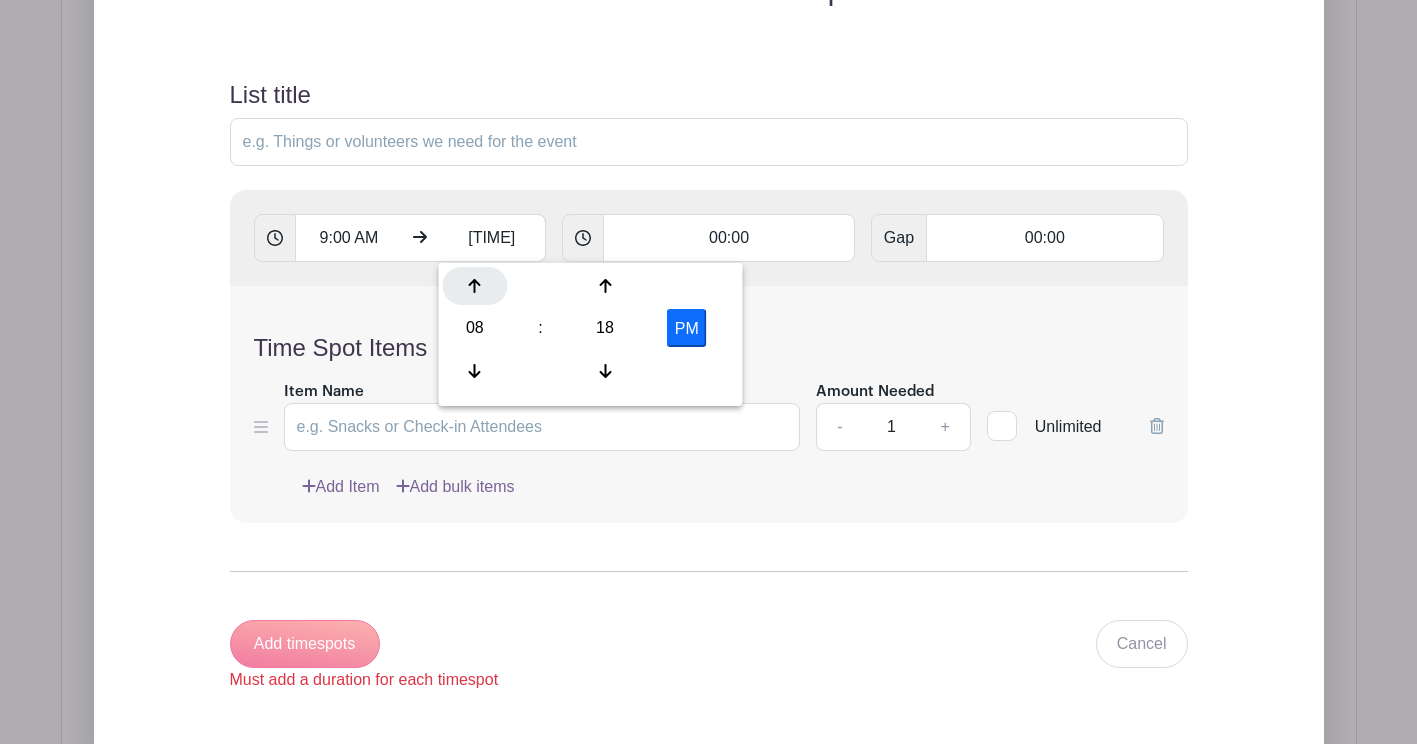 click at bounding box center [475, 286] 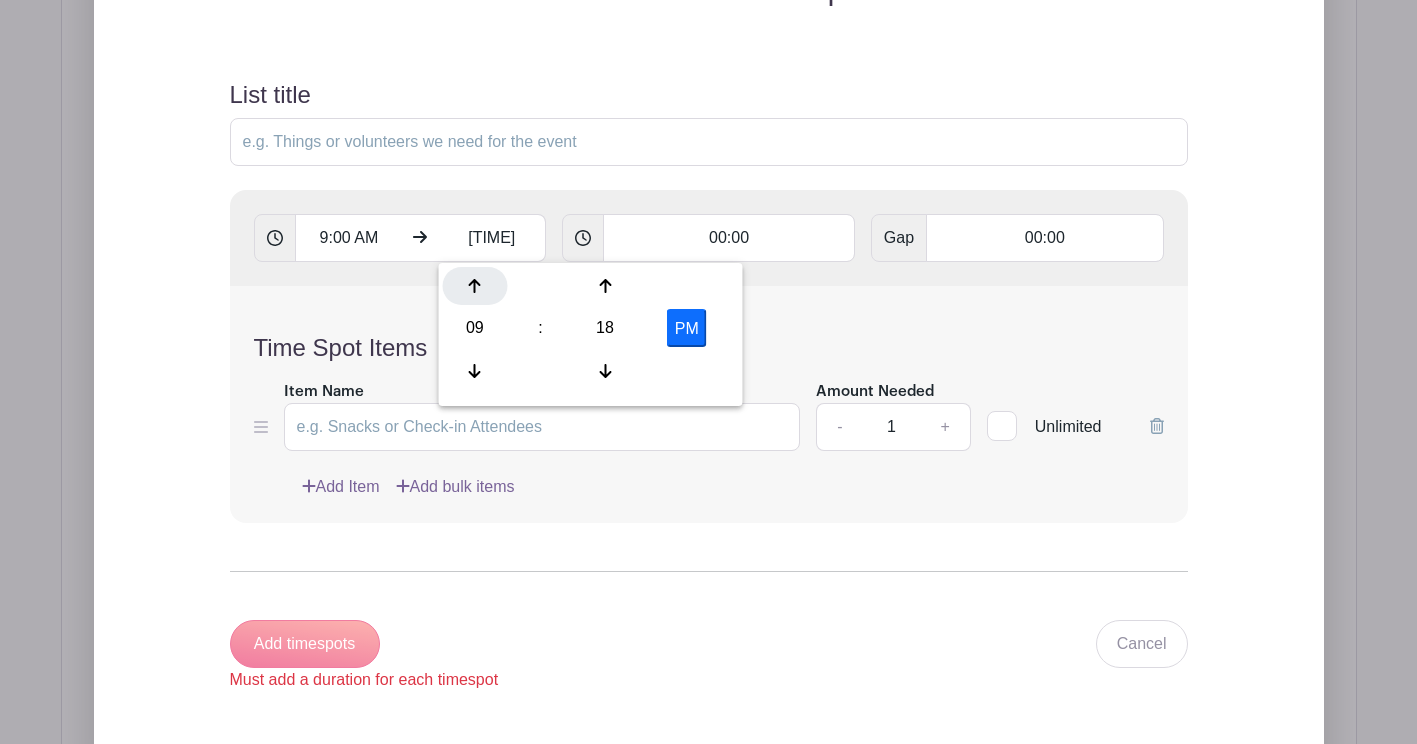 click at bounding box center (475, 286) 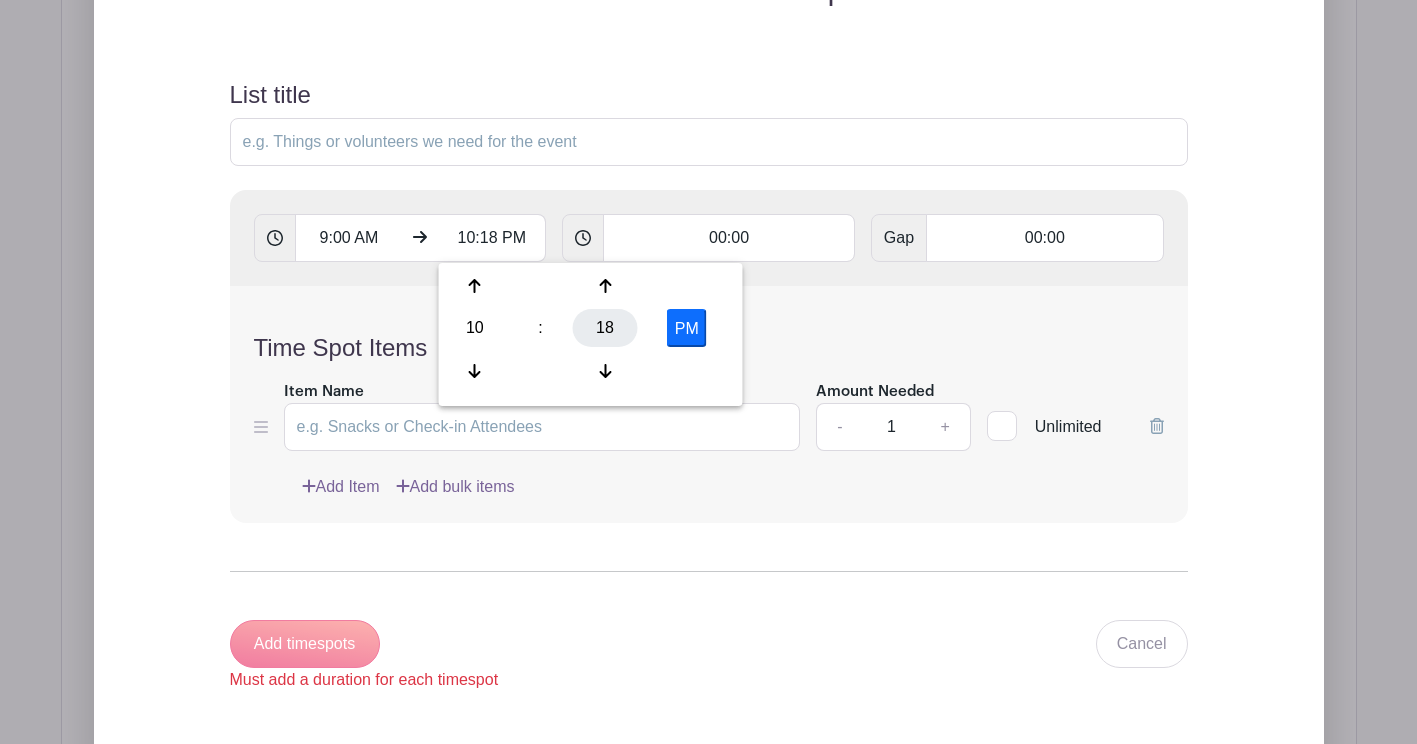 click on "18" at bounding box center (605, 328) 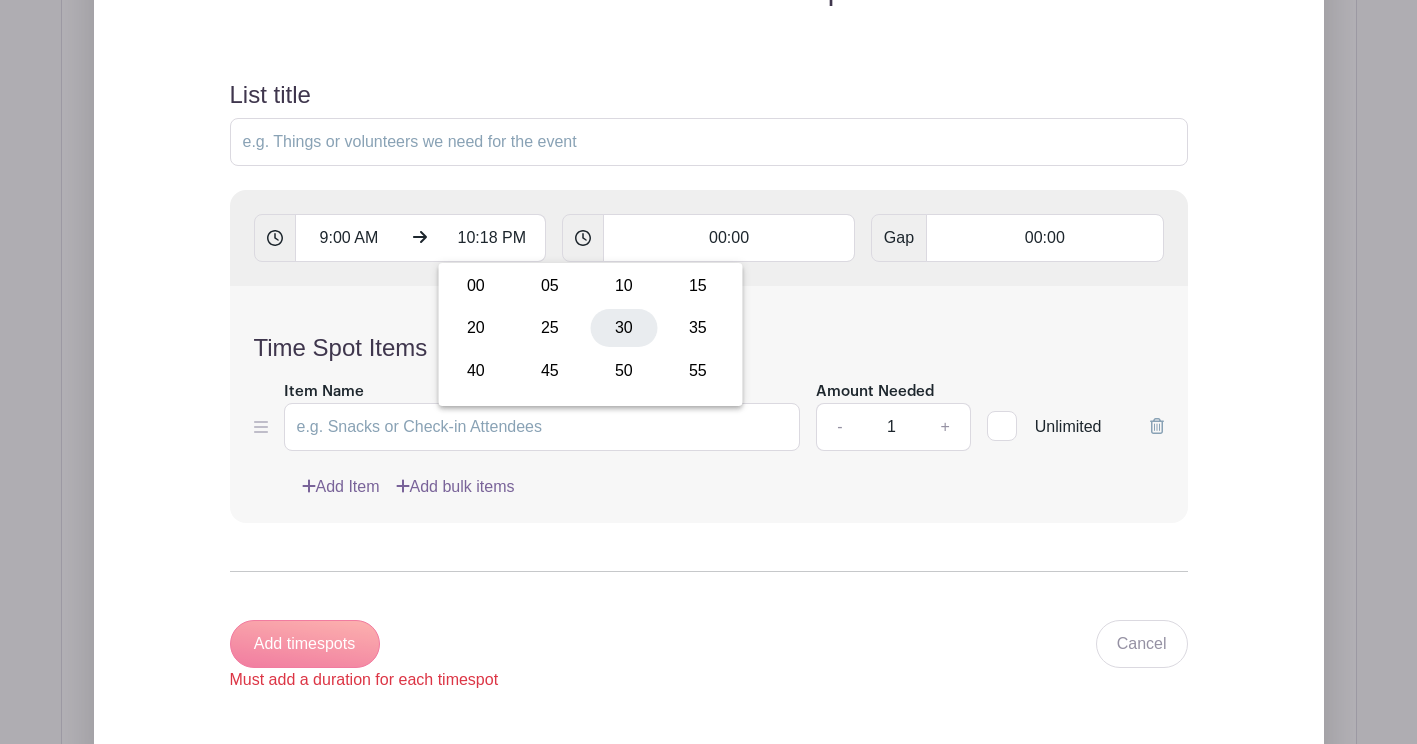 click on "30" at bounding box center [624, 328] 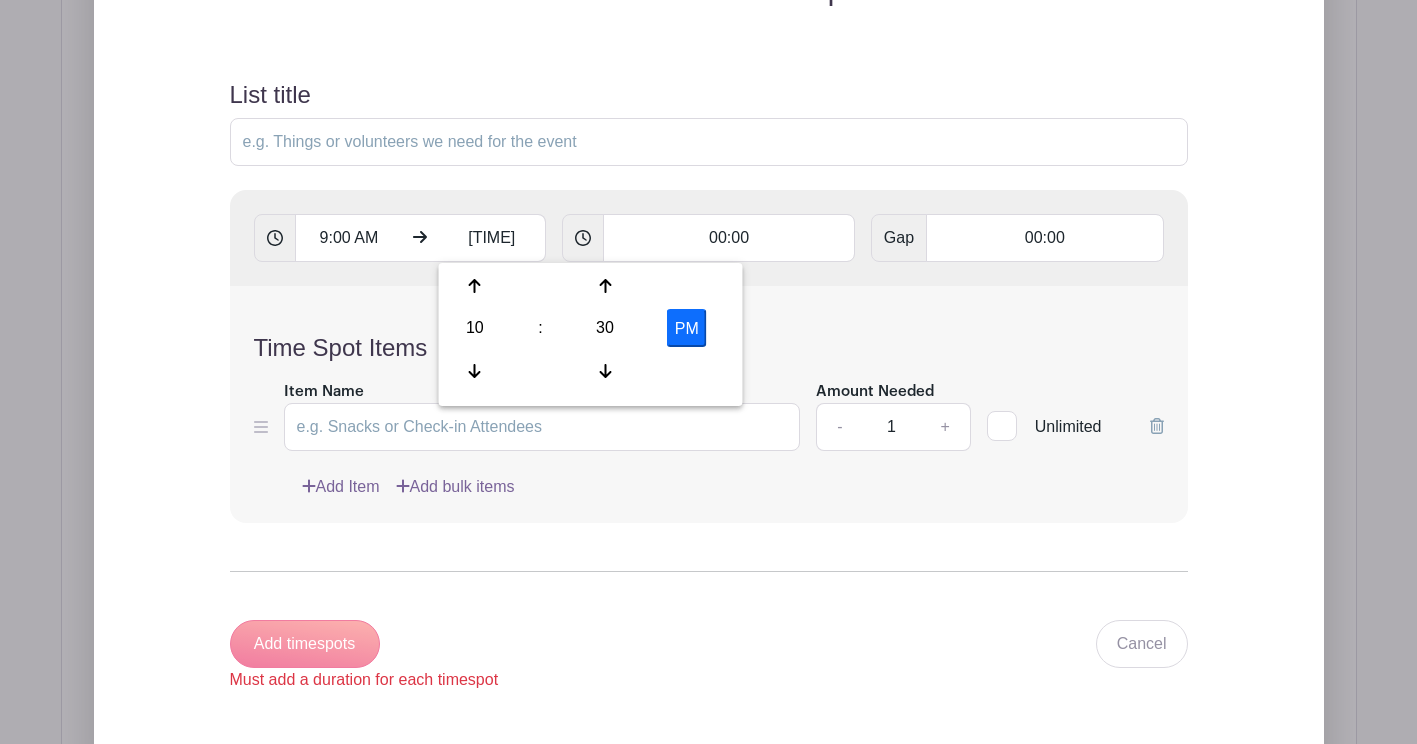 click on "PM" at bounding box center (687, 328) 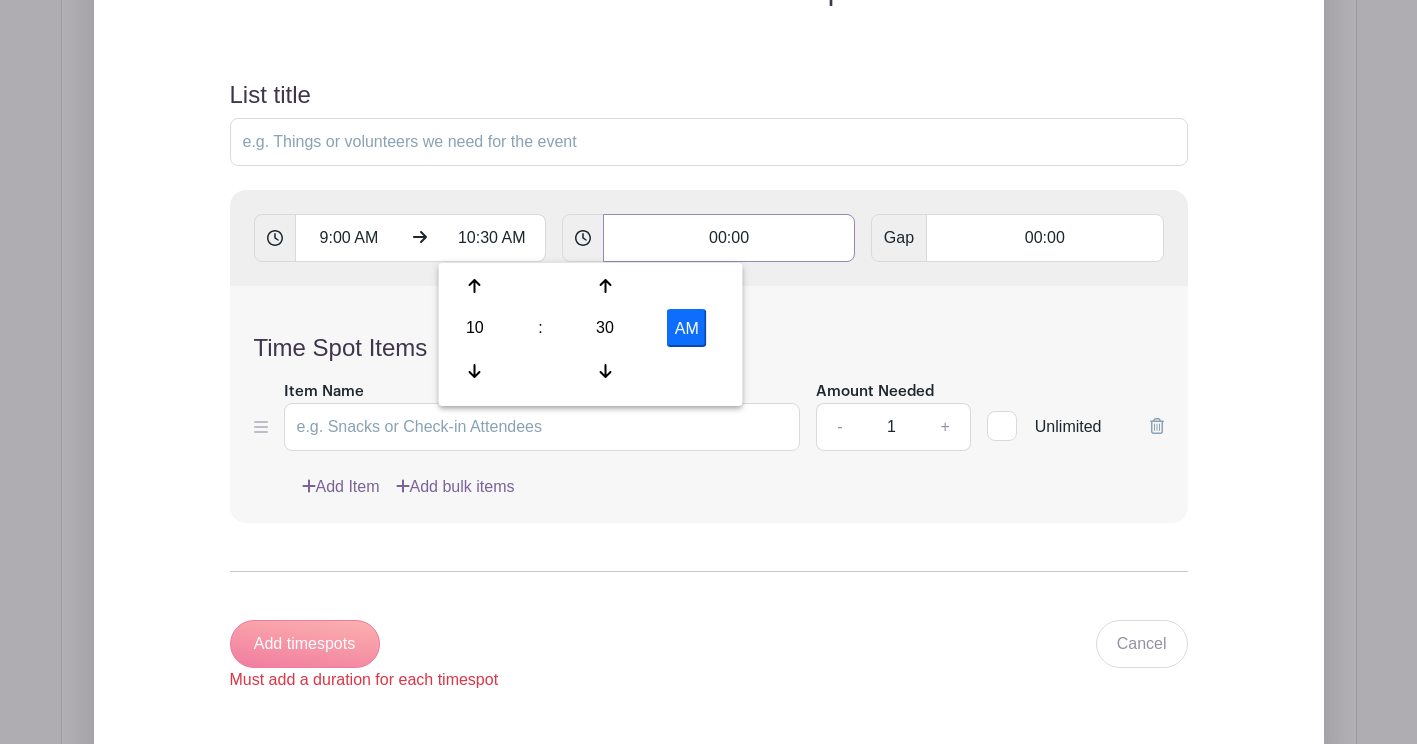 click on "00:00" at bounding box center [729, 238] 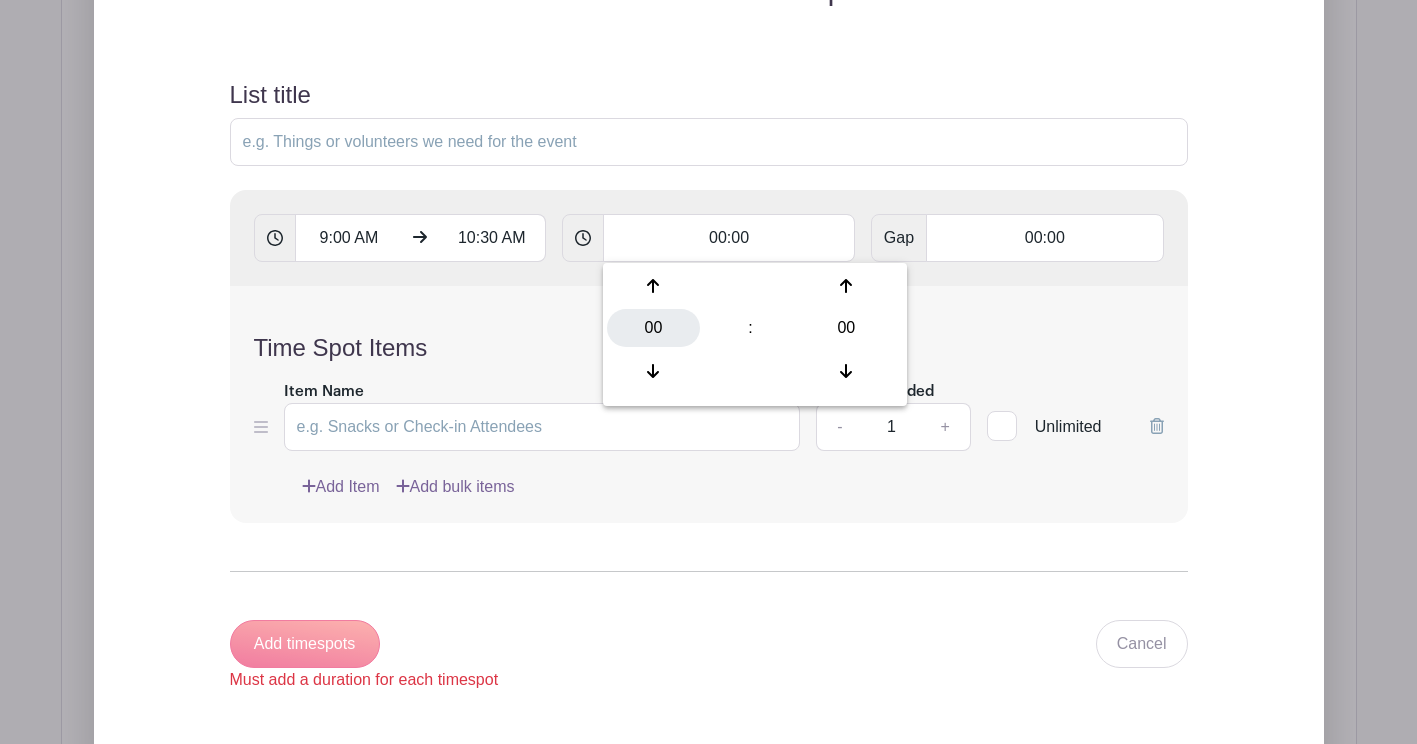 click on "00" at bounding box center (653, 328) 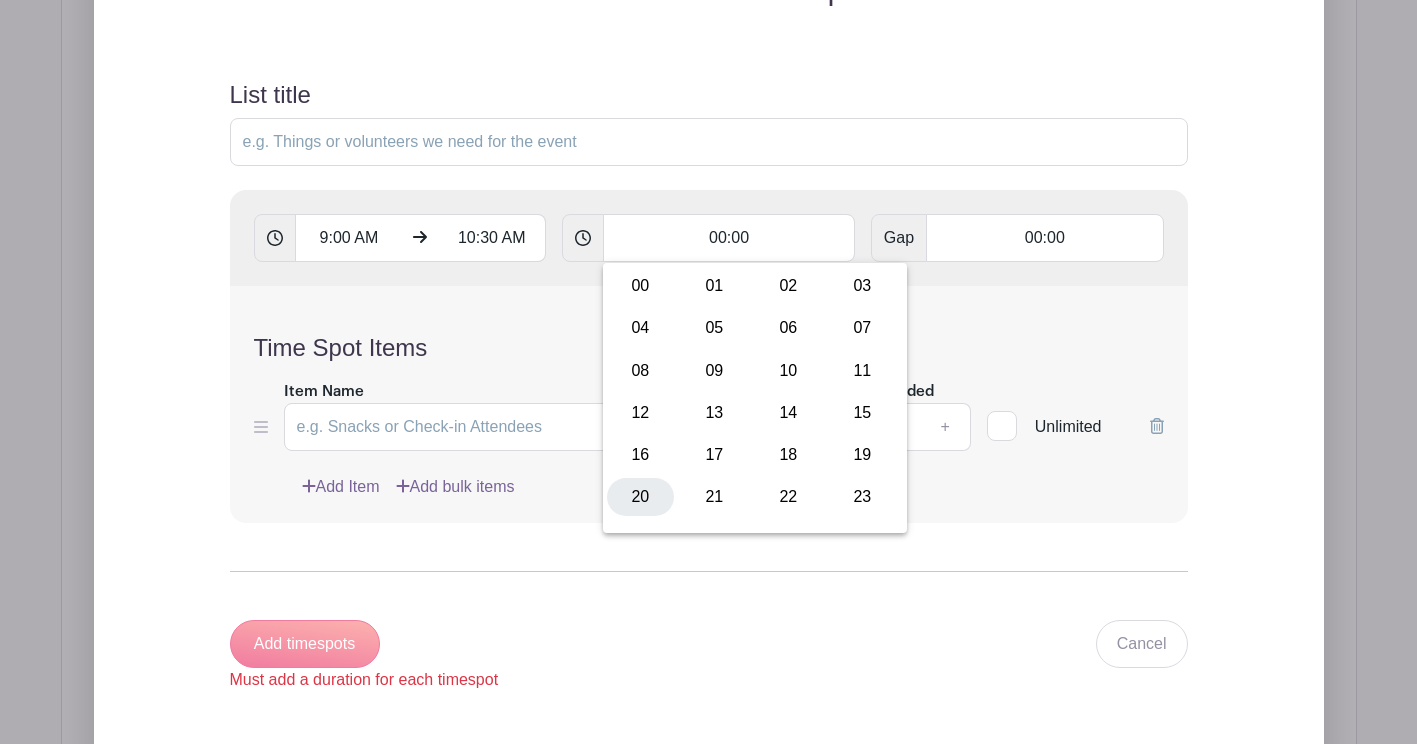 click on "20" at bounding box center (640, 497) 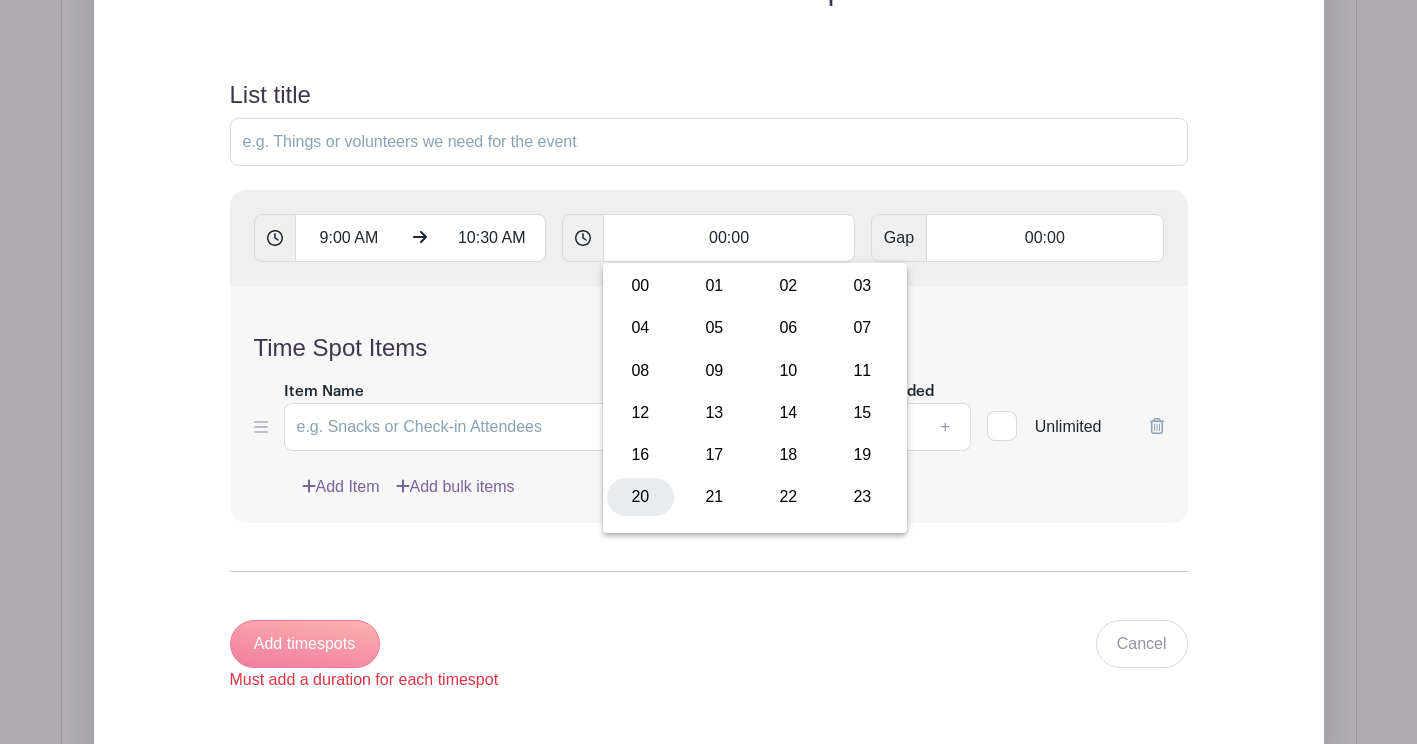 type on "[TIME]" 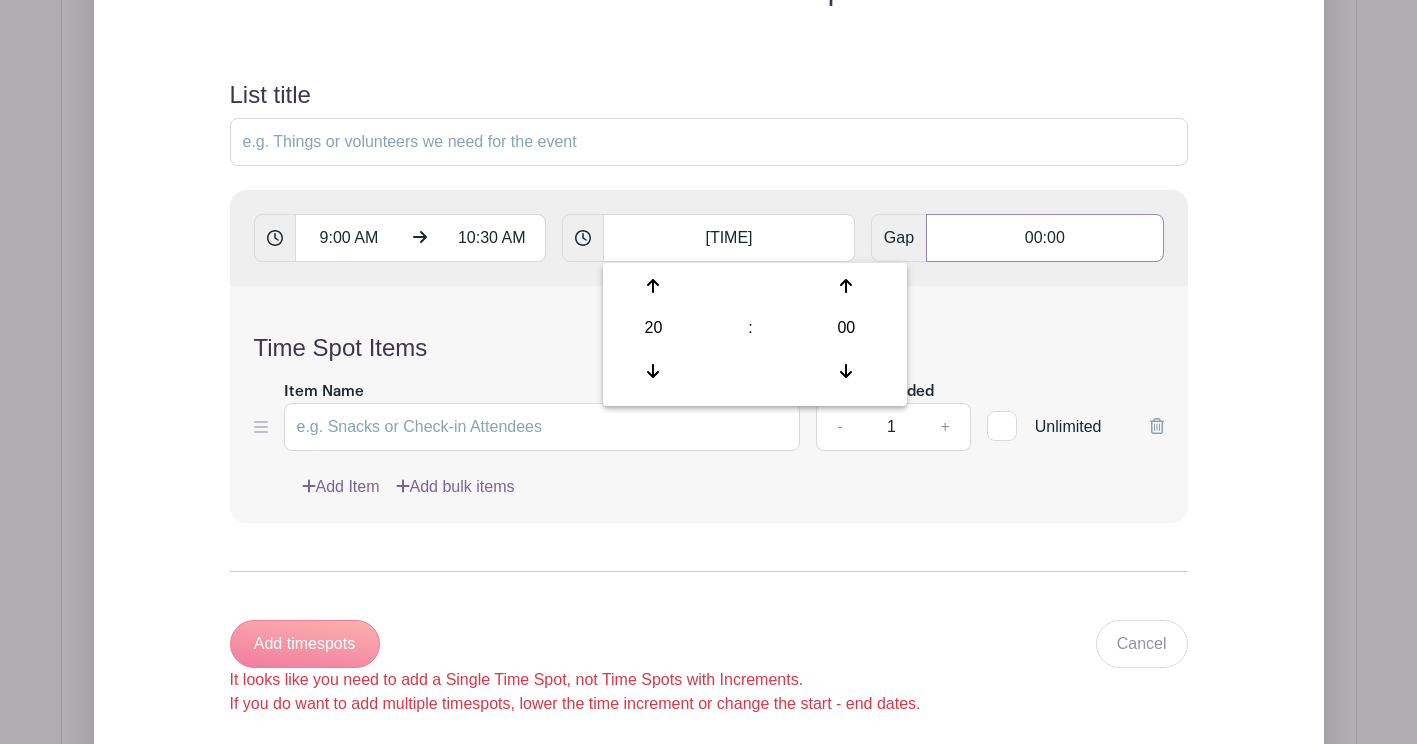 click on "00:00" at bounding box center (1044, 238) 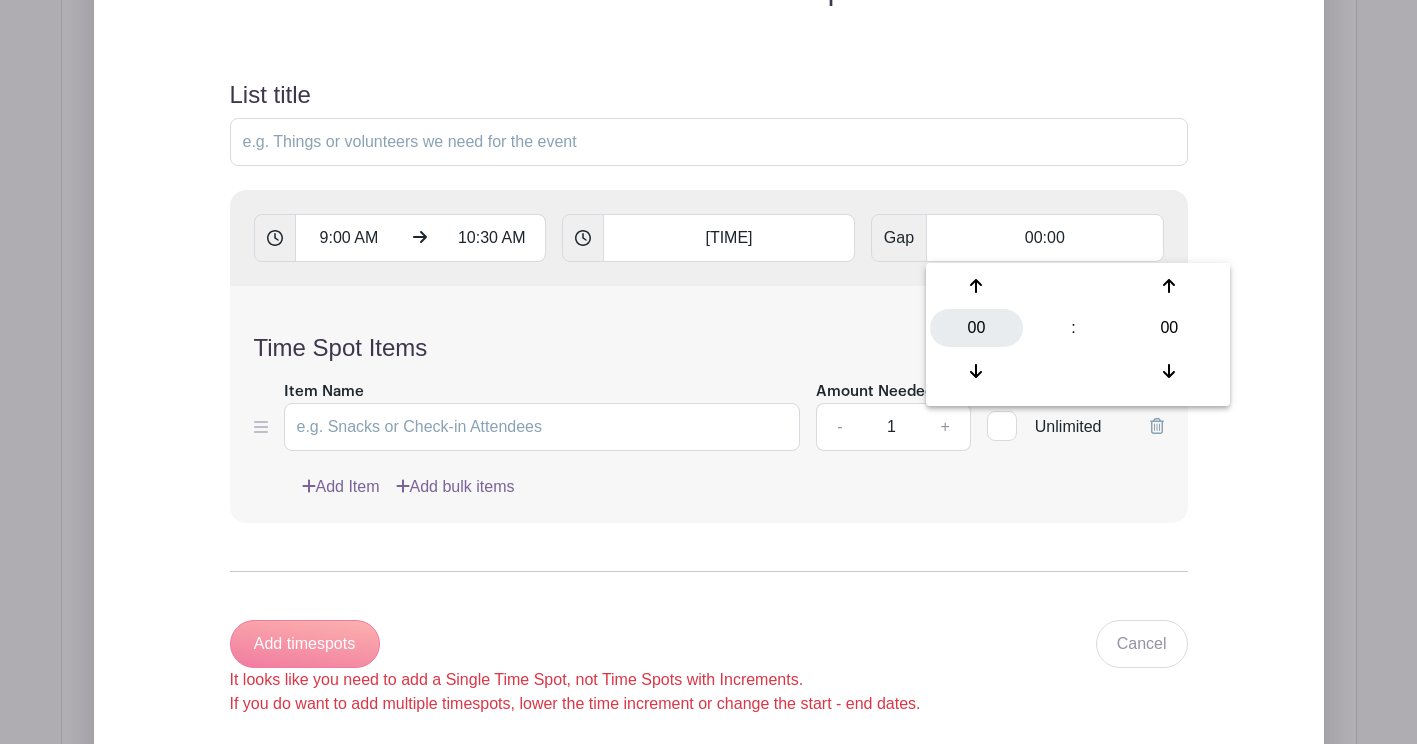 click on "00" at bounding box center (976, 328) 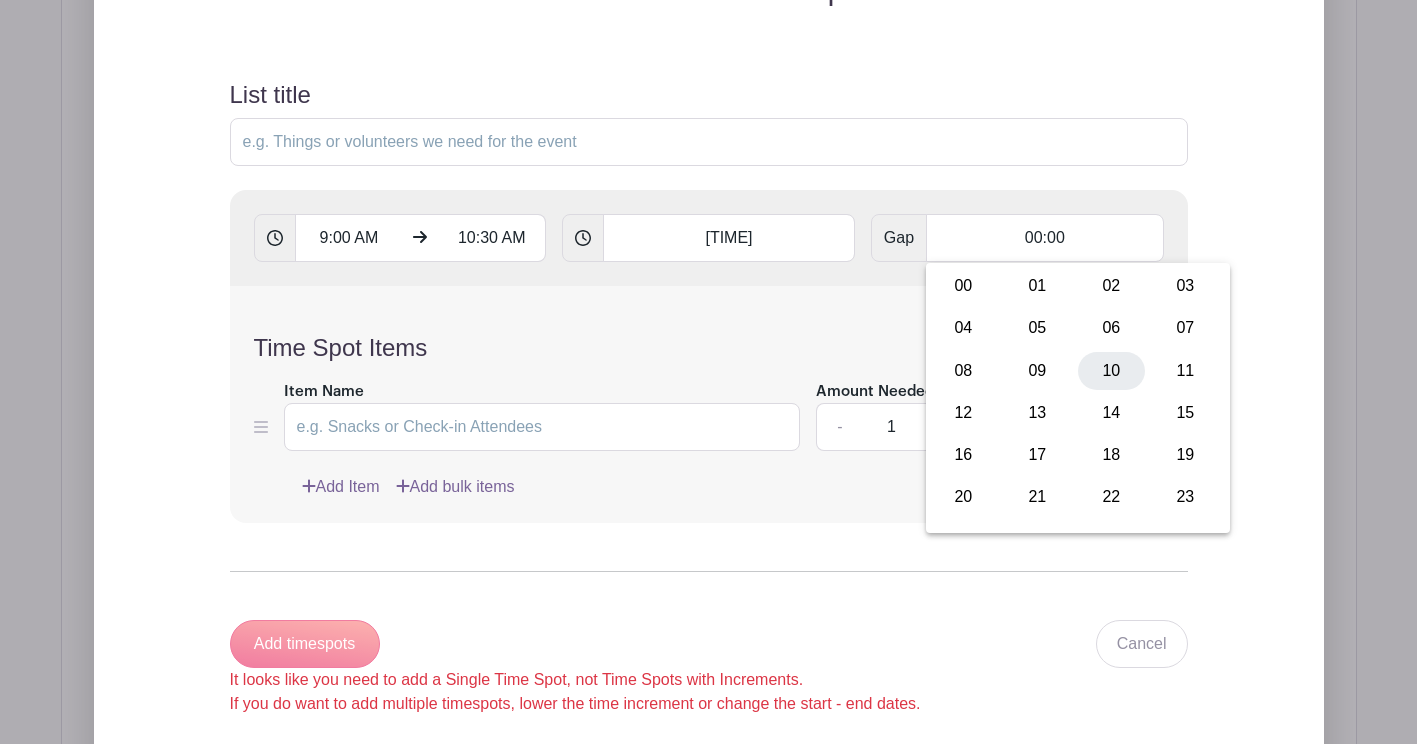 click on "10" at bounding box center [1111, 371] 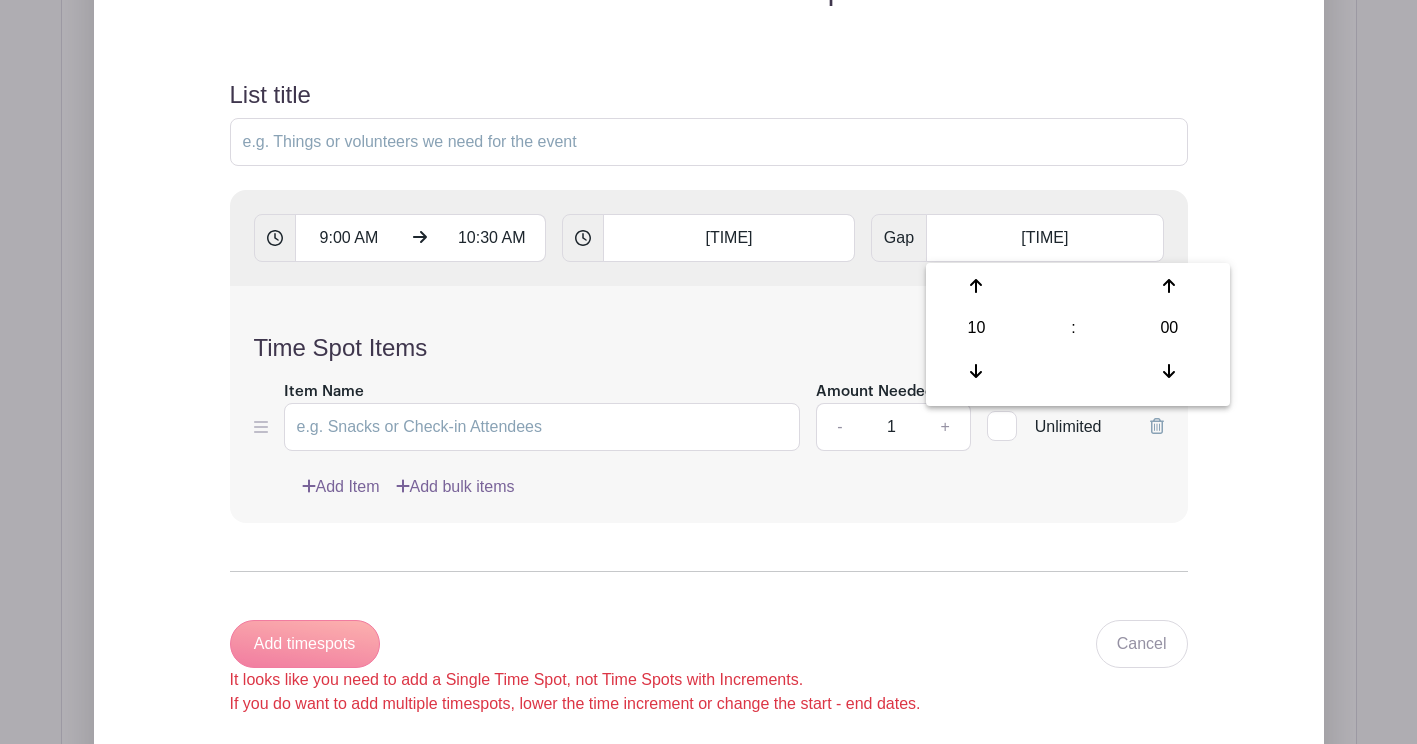 click on "Add List with Time Spots
List title
9:00 AM
10:30 AM
20:00
Gap
10:00
Time Spot Items
Item Name
Amount Needed
-
1
+
Unlimited
Add Item" at bounding box center [709, 355] 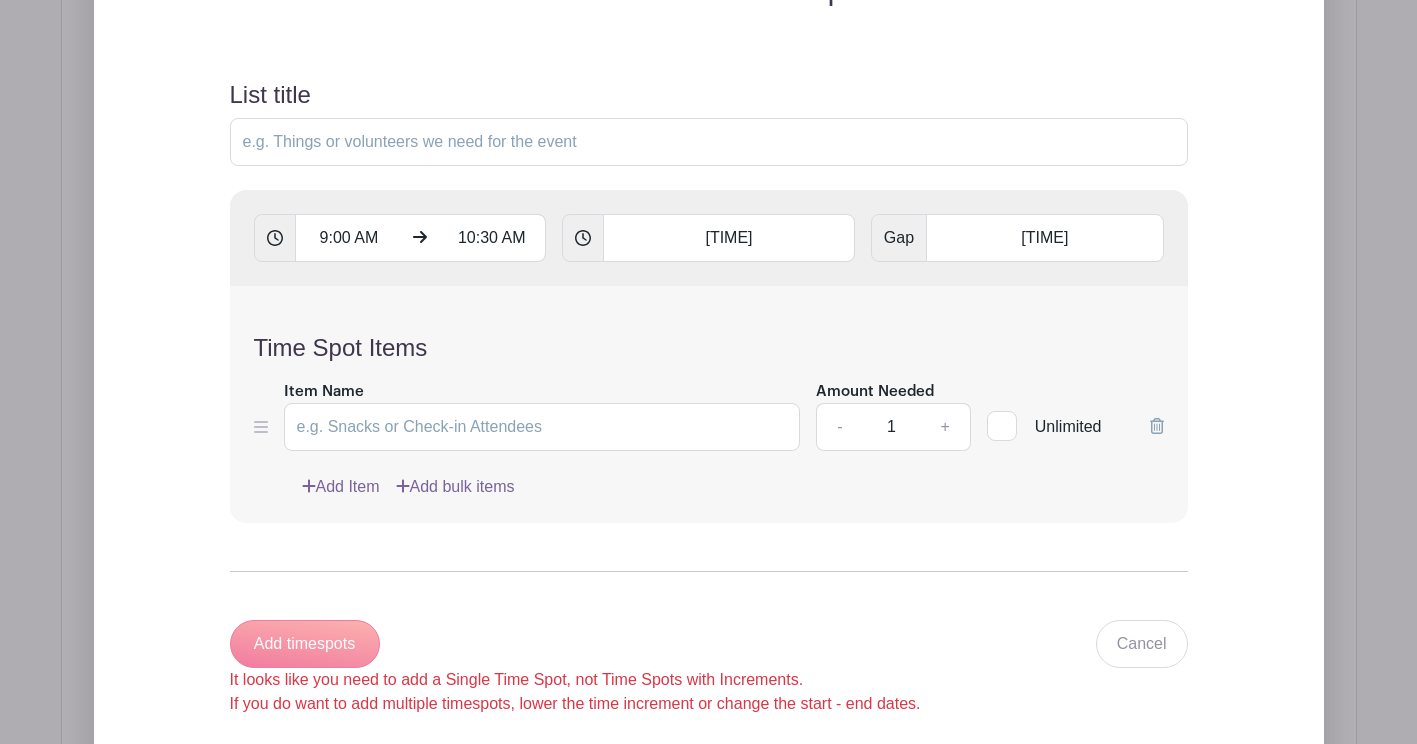 click on "Add timespots
It looks like you need to add a Single Time Spot, not Time Spots with Increments.  If you do want to add multiple timespots, lower the time increment or change the start - end dates." at bounding box center [575, 668] 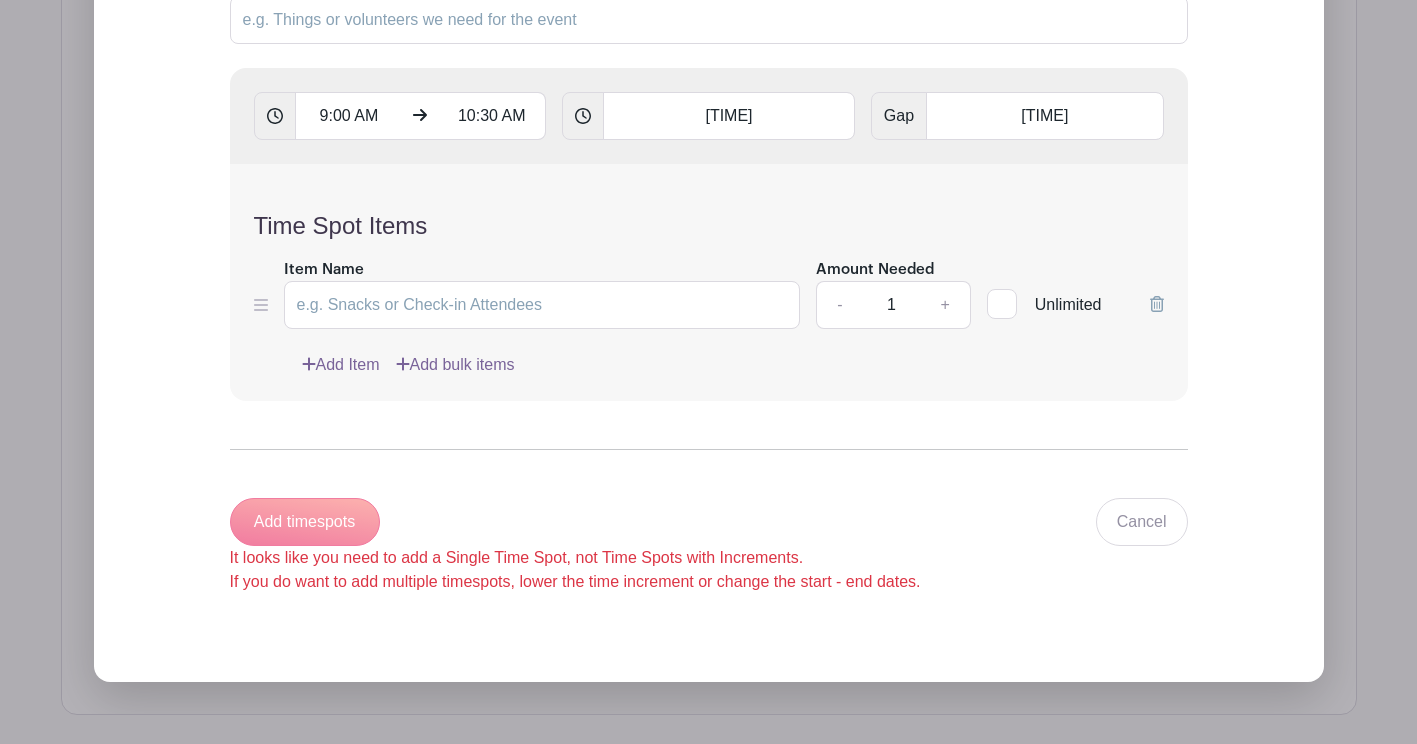 scroll, scrollTop: 1832, scrollLeft: 0, axis: vertical 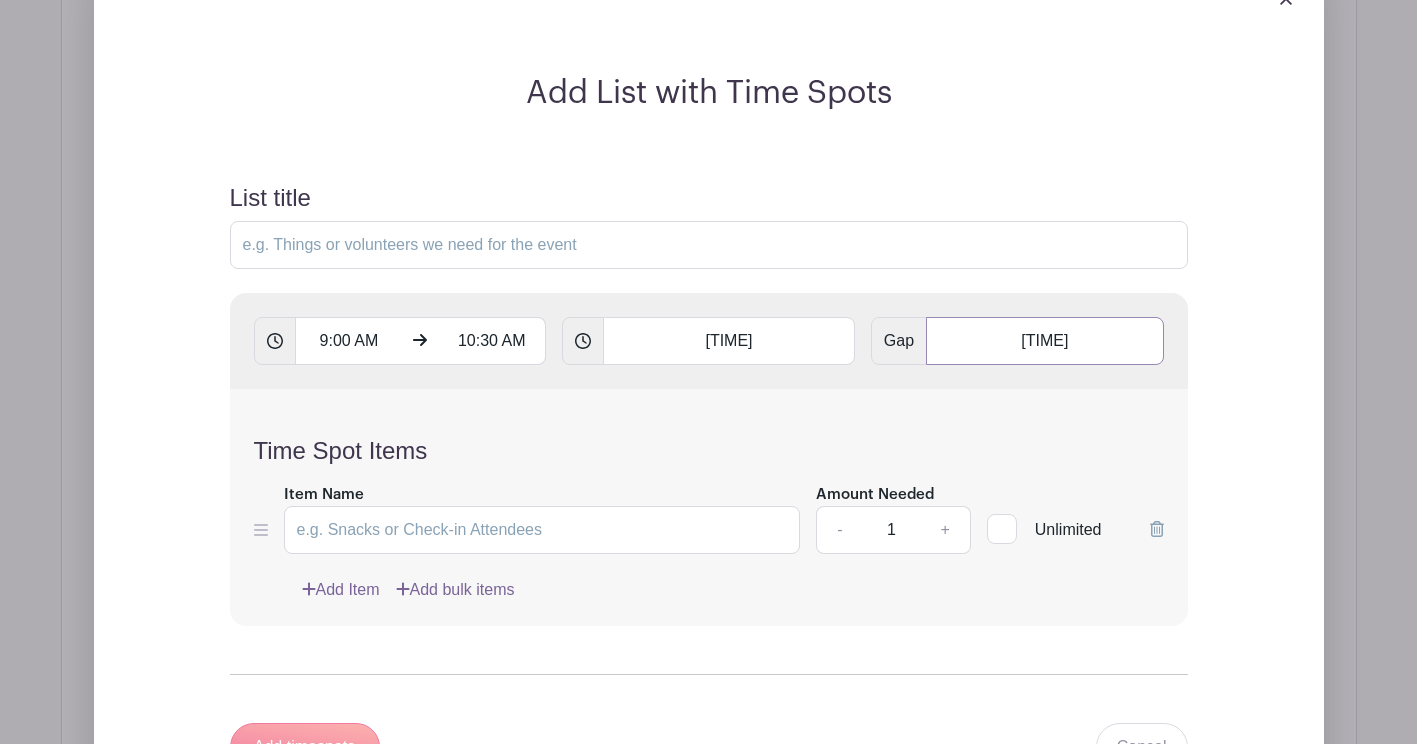 click on "[TIME]" at bounding box center [1044, 341] 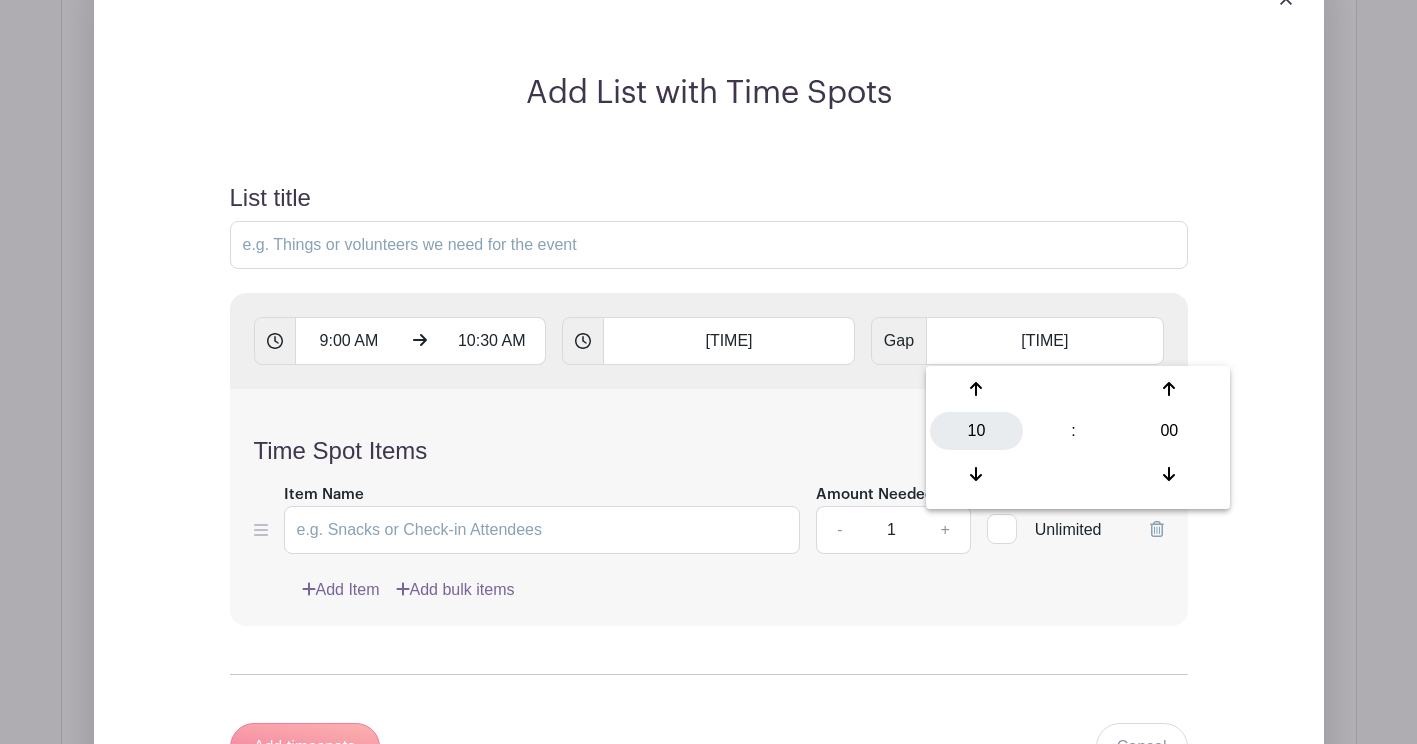 click on "10" at bounding box center [976, 431] 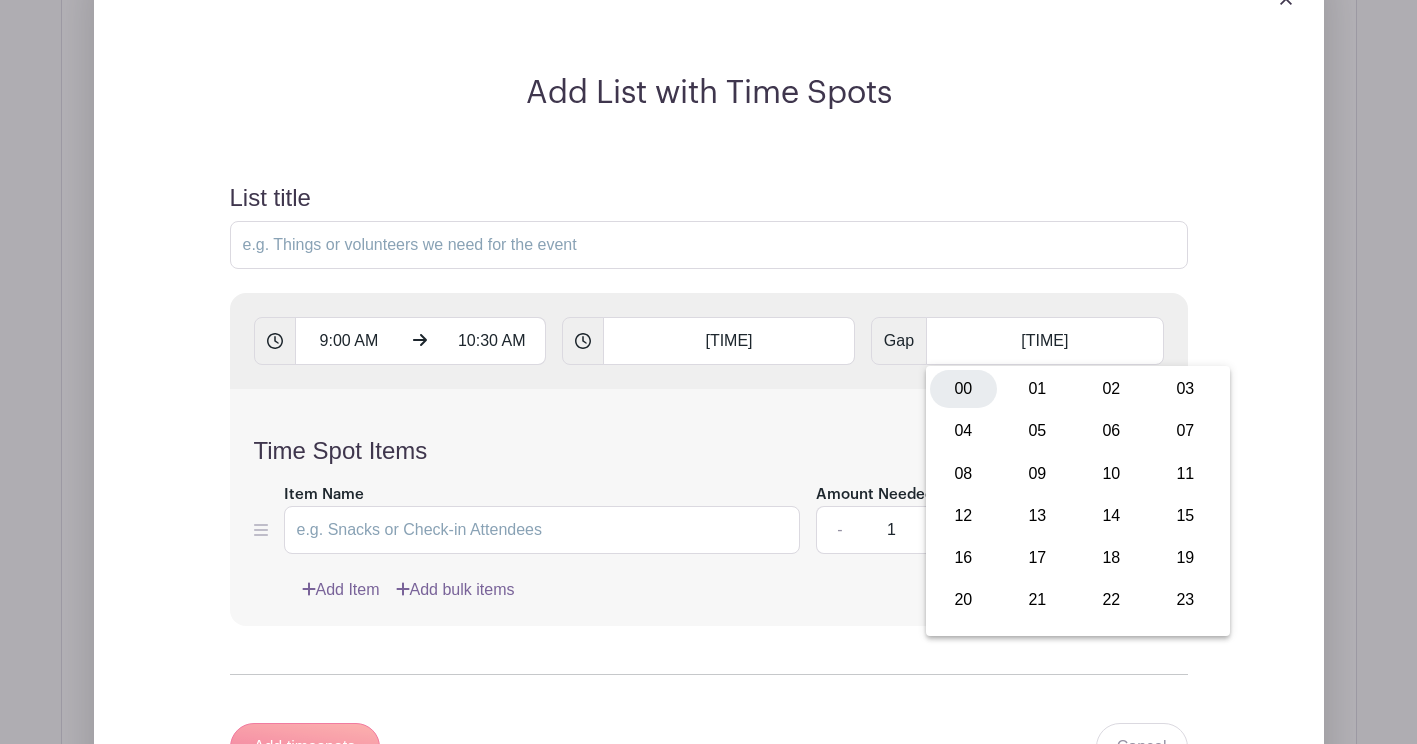 click on "00" at bounding box center [963, 389] 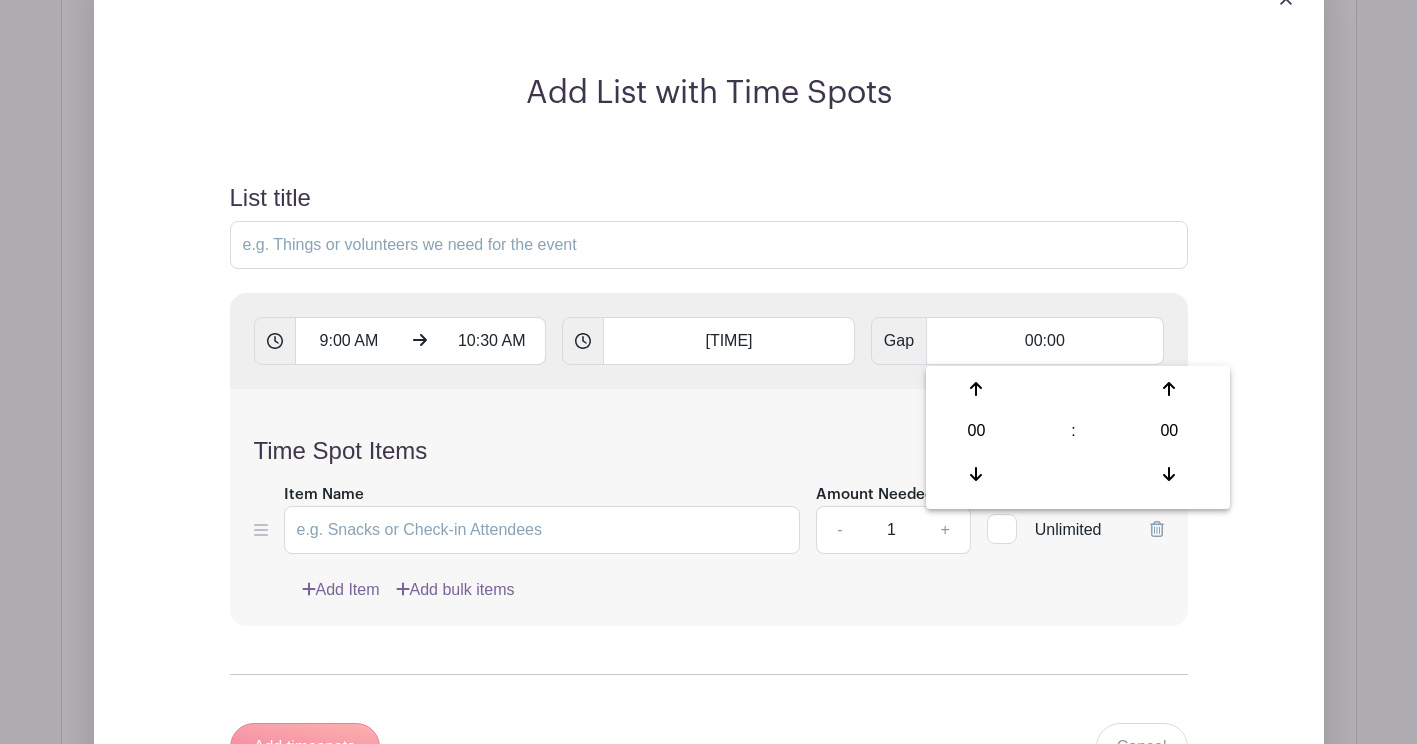 click on "Add List with Time Spots
List title
9:00 AM
10:30 AM
20:00
Gap
00:00
Time Spot Items
Item Name
Amount Needed
-
1
+
Unlimited" at bounding box center [709, 430] 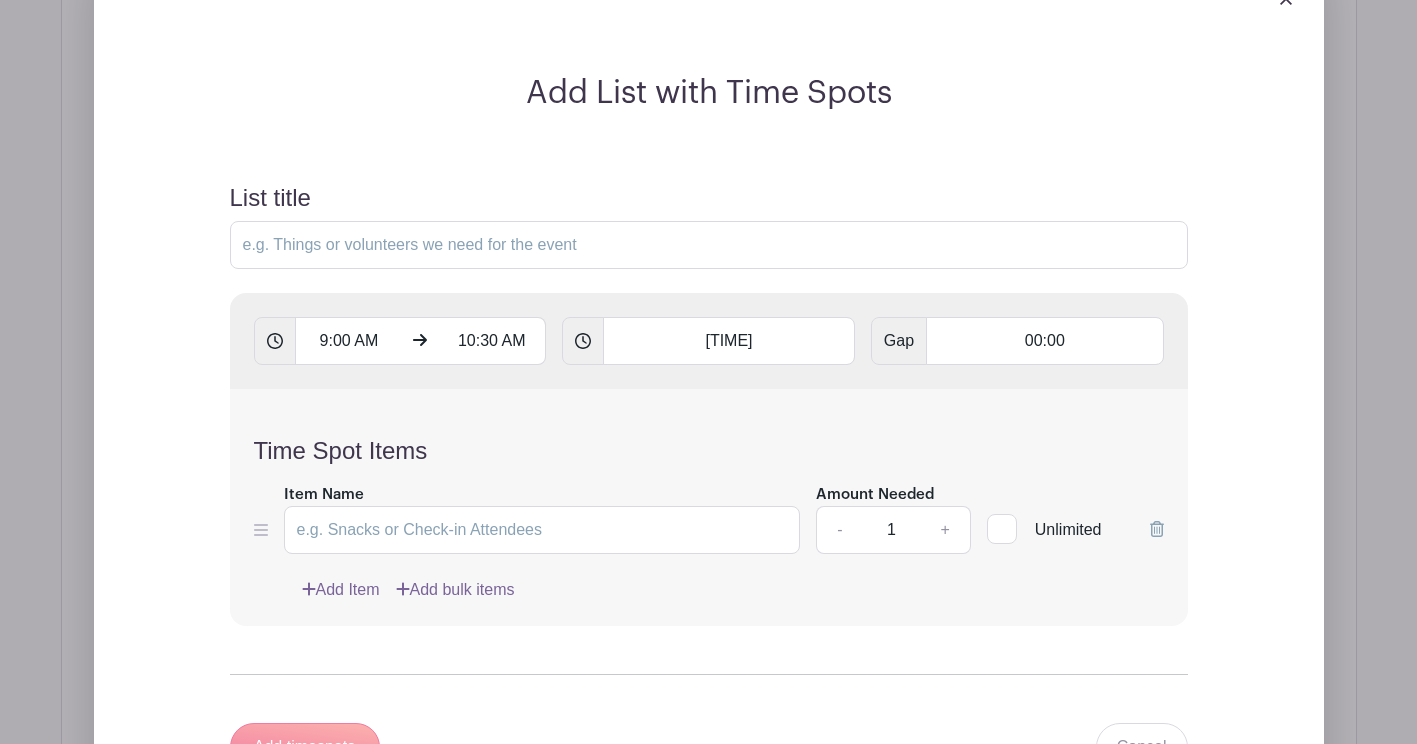 scroll, scrollTop: 1788, scrollLeft: 0, axis: vertical 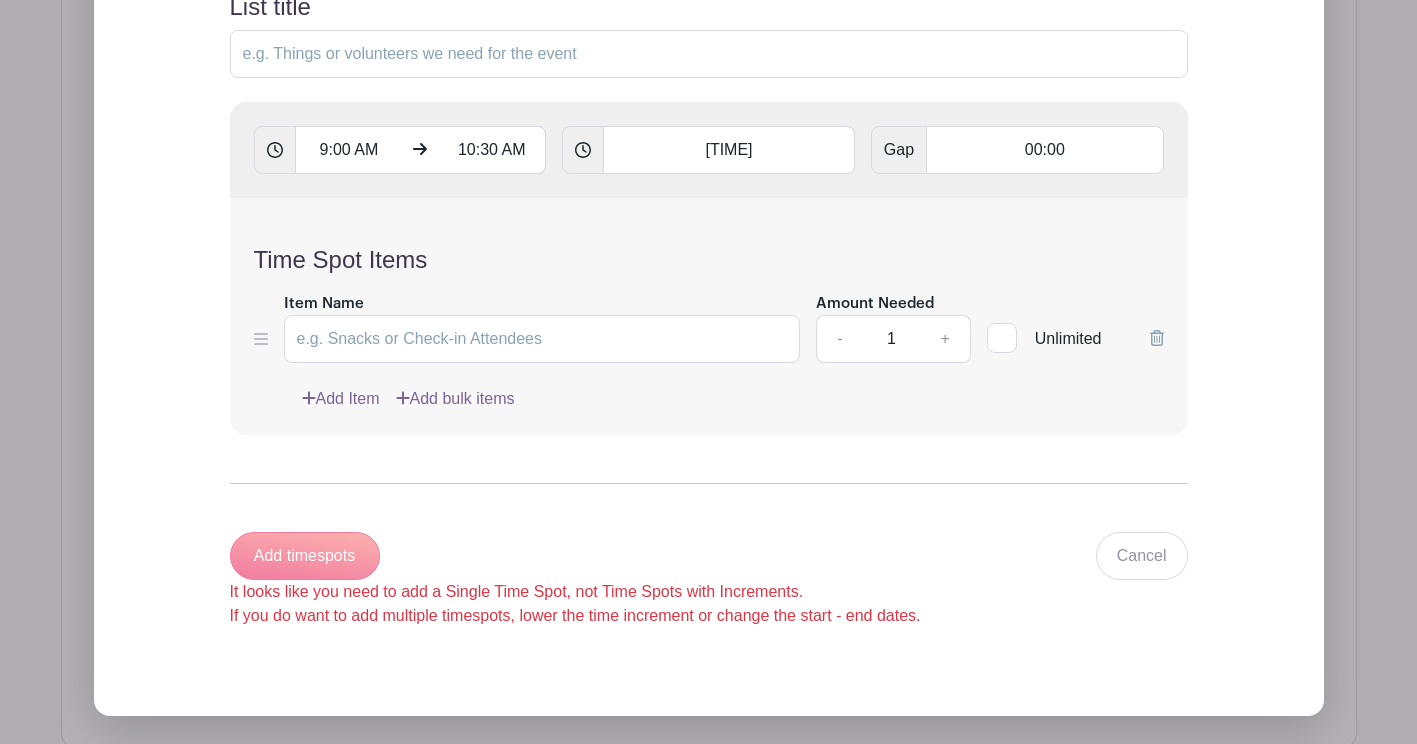 click on "Add timespots
It looks like you need to add a Single Time Spot, not Time Spots with Increments.  If you do want to add multiple timespots, lower the time increment or change the start - end dates." at bounding box center (575, 580) 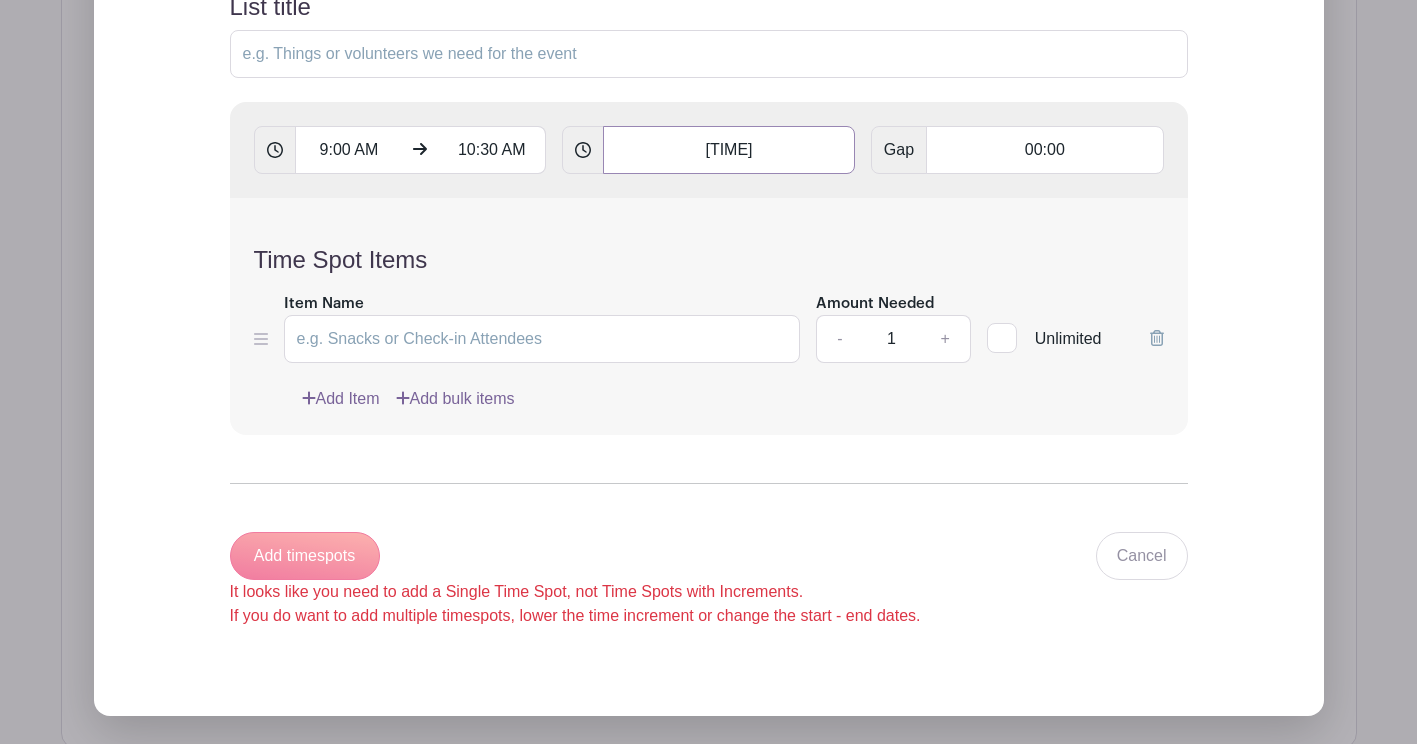 click on "[TIME]" at bounding box center (729, 150) 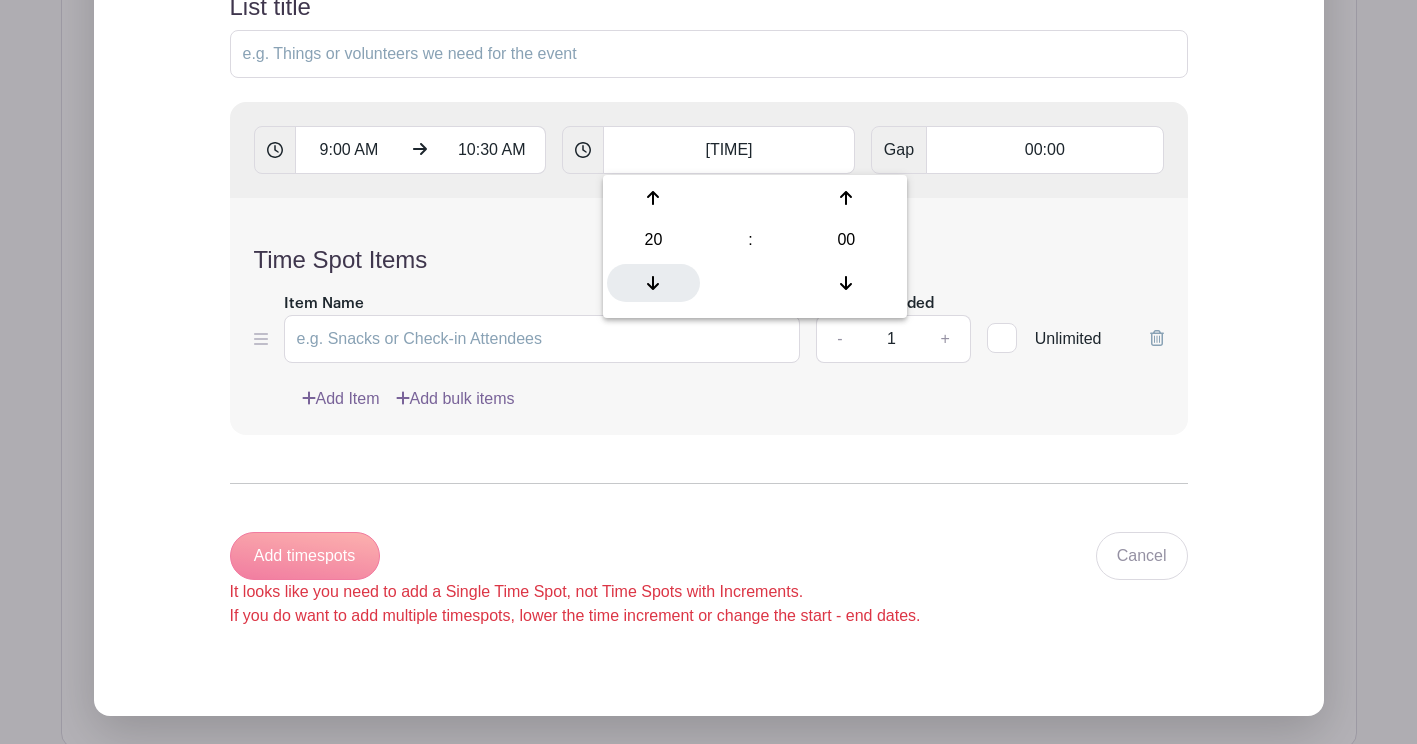 click at bounding box center (653, 283) 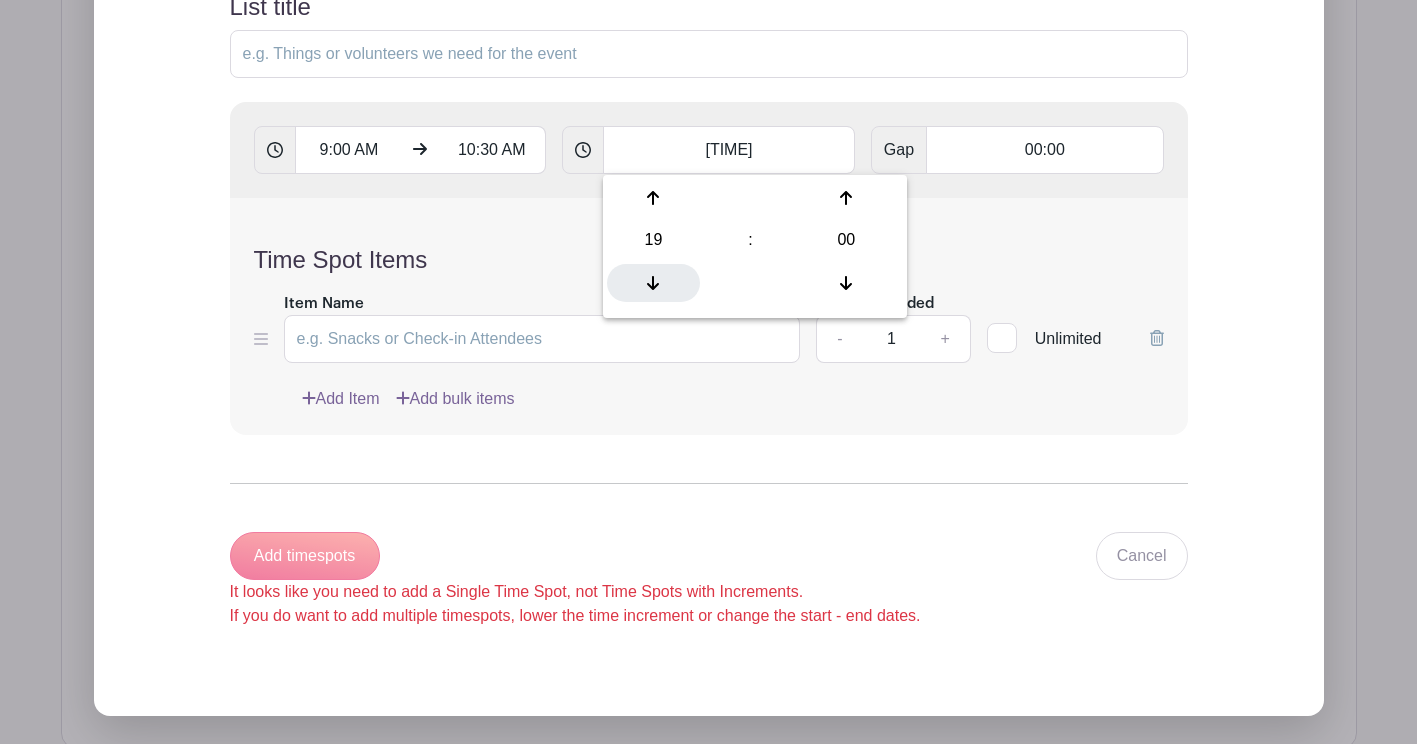 click at bounding box center (653, 283) 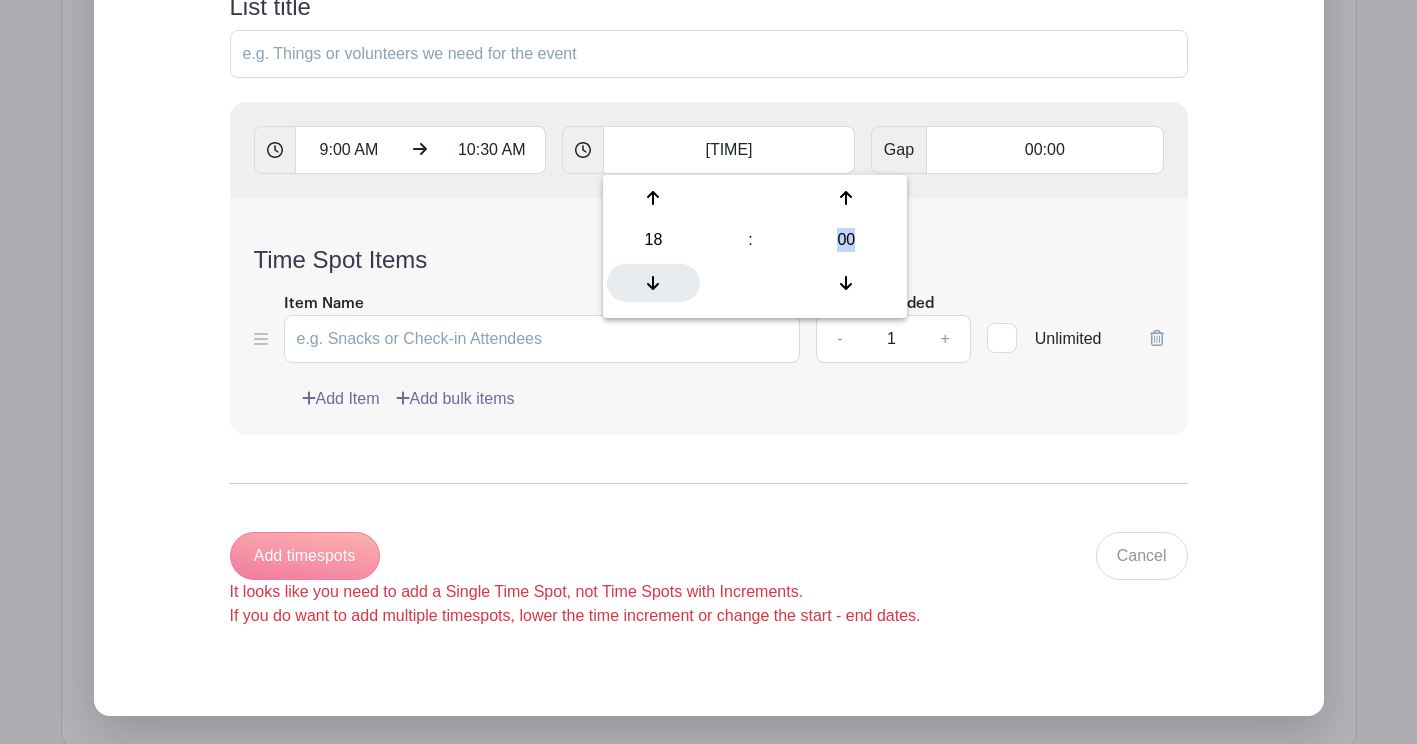 click at bounding box center (653, 283) 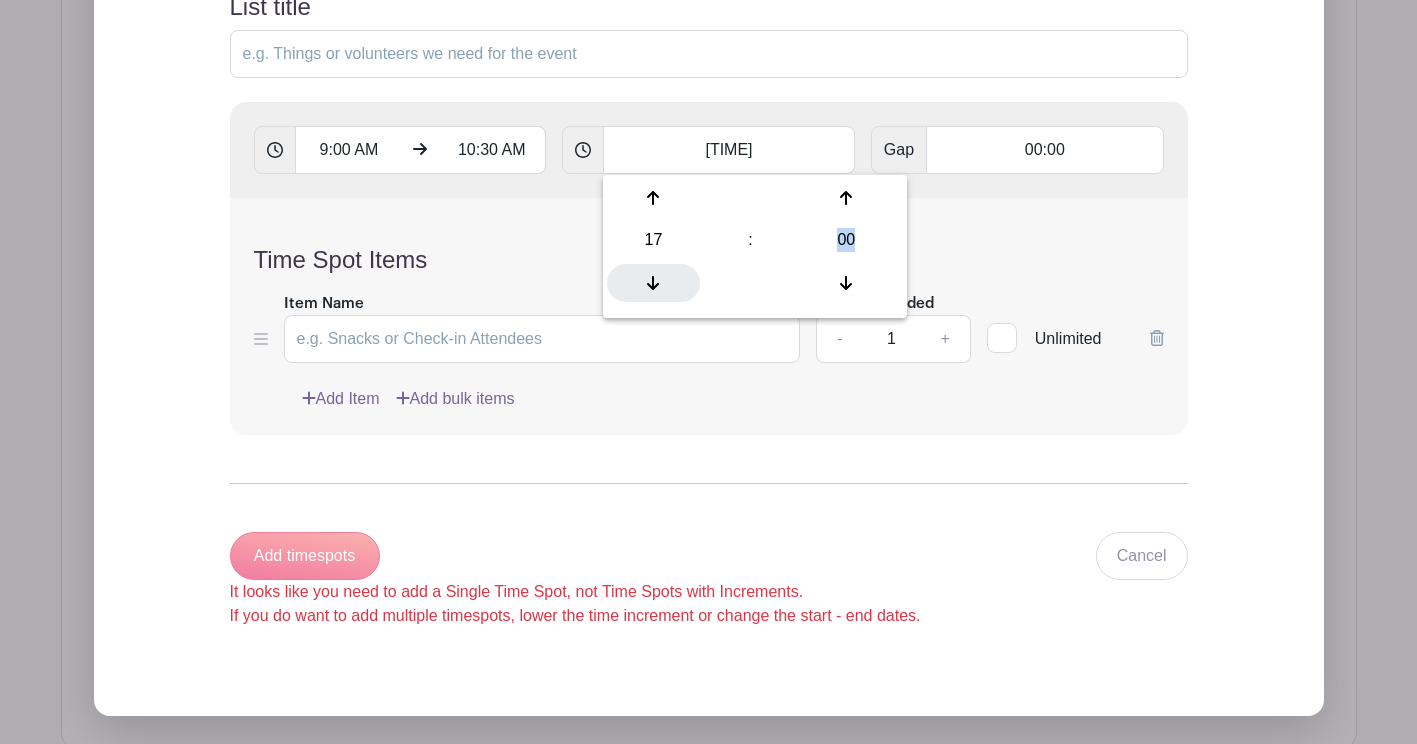 click at bounding box center (653, 283) 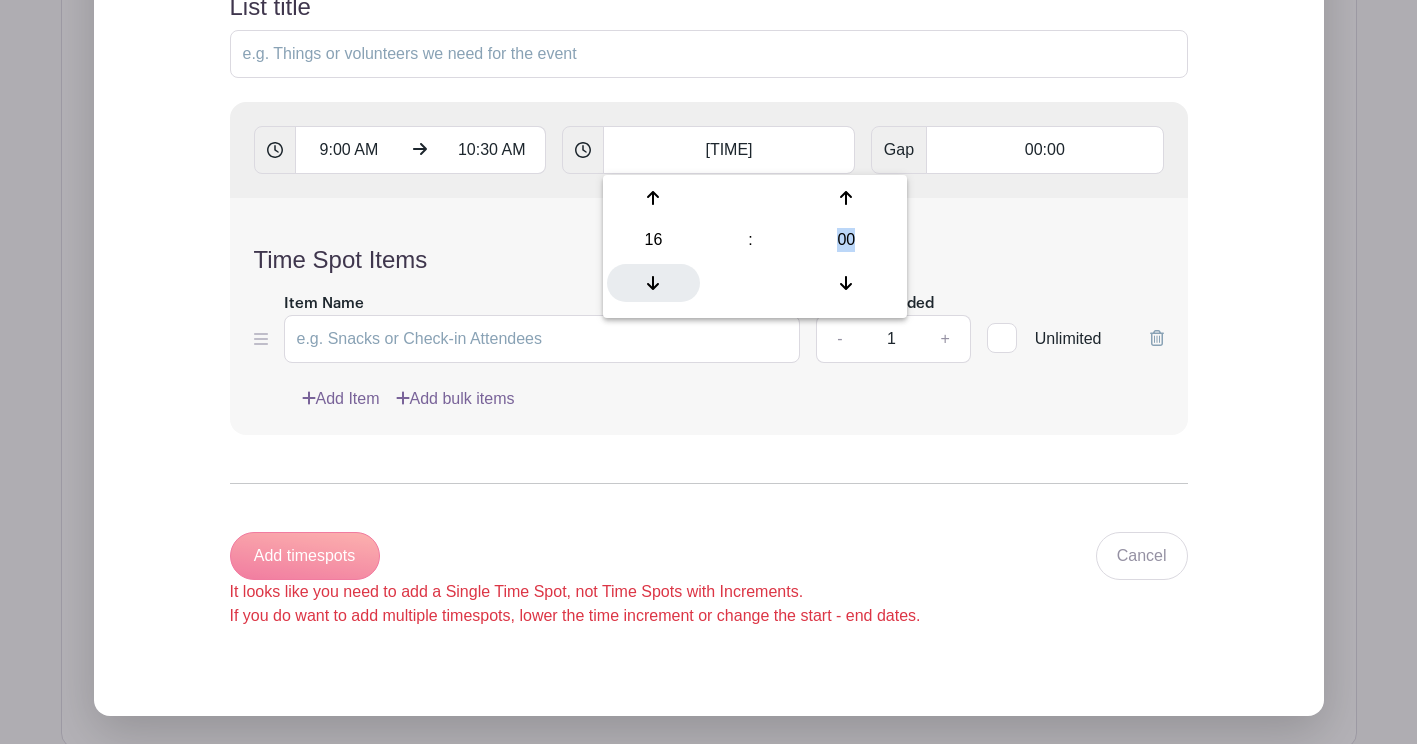 click at bounding box center (653, 283) 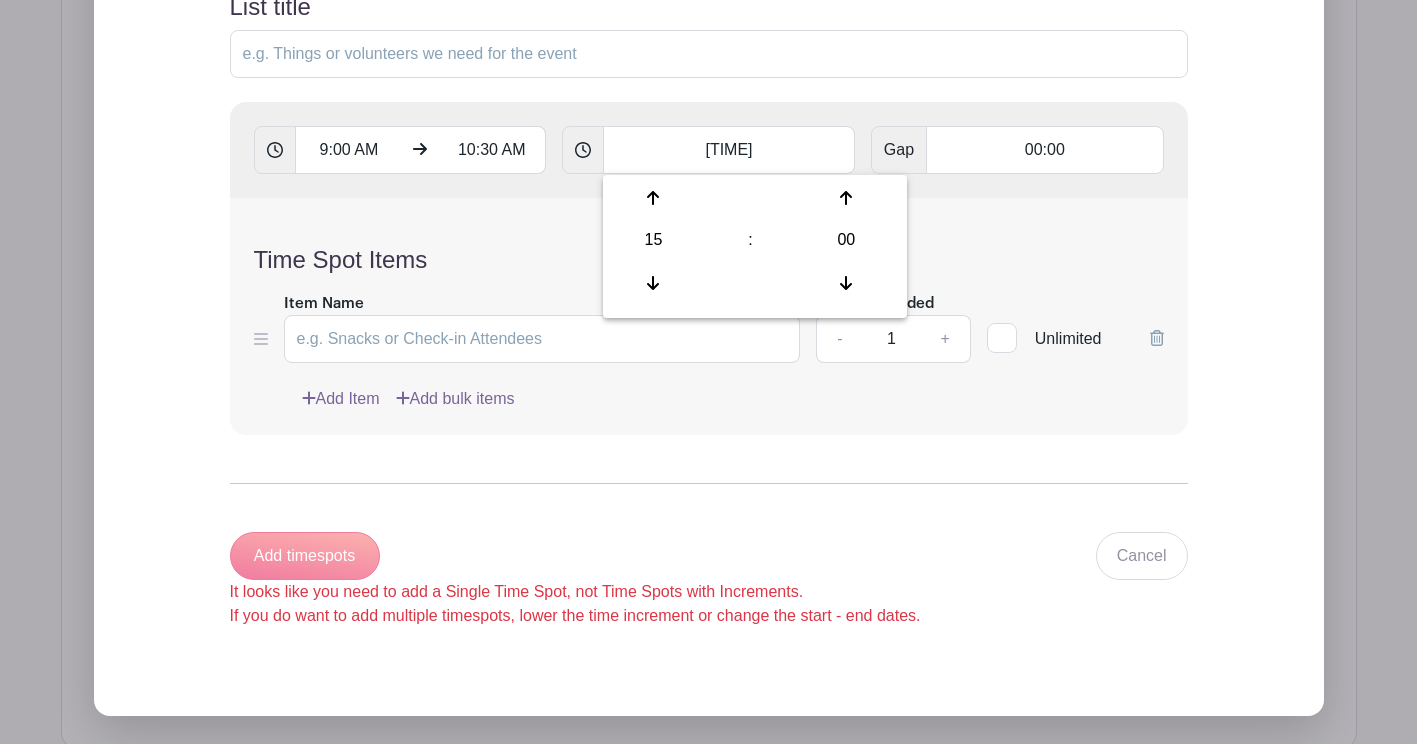 click on "Add timespots
It looks like you need to add a Single Time Spot, not Time Spots with Increments.  If you do want to add multiple timespots, lower the time increment or change the start - end dates." at bounding box center [575, 580] 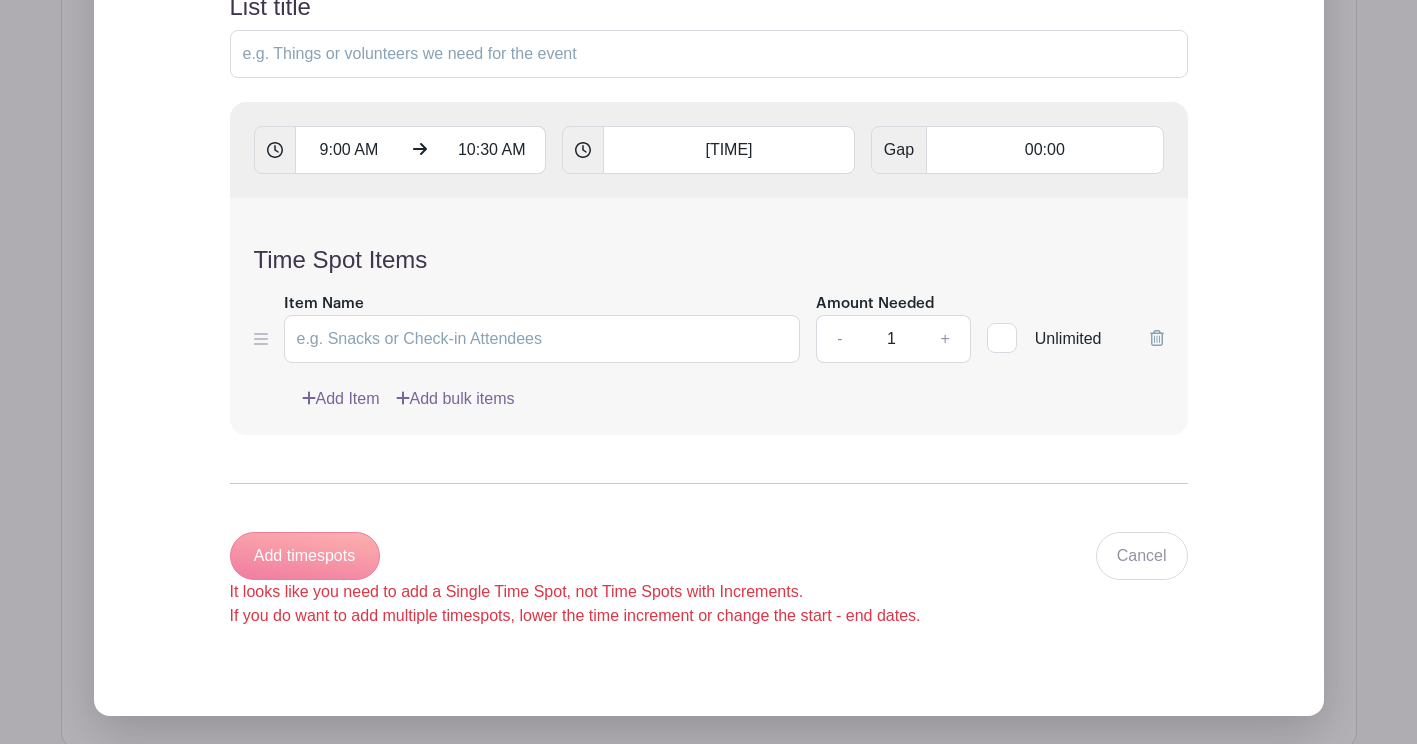 click on "List title
9:00 AM
10:30 AM
15:00
Gap
00:00
Time Spot Items
Item Name
Amount Needed
-
1
+
Unlimited
Add Item
Add bulk items" at bounding box center (709, 310) 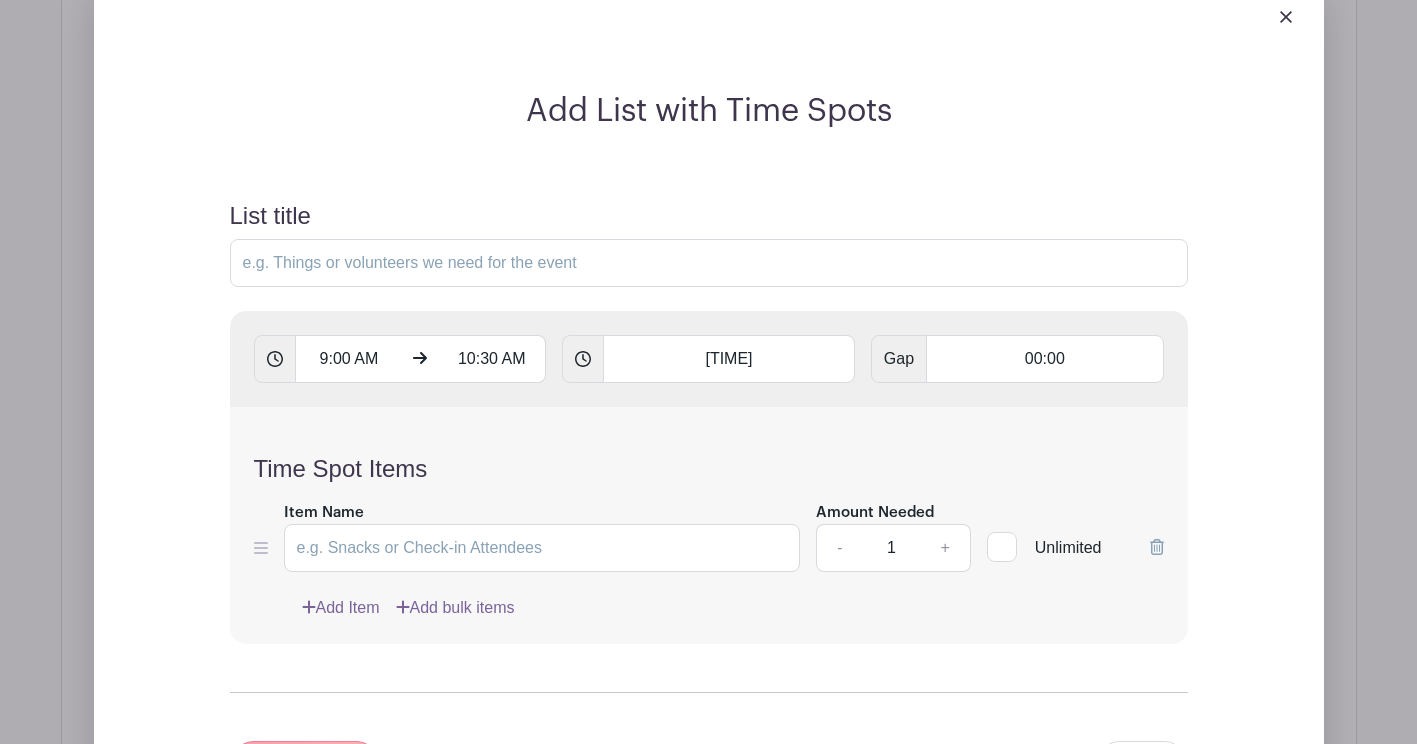 scroll, scrollTop: 1574, scrollLeft: 0, axis: vertical 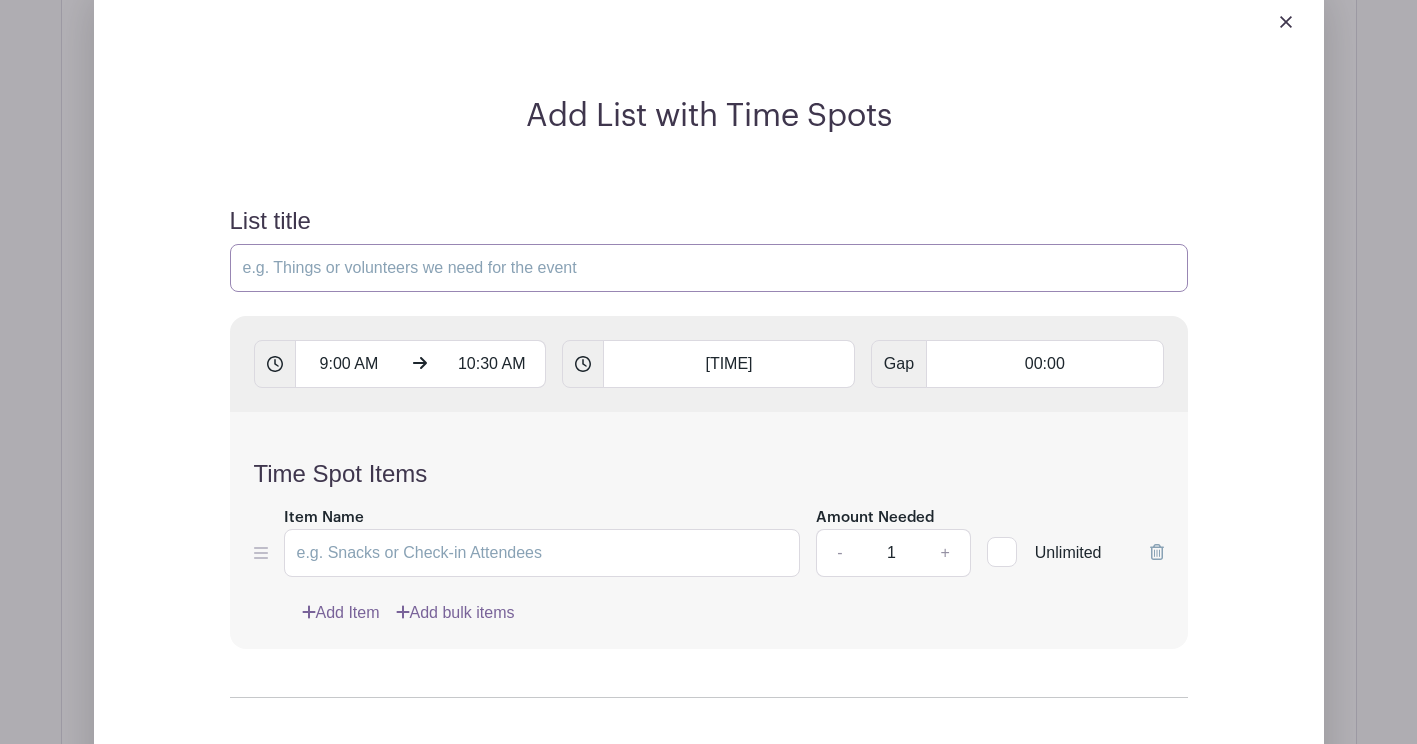 click on "List title" at bounding box center (709, 268) 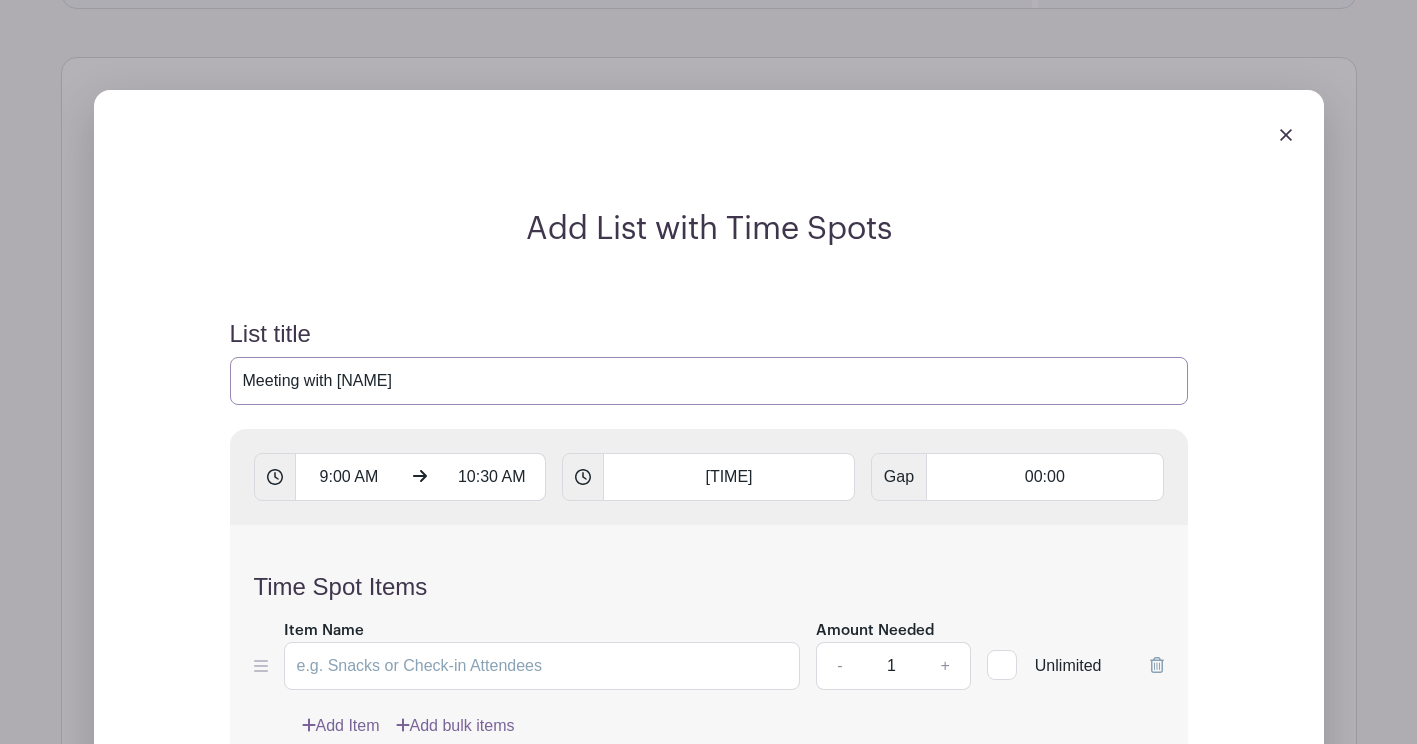 scroll, scrollTop: 1392, scrollLeft: 0, axis: vertical 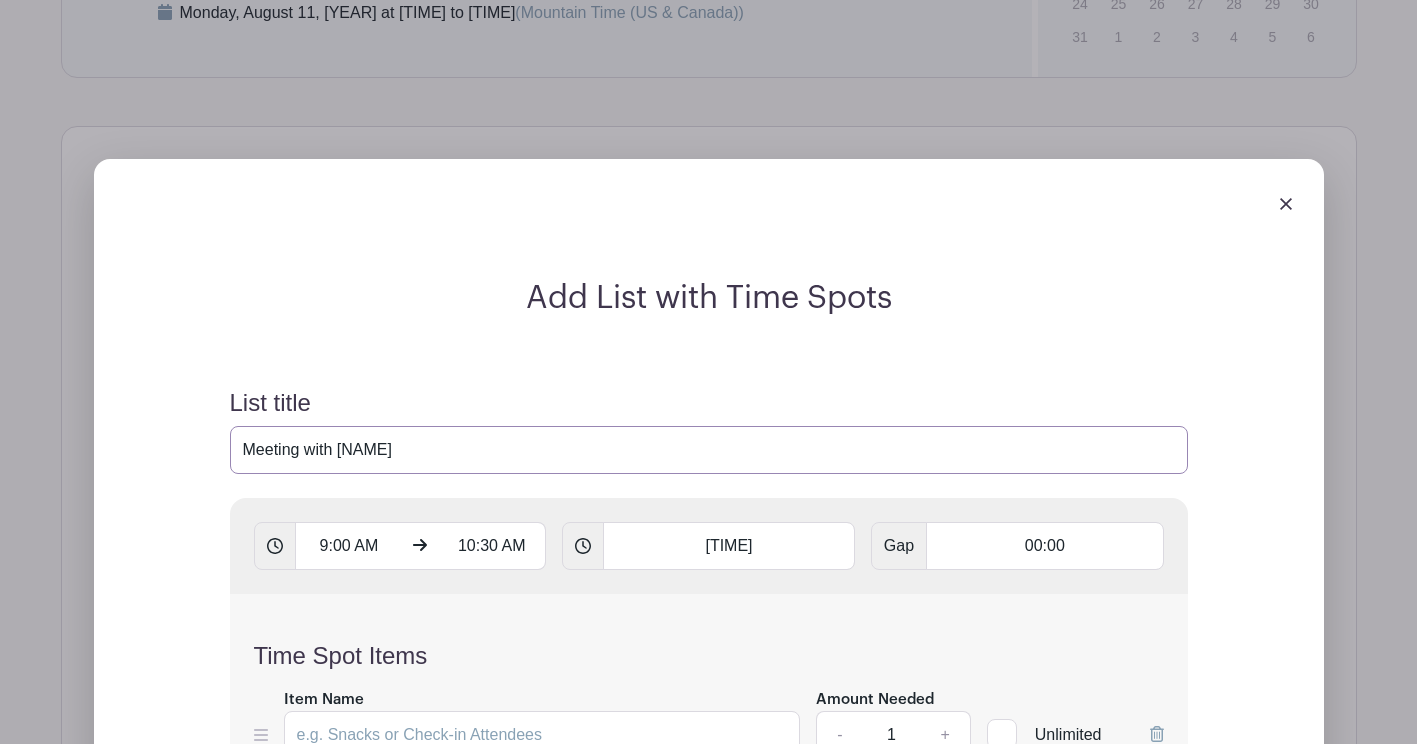 type on "Meeting with [NAME]" 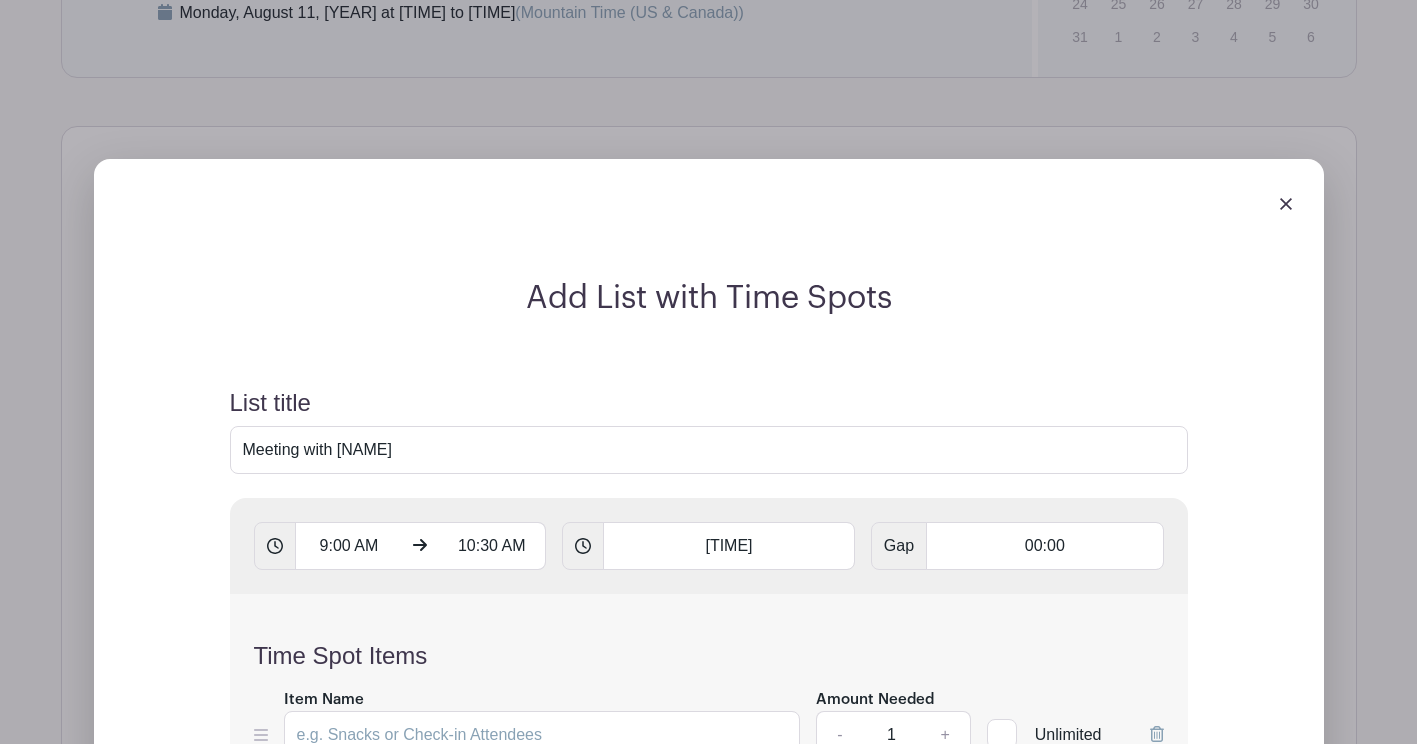 click at bounding box center [1286, 204] 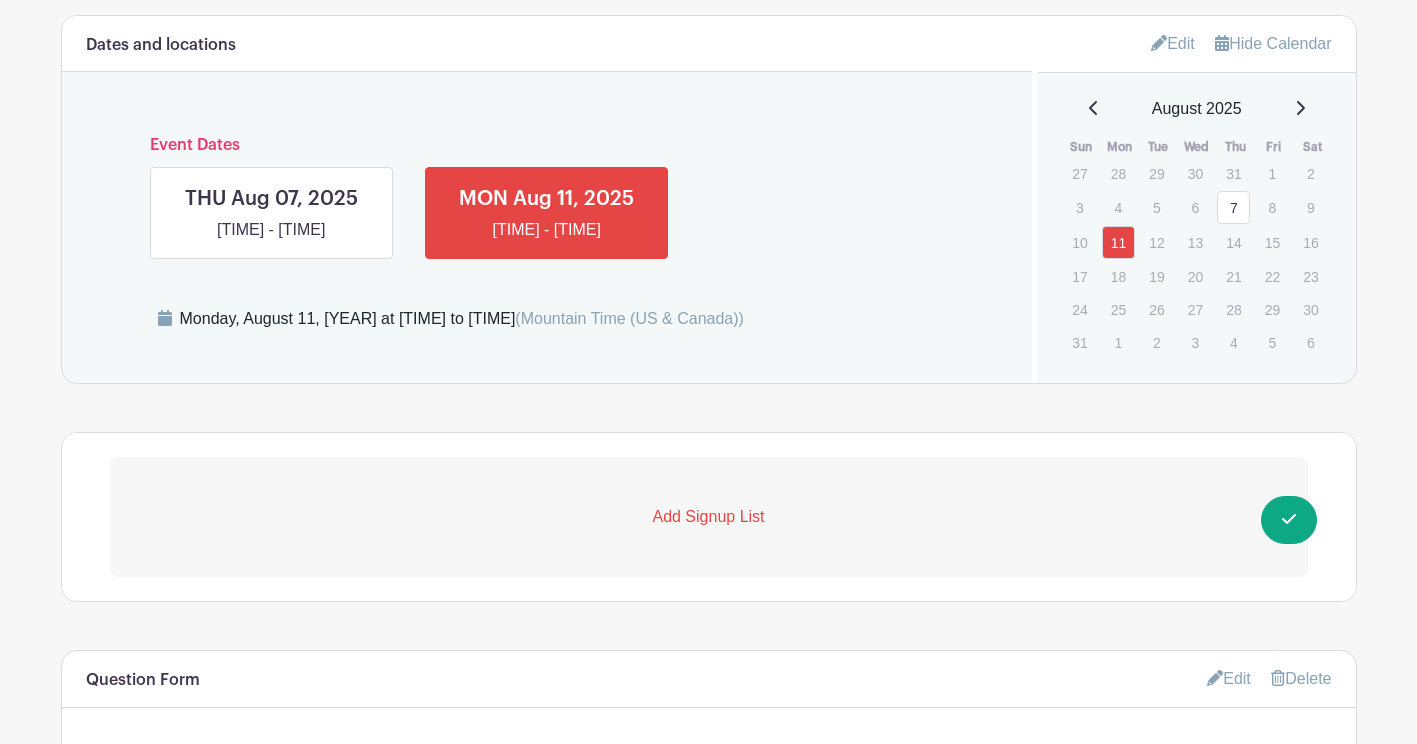 scroll, scrollTop: 1092, scrollLeft: 0, axis: vertical 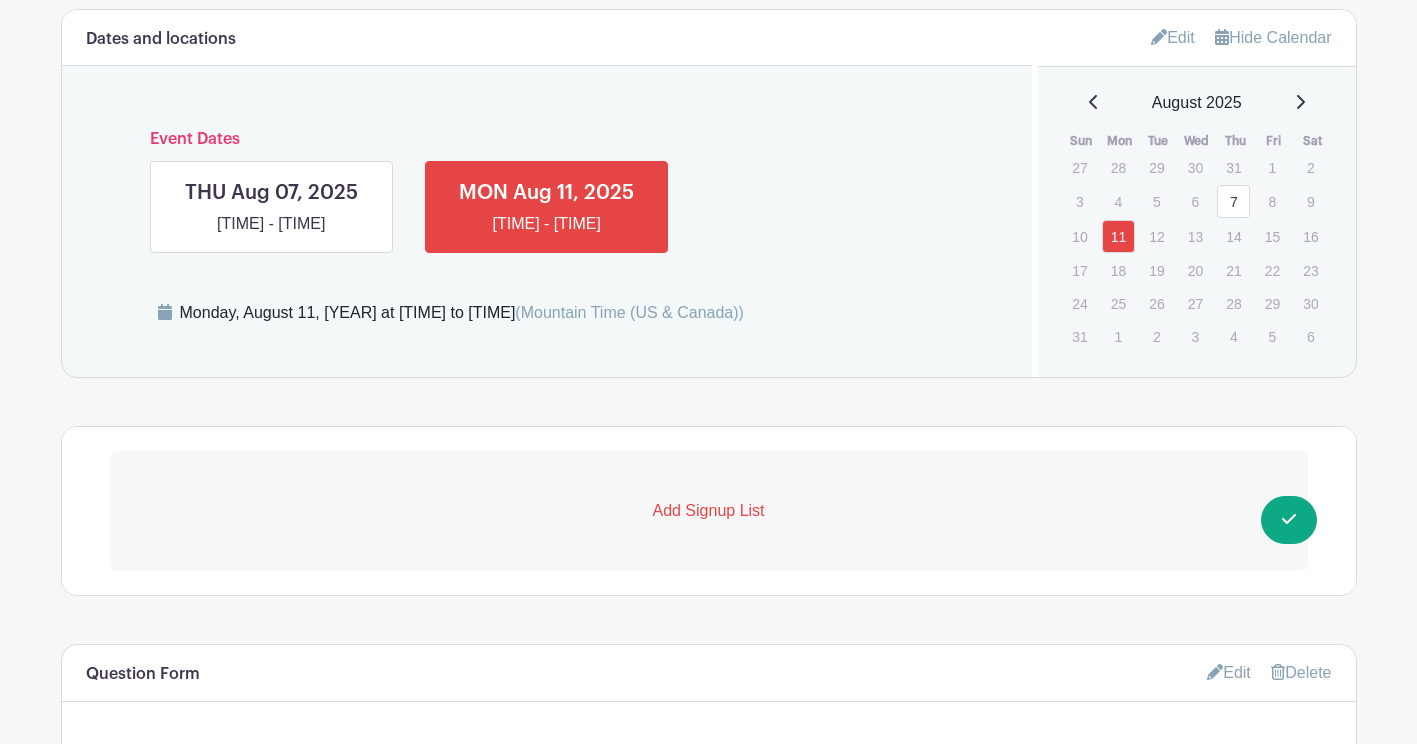 click on "Add Signup List" at bounding box center (709, 511) 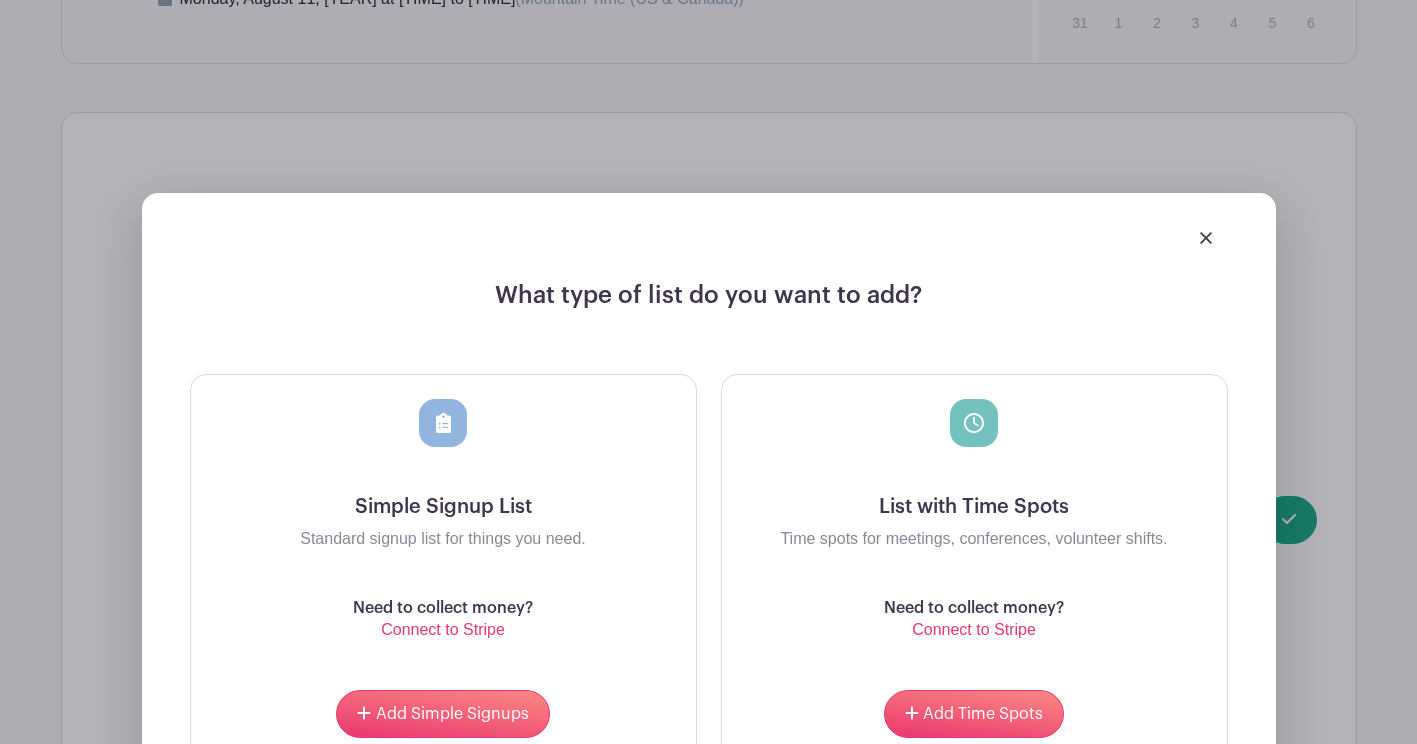 scroll, scrollTop: 1432, scrollLeft: 0, axis: vertical 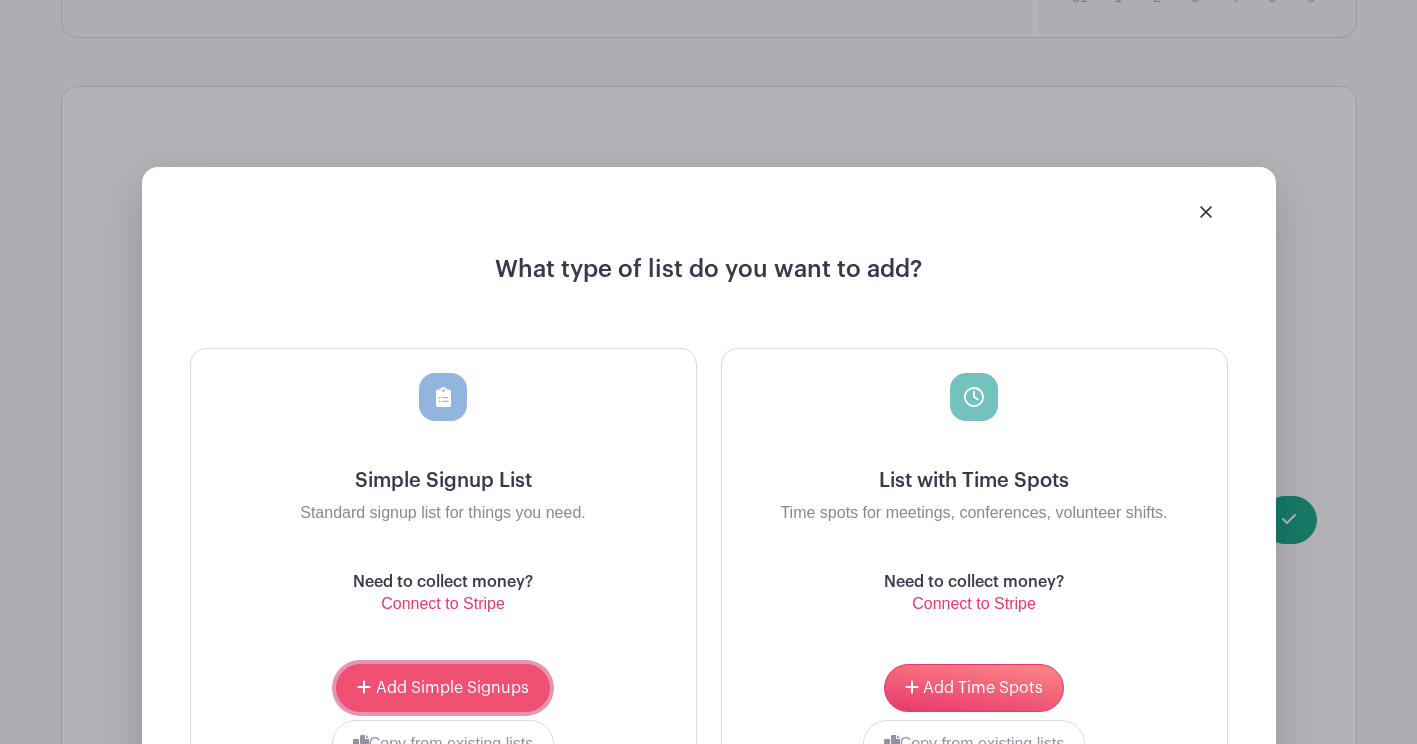 click on "Add Simple Signups" at bounding box center [442, 688] 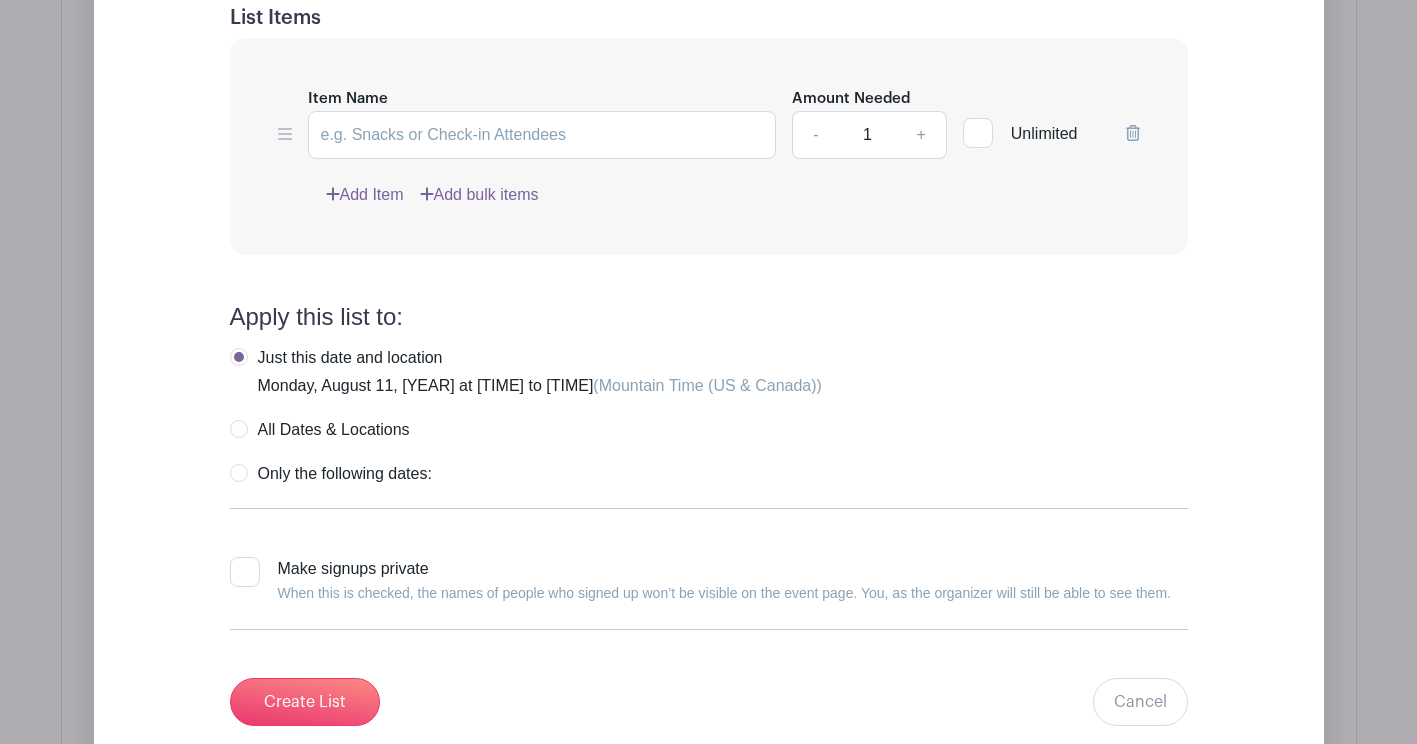 scroll, scrollTop: 1995, scrollLeft: 0, axis: vertical 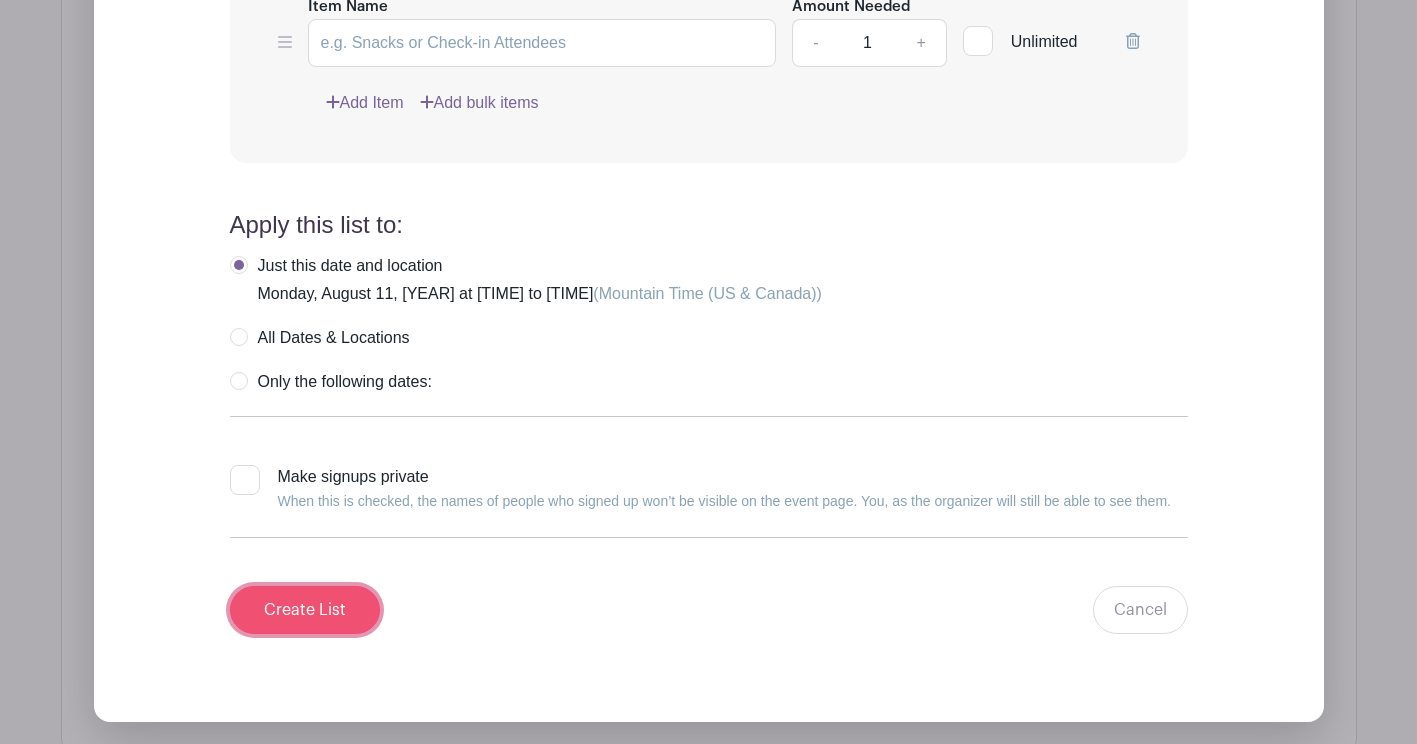 click on "Create List" at bounding box center (305, 610) 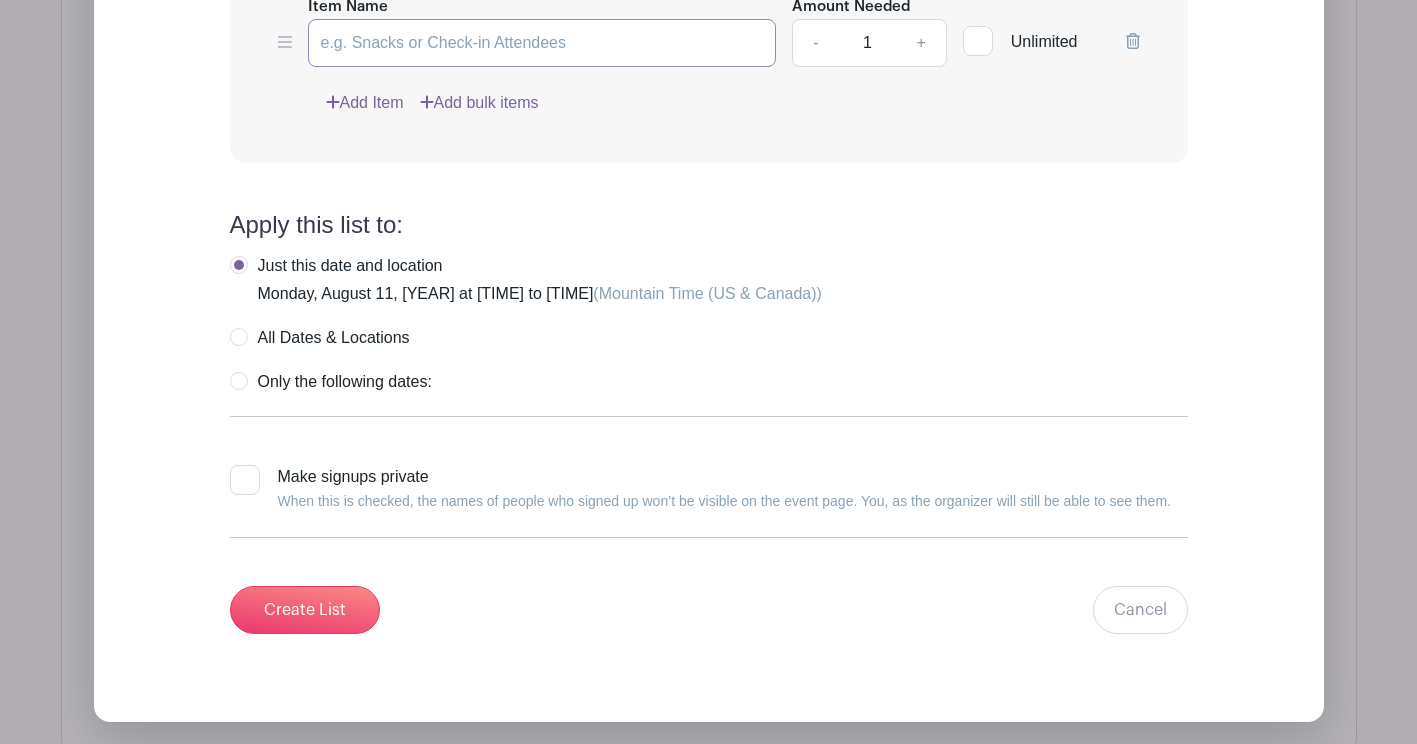 click on "Item Name" at bounding box center [542, 43] 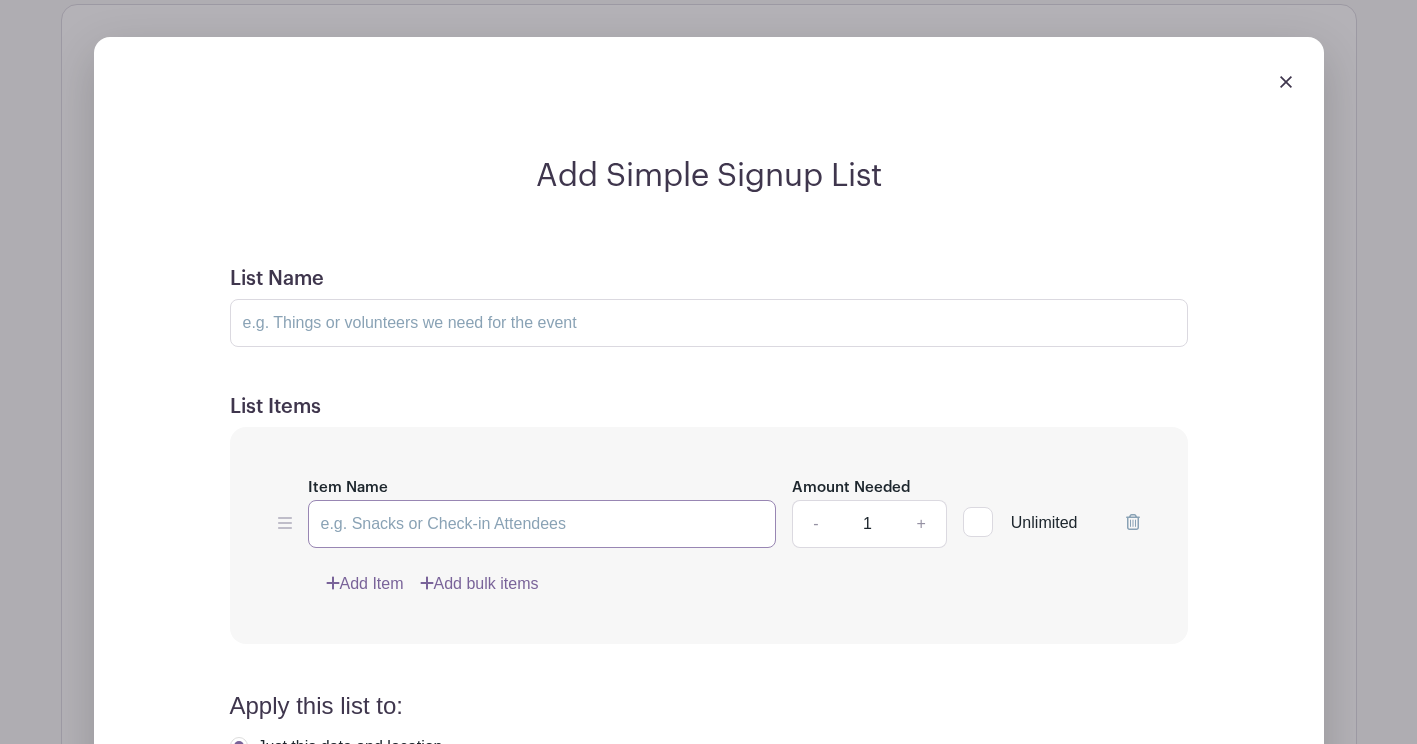 scroll, scrollTop: 1522, scrollLeft: 0, axis: vertical 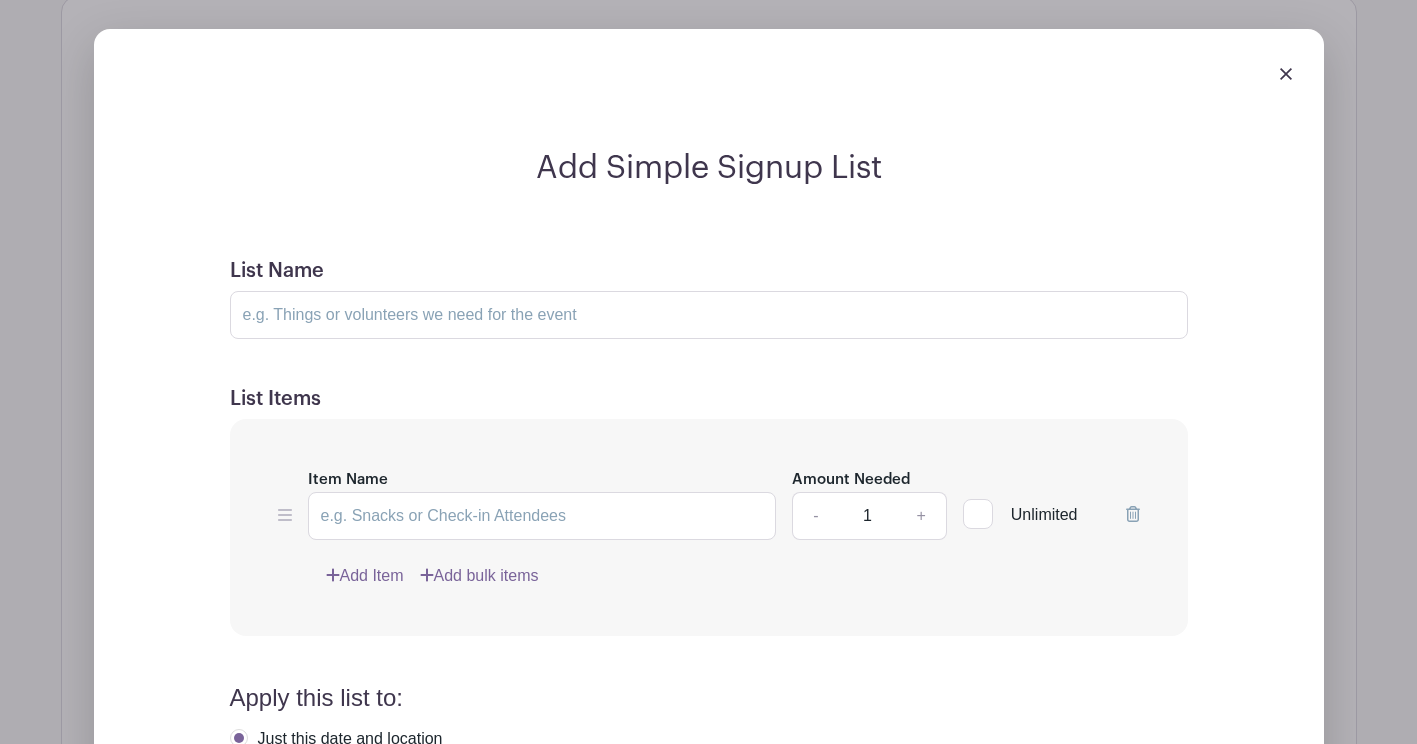 click at bounding box center [1286, 74] 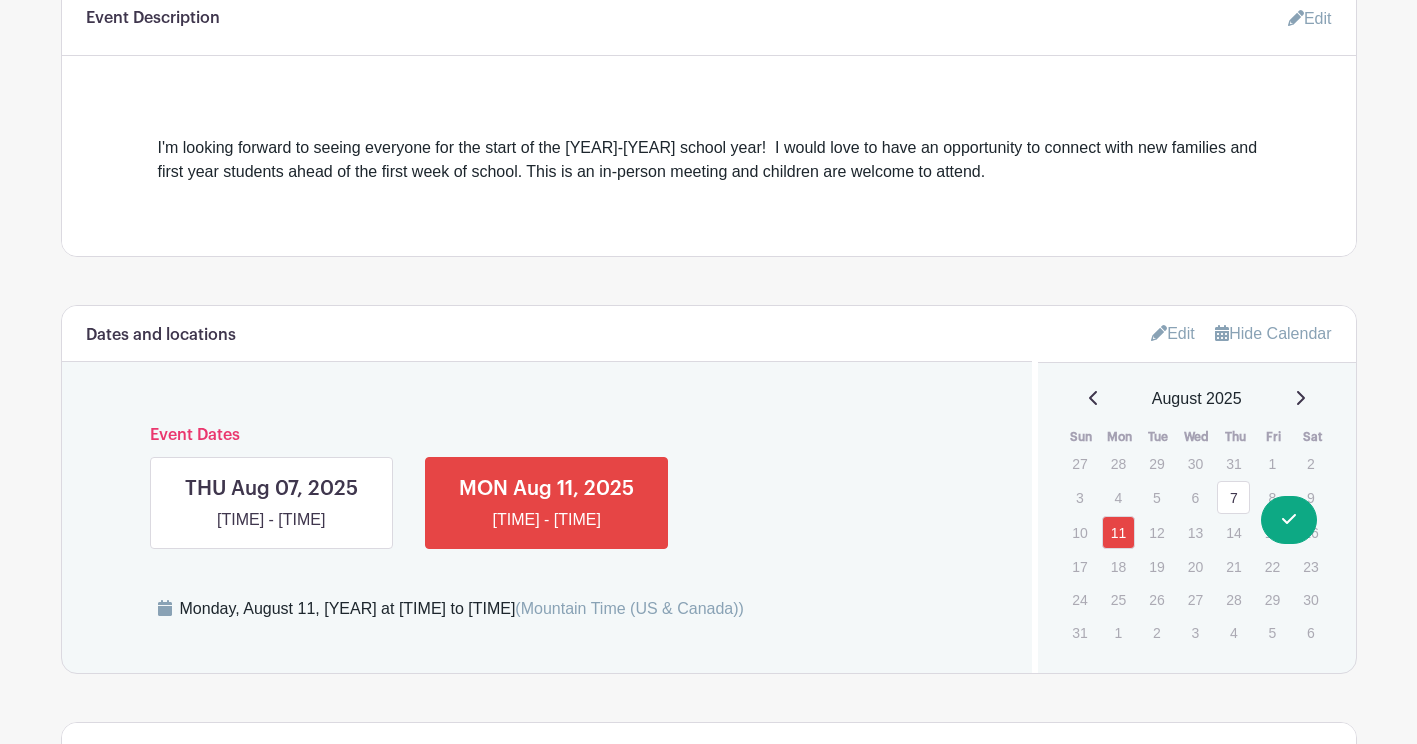 scroll, scrollTop: 800, scrollLeft: 0, axis: vertical 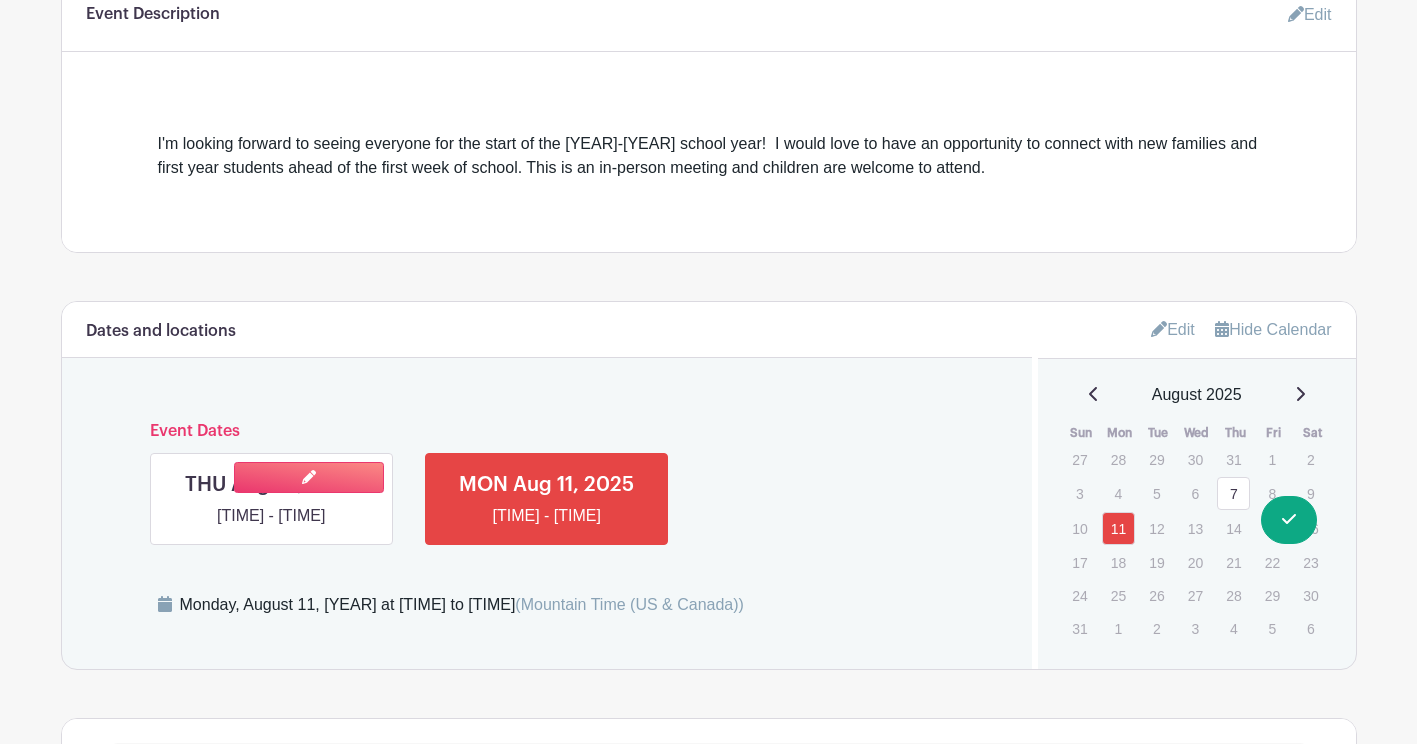 click at bounding box center [271, 528] 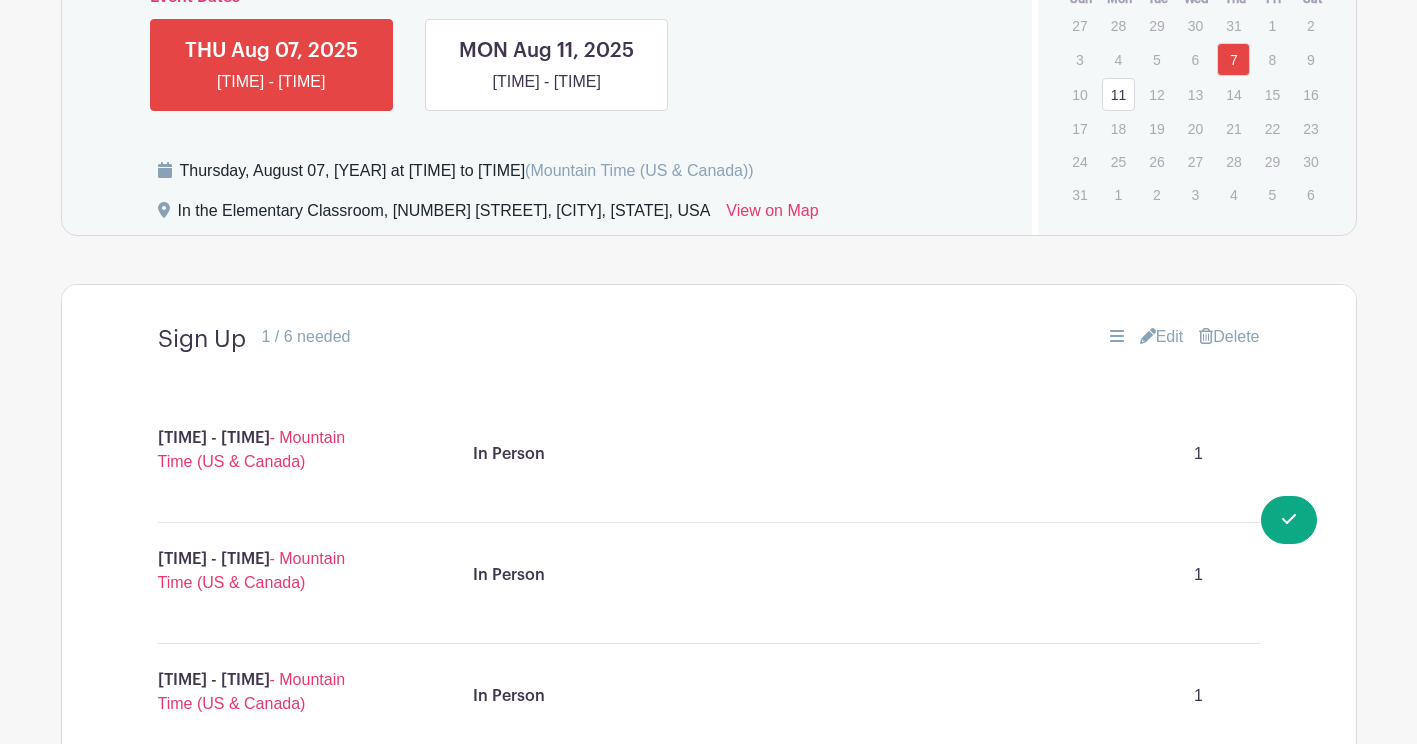 scroll, scrollTop: 1083, scrollLeft: 0, axis: vertical 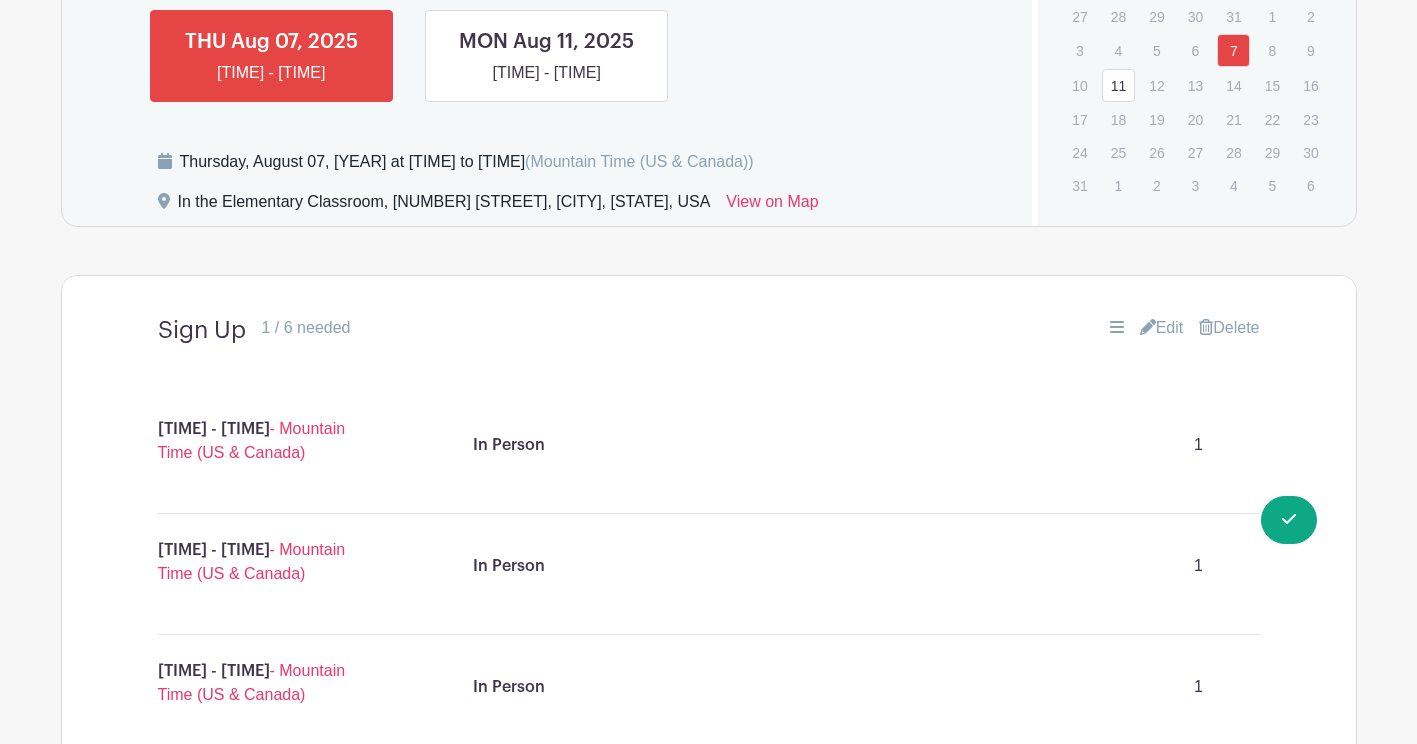 click on "Edit" at bounding box center [1162, 328] 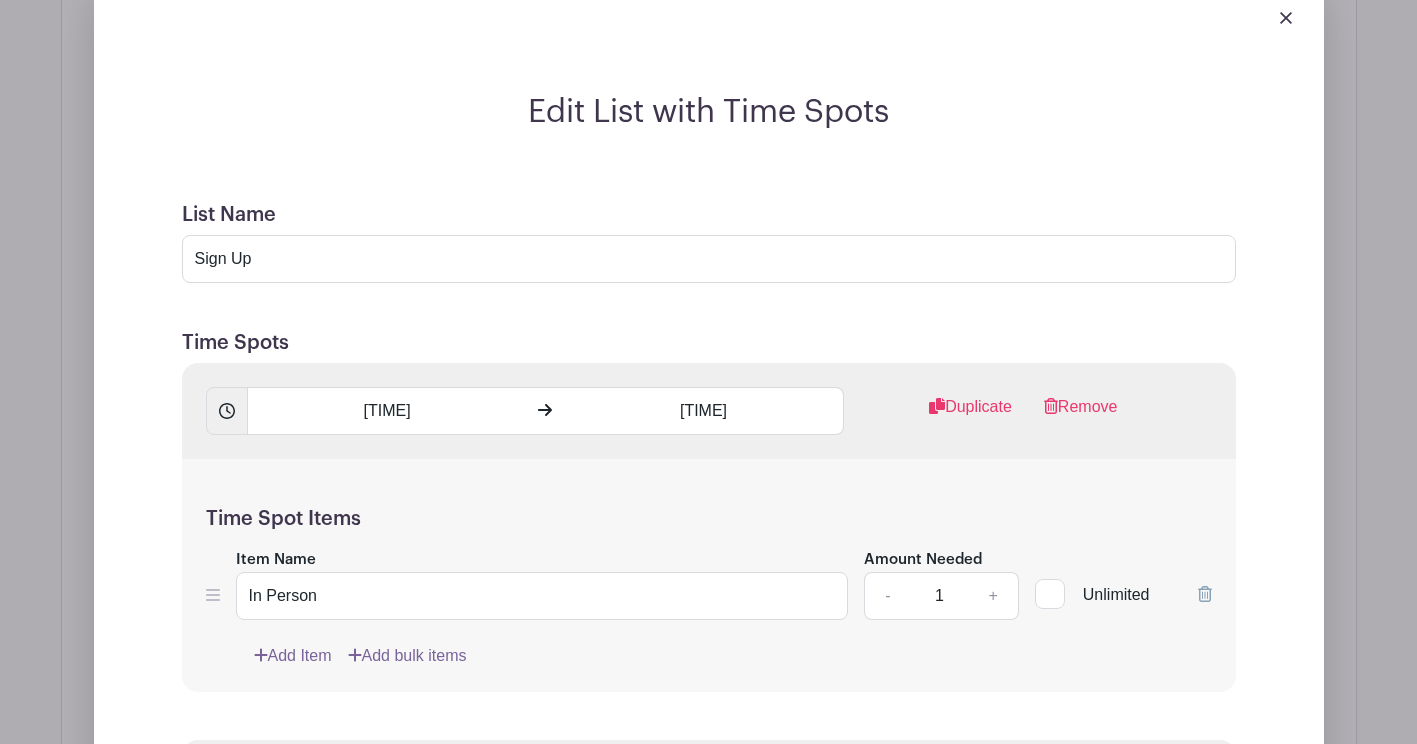 scroll, scrollTop: 1382, scrollLeft: 0, axis: vertical 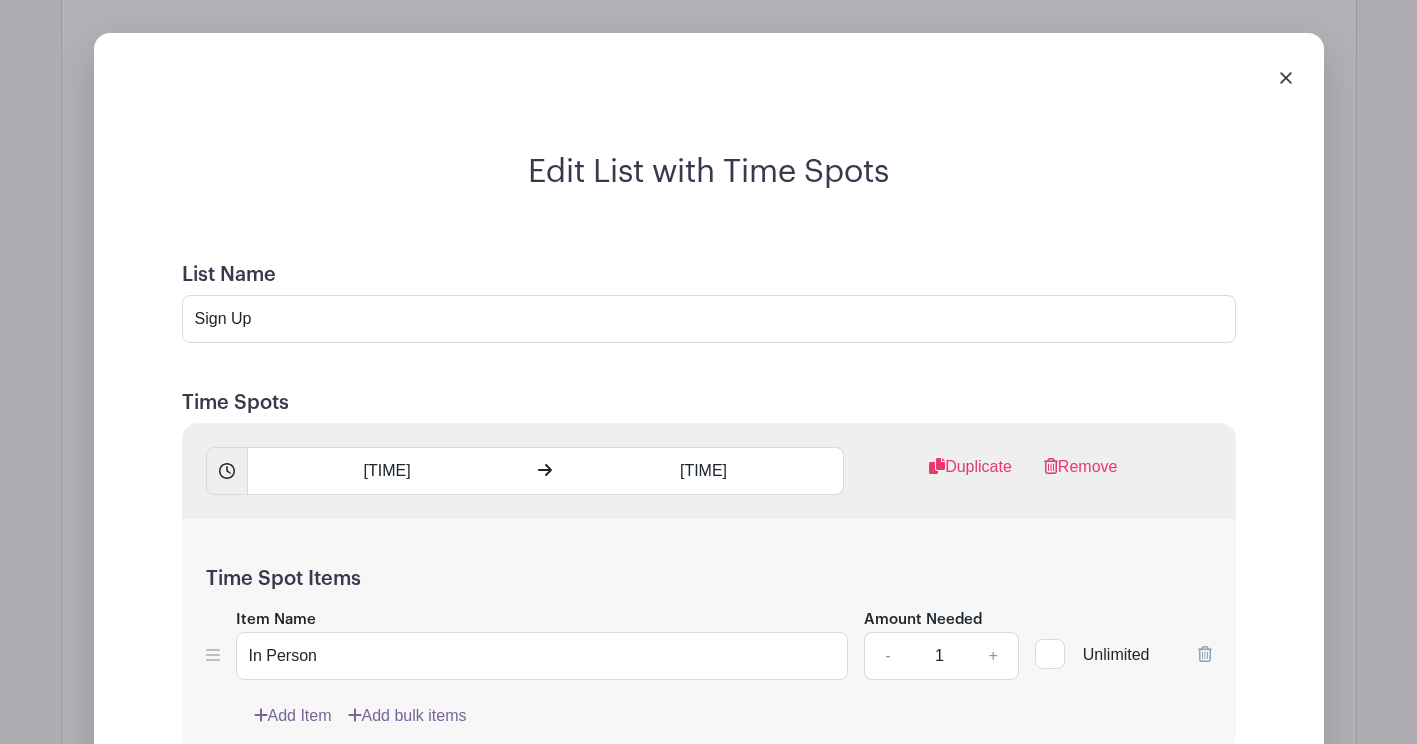 click at bounding box center [1286, 78] 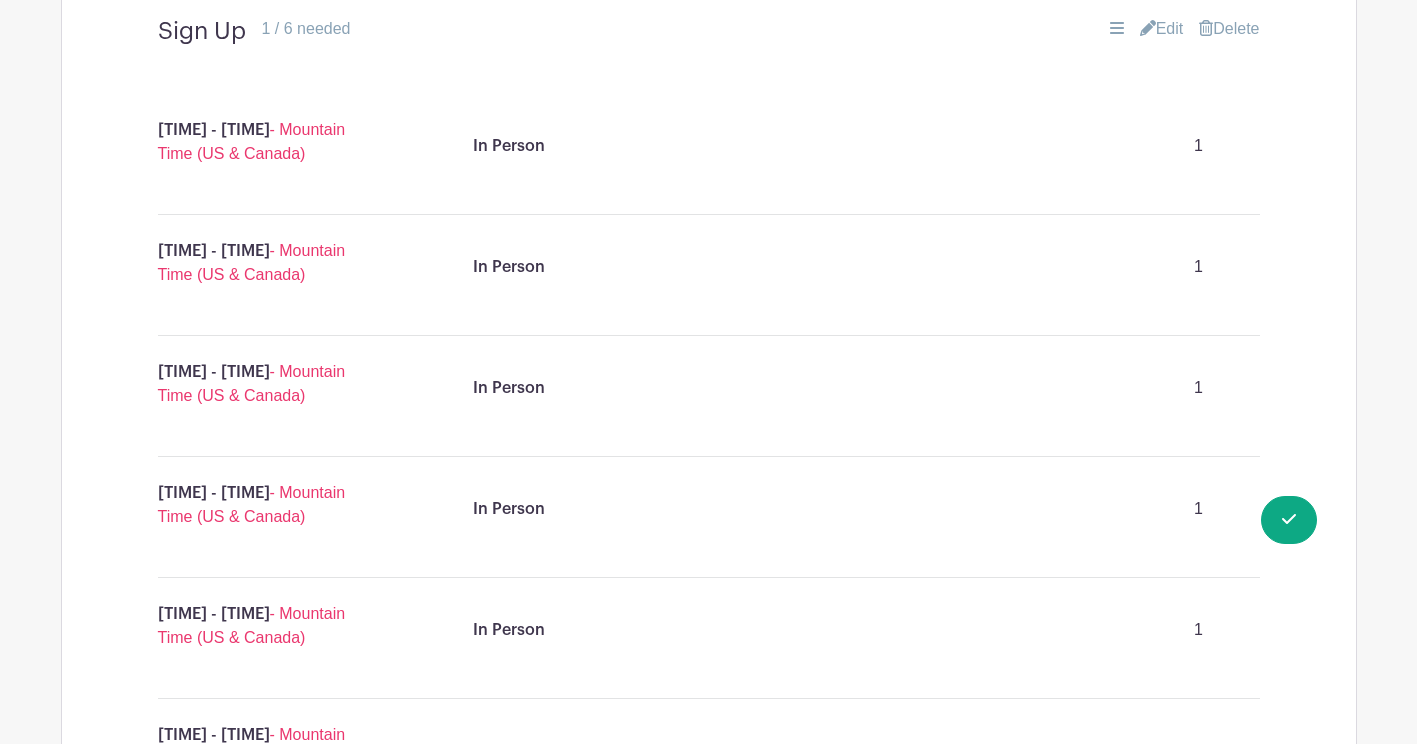 click on "Edit" at bounding box center [1162, 29] 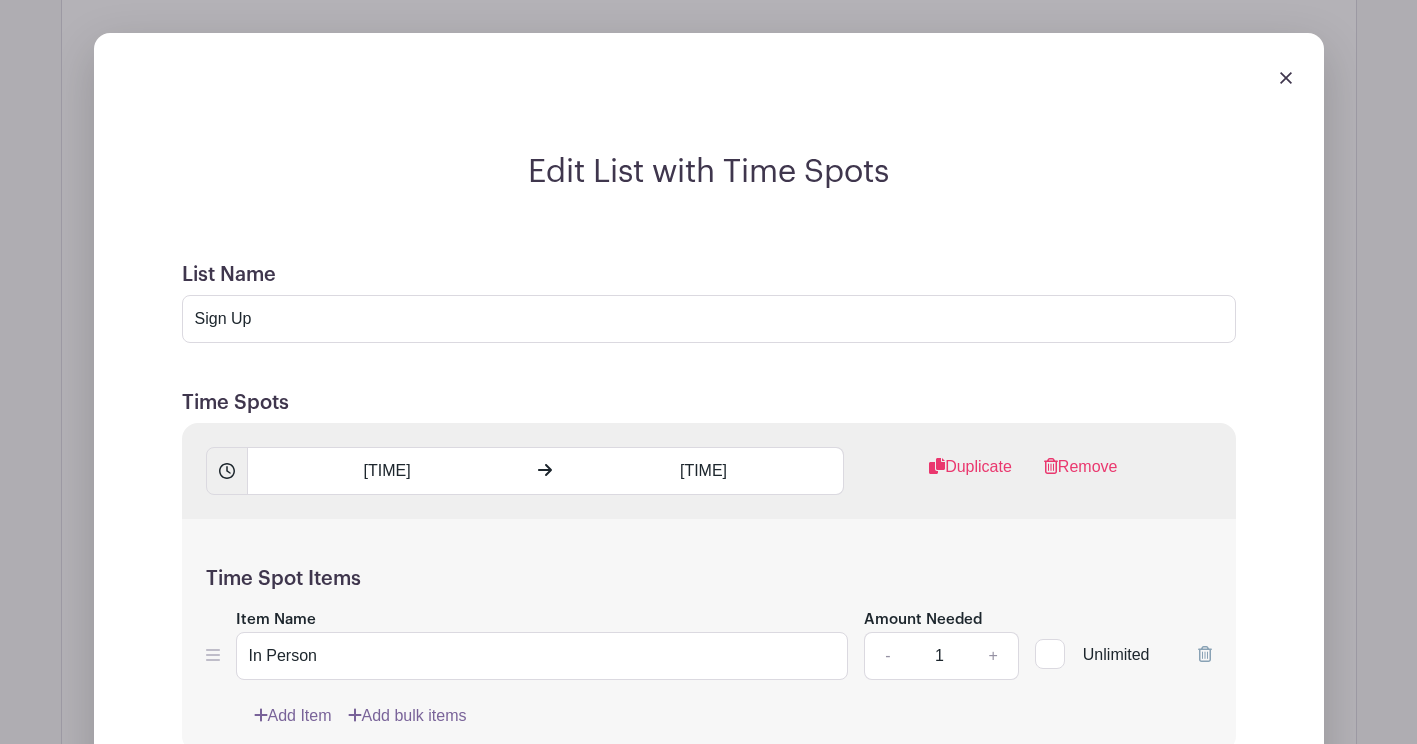 click at bounding box center [709, 77] 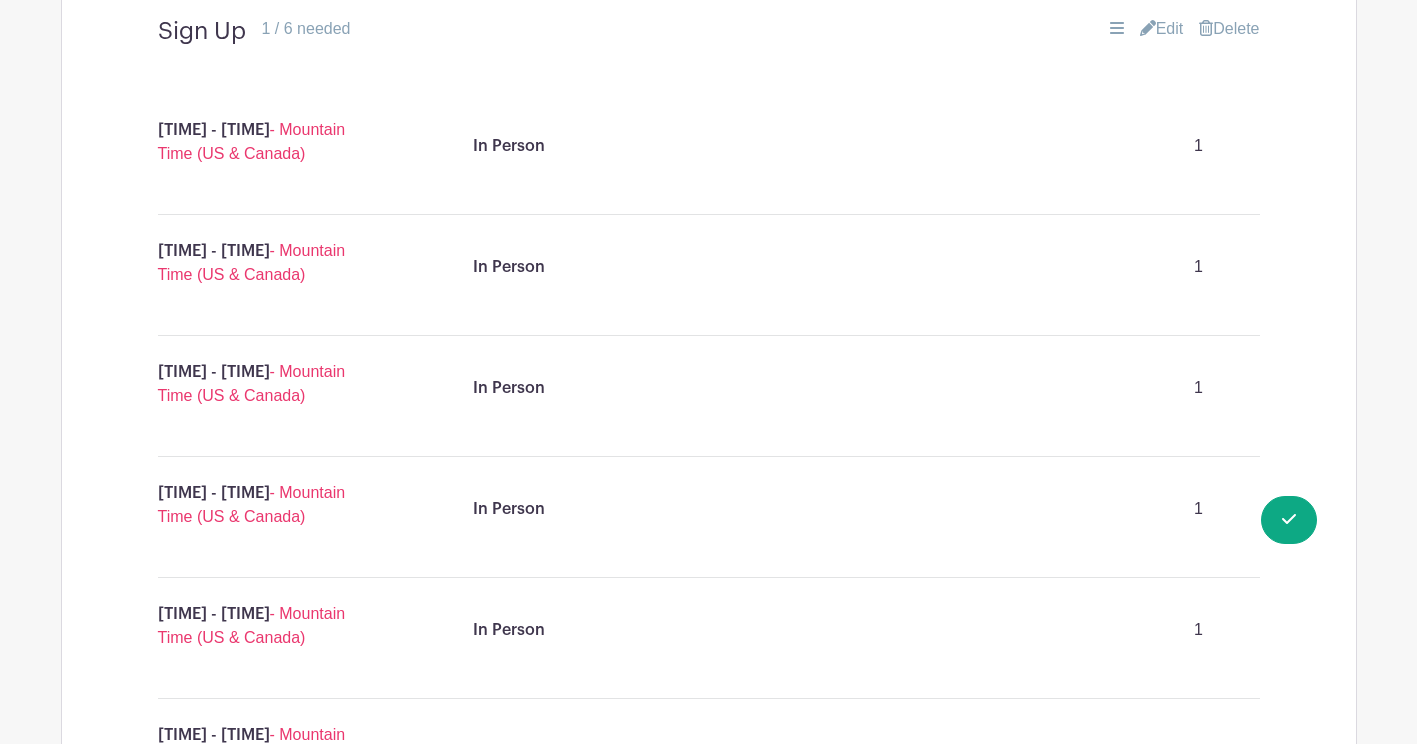 click 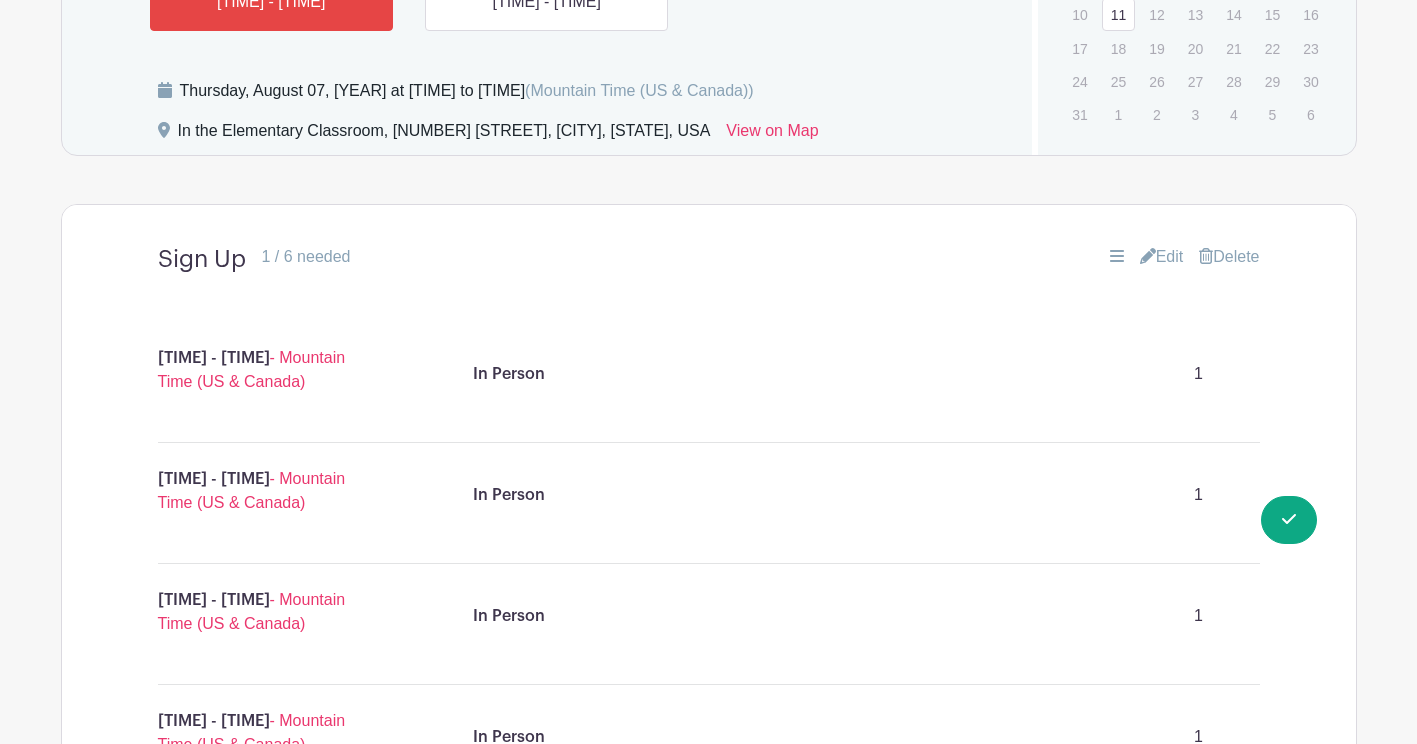 scroll, scrollTop: 1159, scrollLeft: 0, axis: vertical 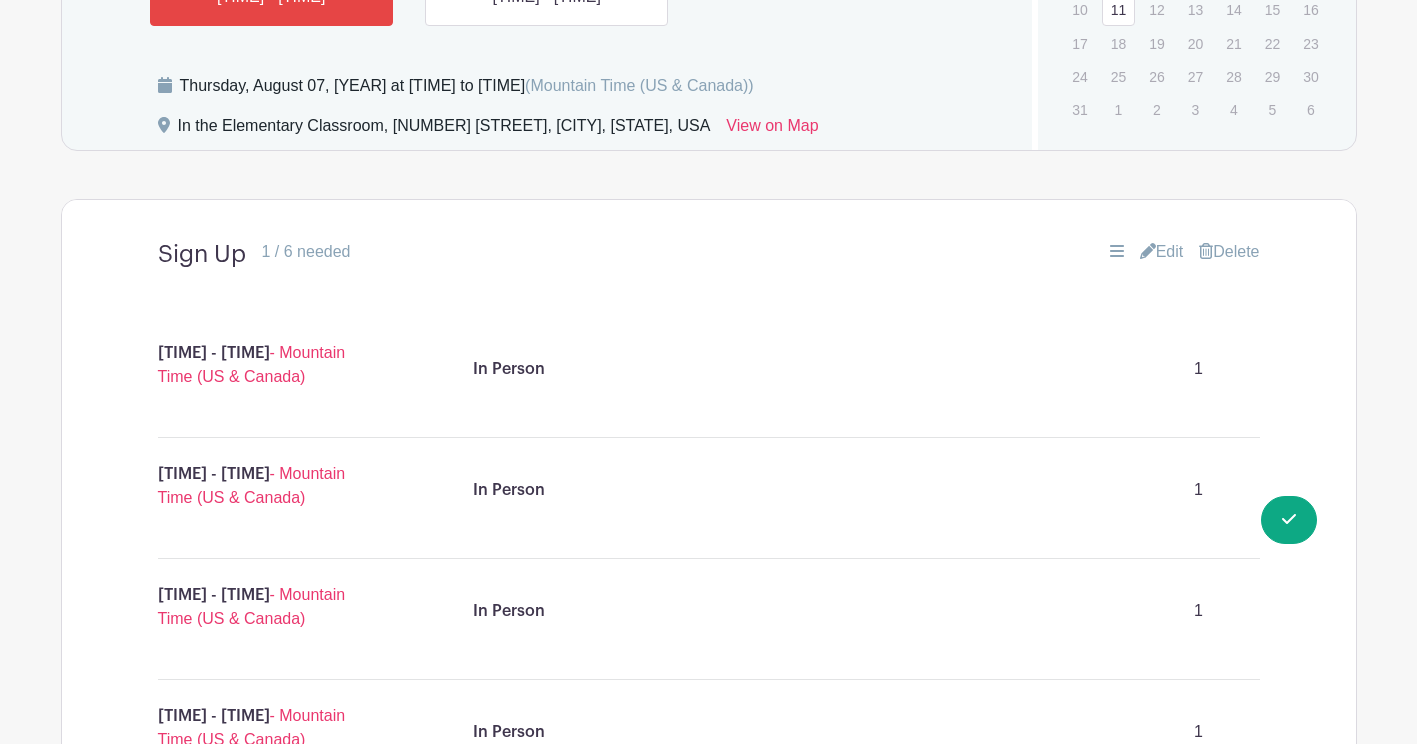 click 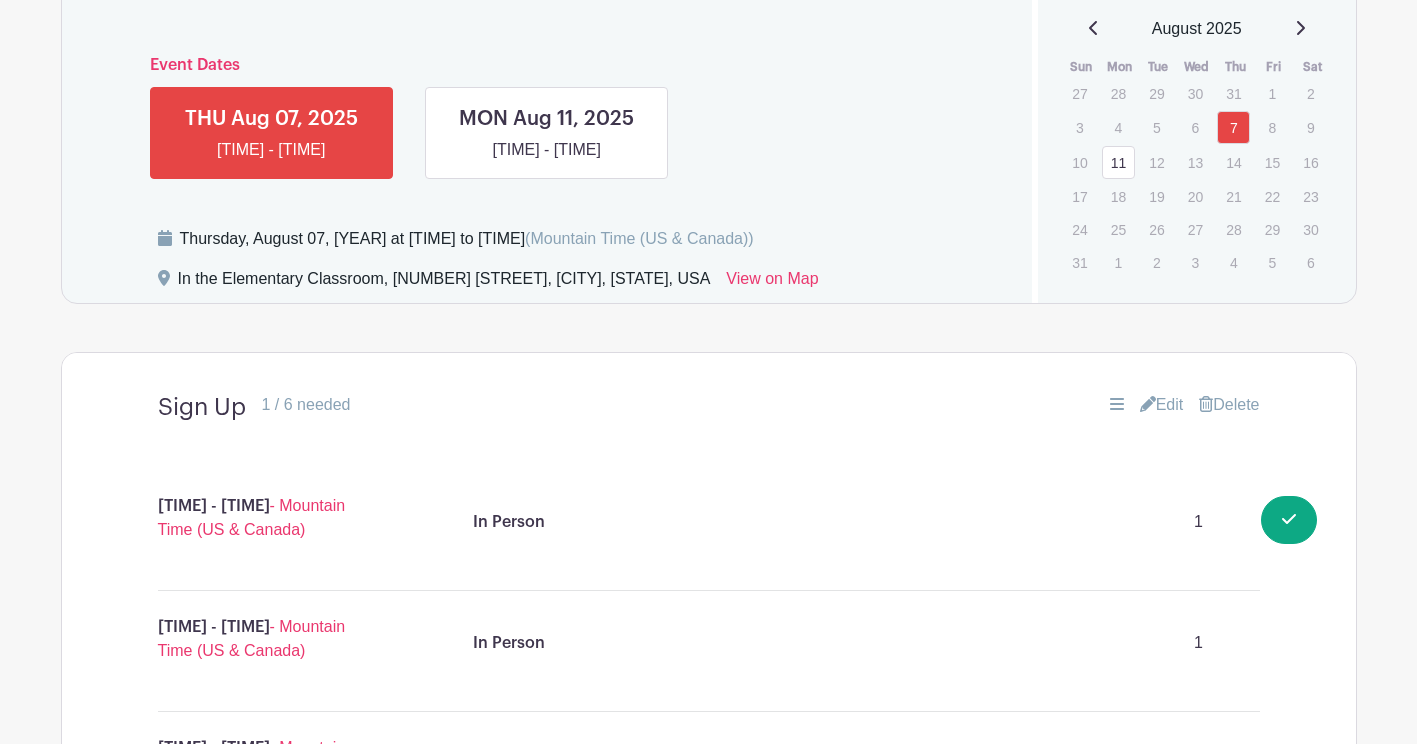 scroll, scrollTop: 955, scrollLeft: 0, axis: vertical 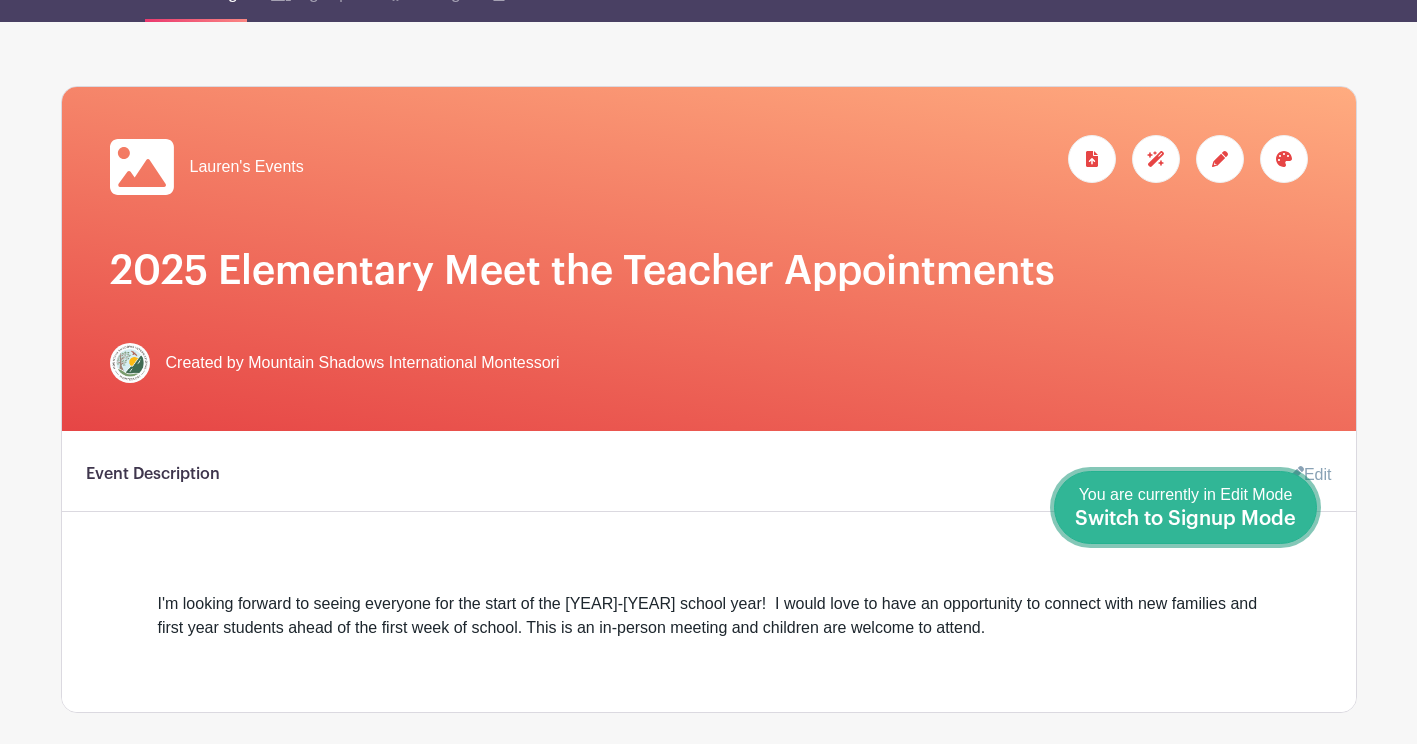 click on "Done Editing
You are currently in Edit Mode
Switch to Signup Mode" at bounding box center [1185, 507] 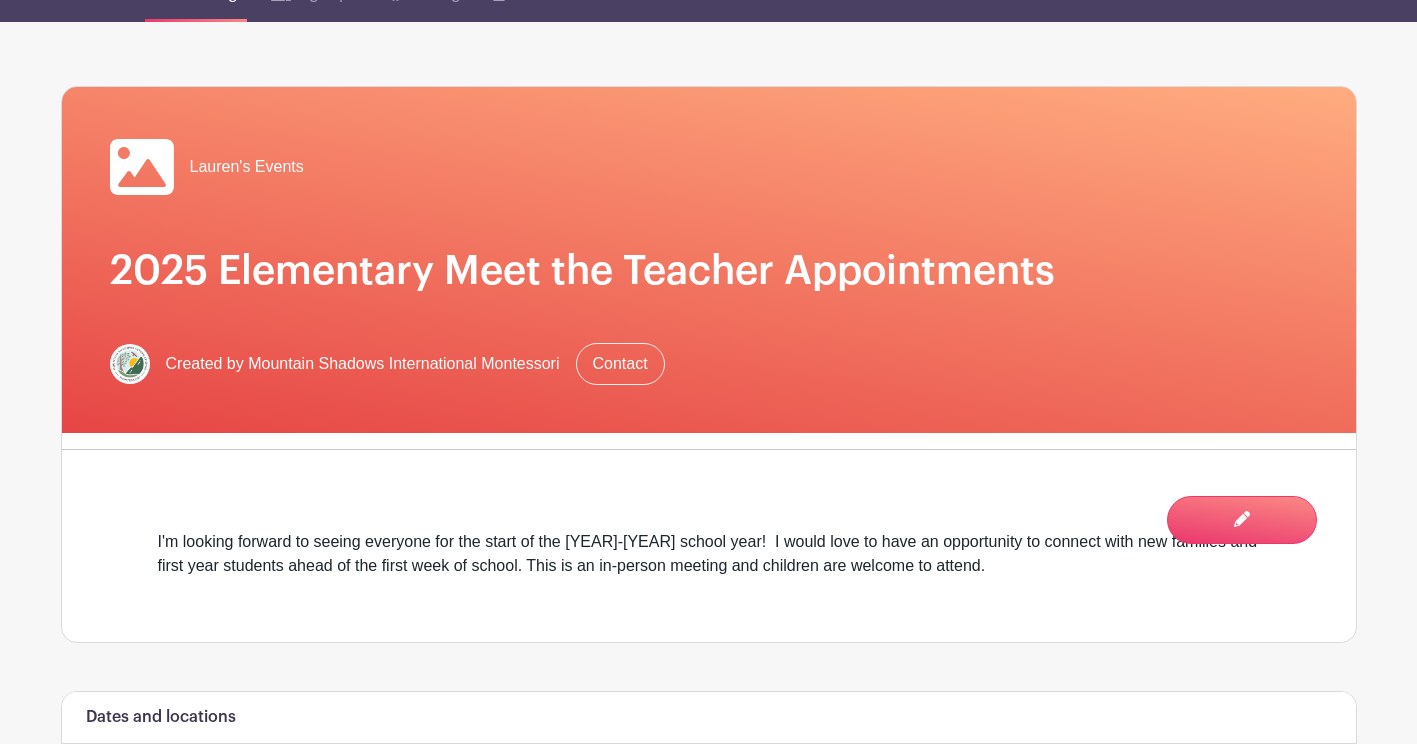 scroll, scrollTop: 114, scrollLeft: 0, axis: vertical 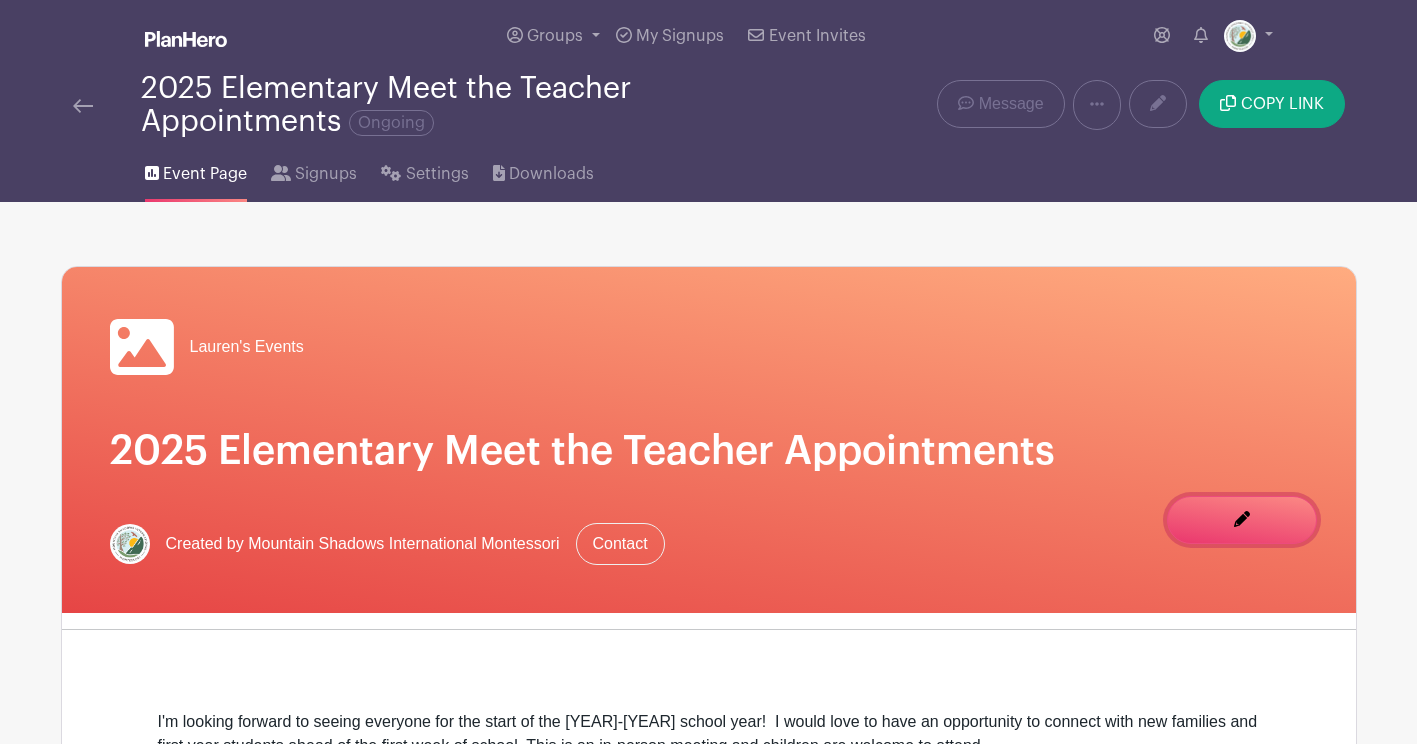 click on "Edit Event
You are currently in Signup Mode
Switch to Edit Mode" at bounding box center (1242, 520) 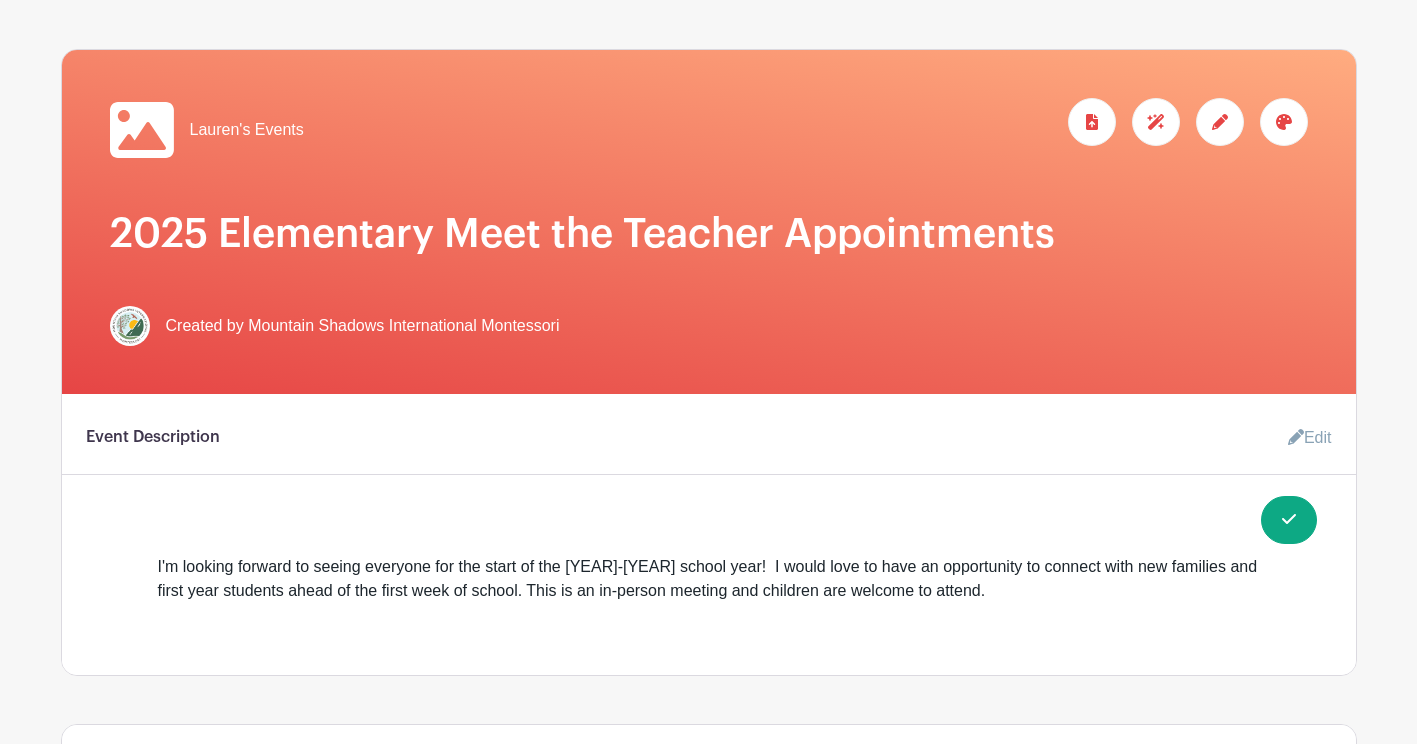 scroll, scrollTop: 210, scrollLeft: 0, axis: vertical 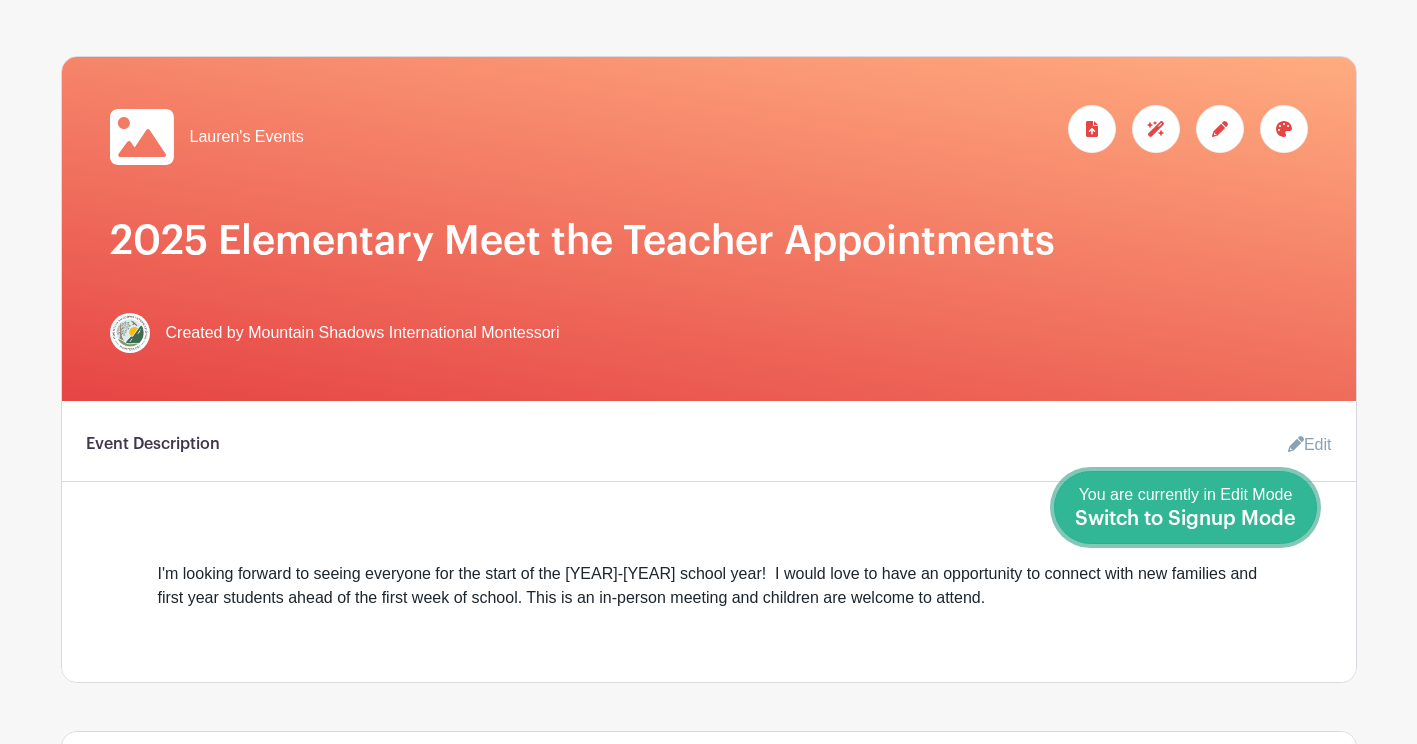click on "You are currently in Edit Mode
Switch to Signup Mode" at bounding box center (1185, 507) 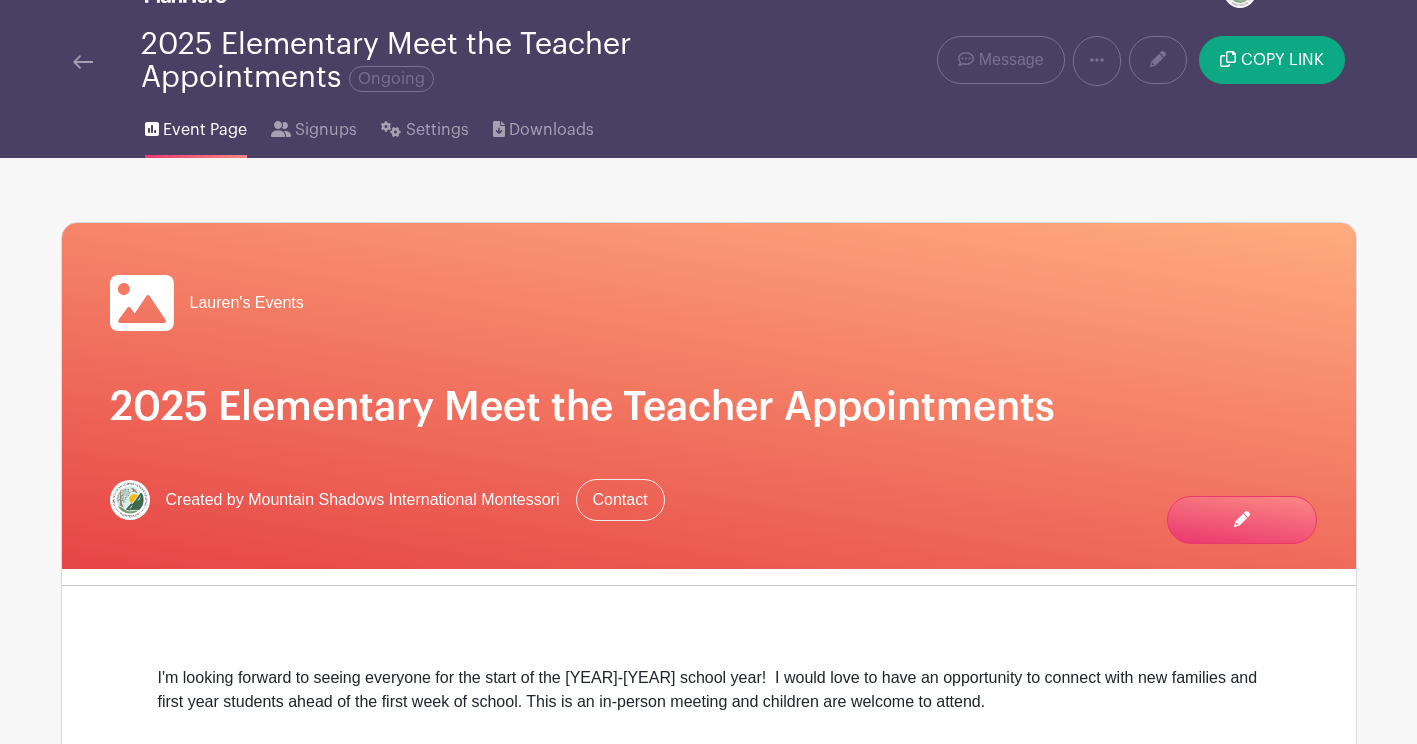 scroll, scrollTop: 0, scrollLeft: 0, axis: both 